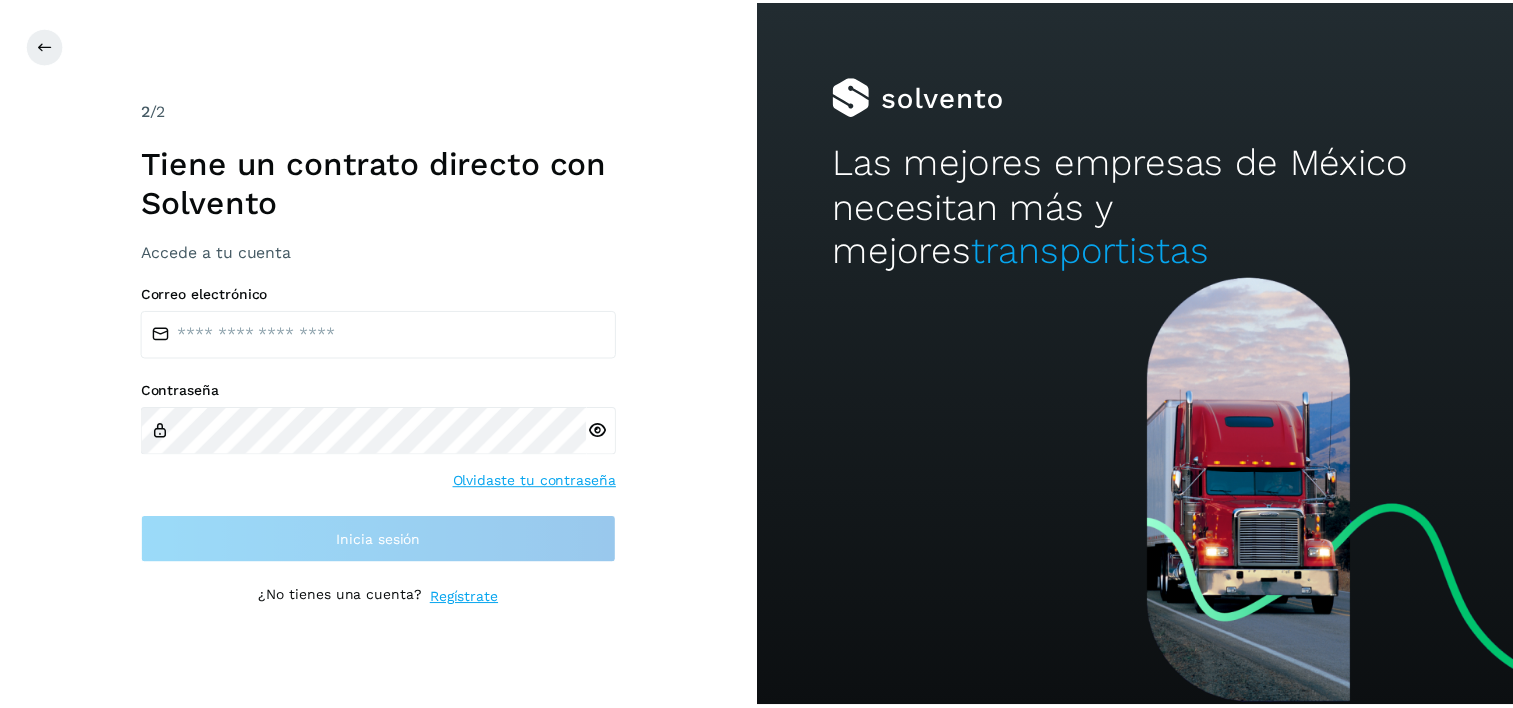 scroll, scrollTop: 0, scrollLeft: 0, axis: both 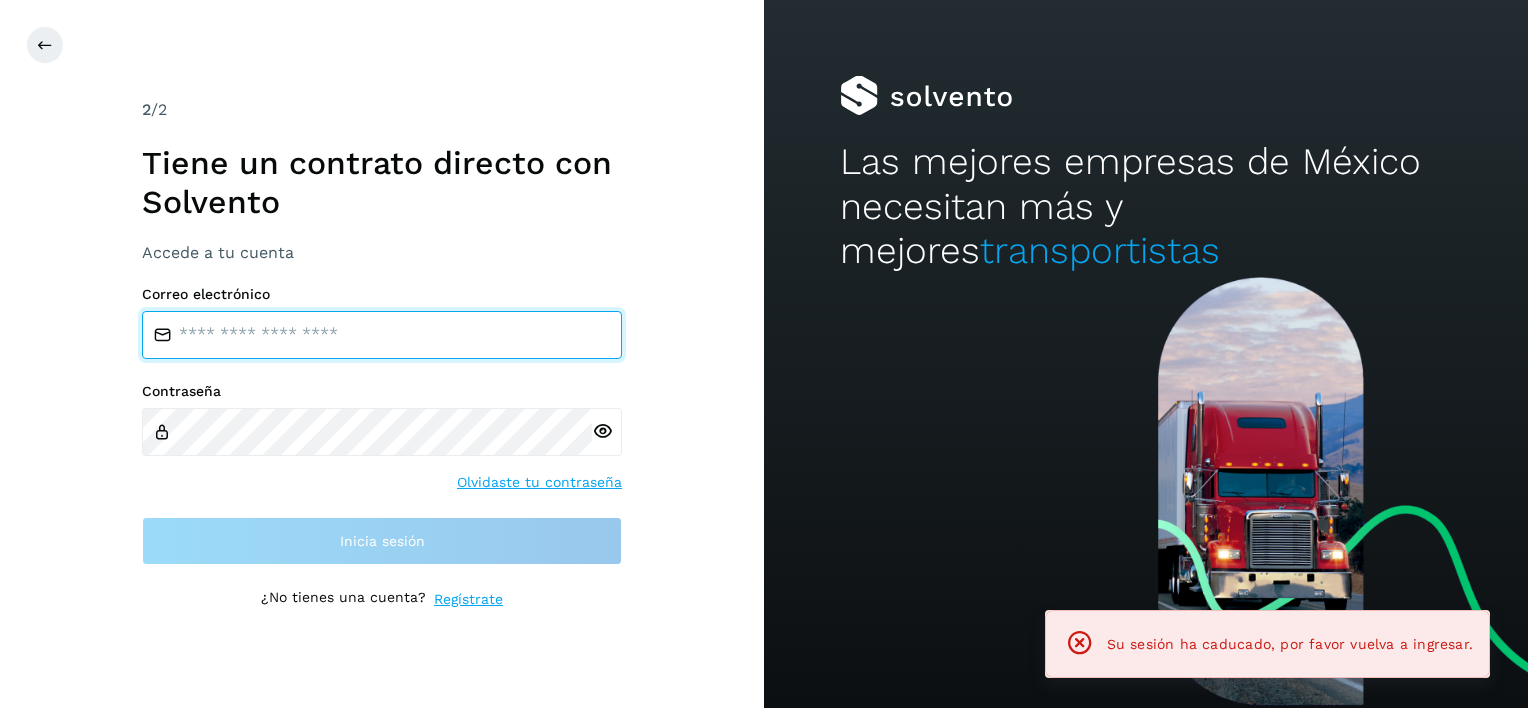 type on "**********" 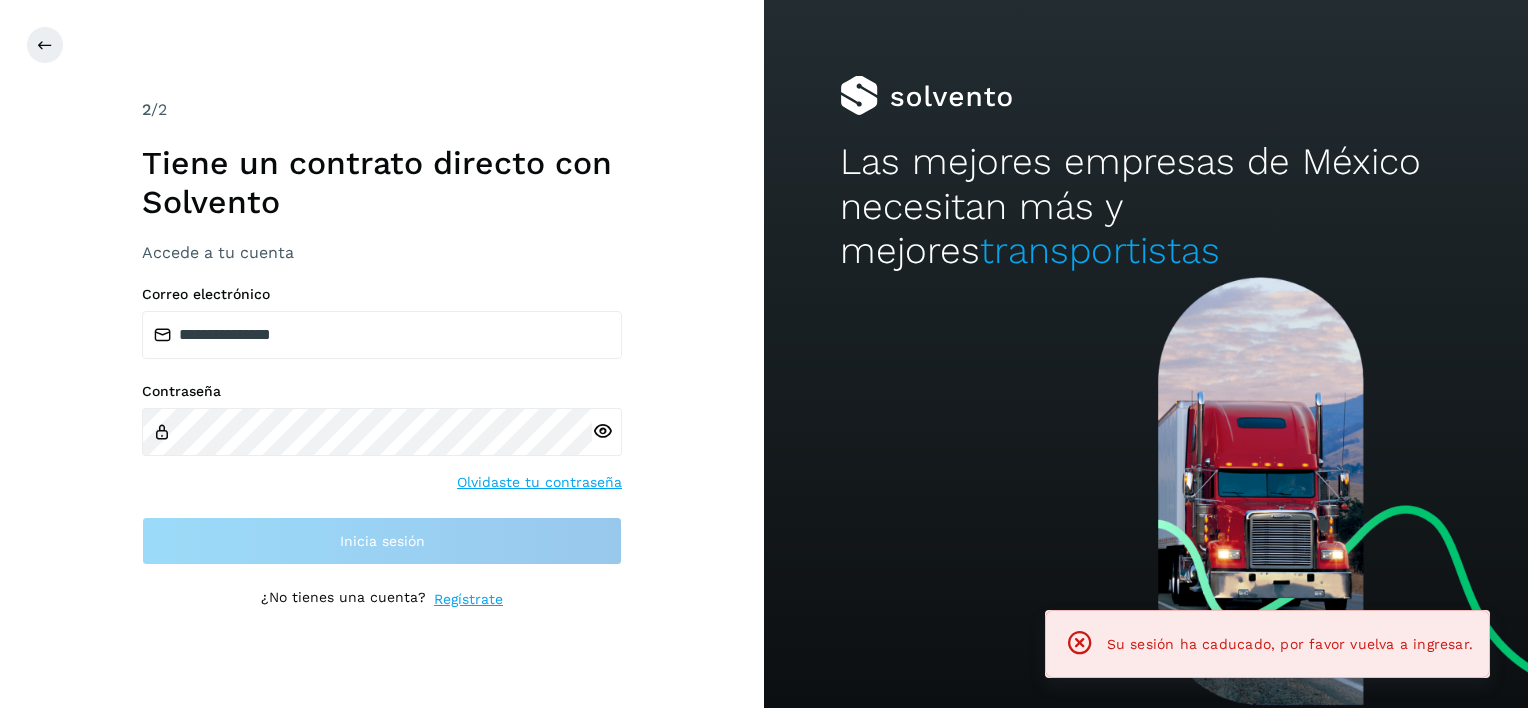 click on "Contraseña  Olvidaste tu contraseña" at bounding box center [382, 437] 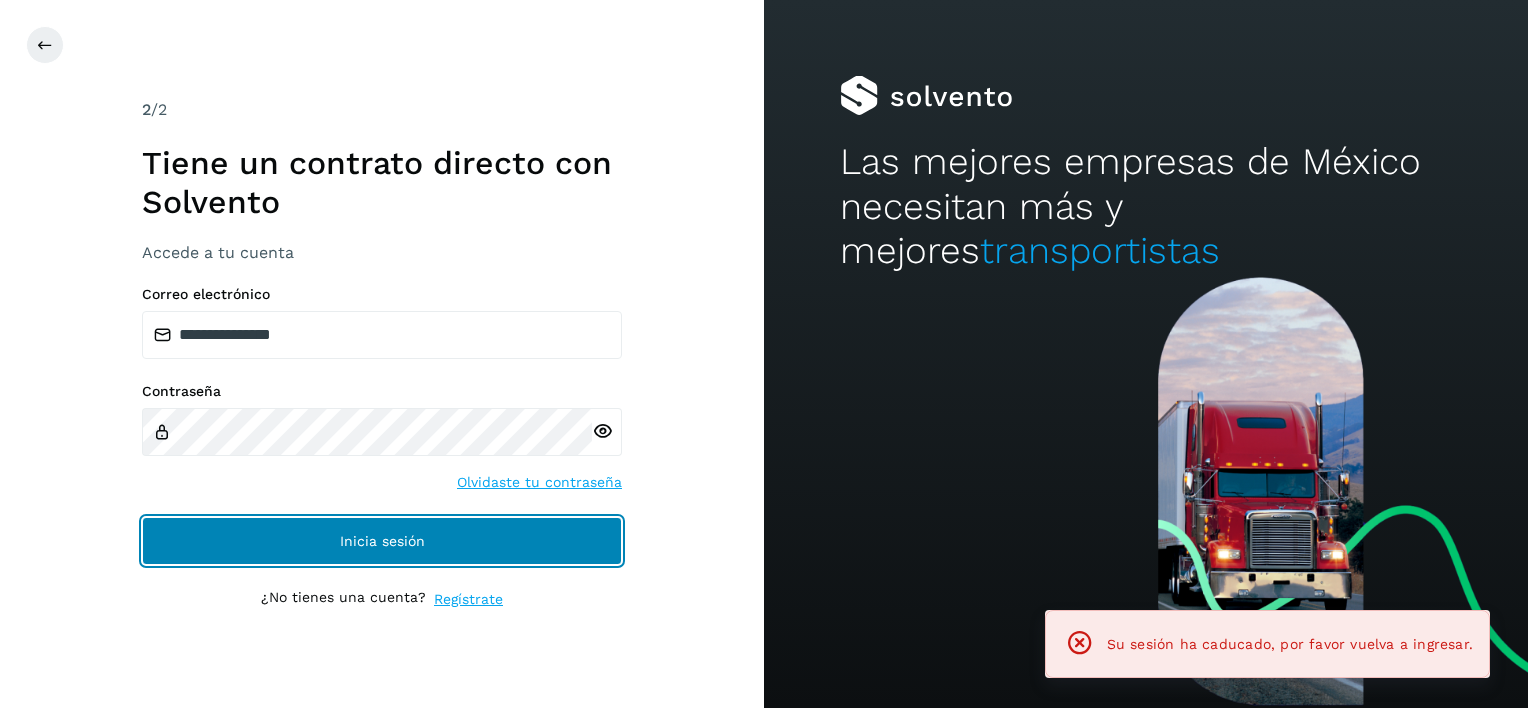 click on "Inicia sesión" 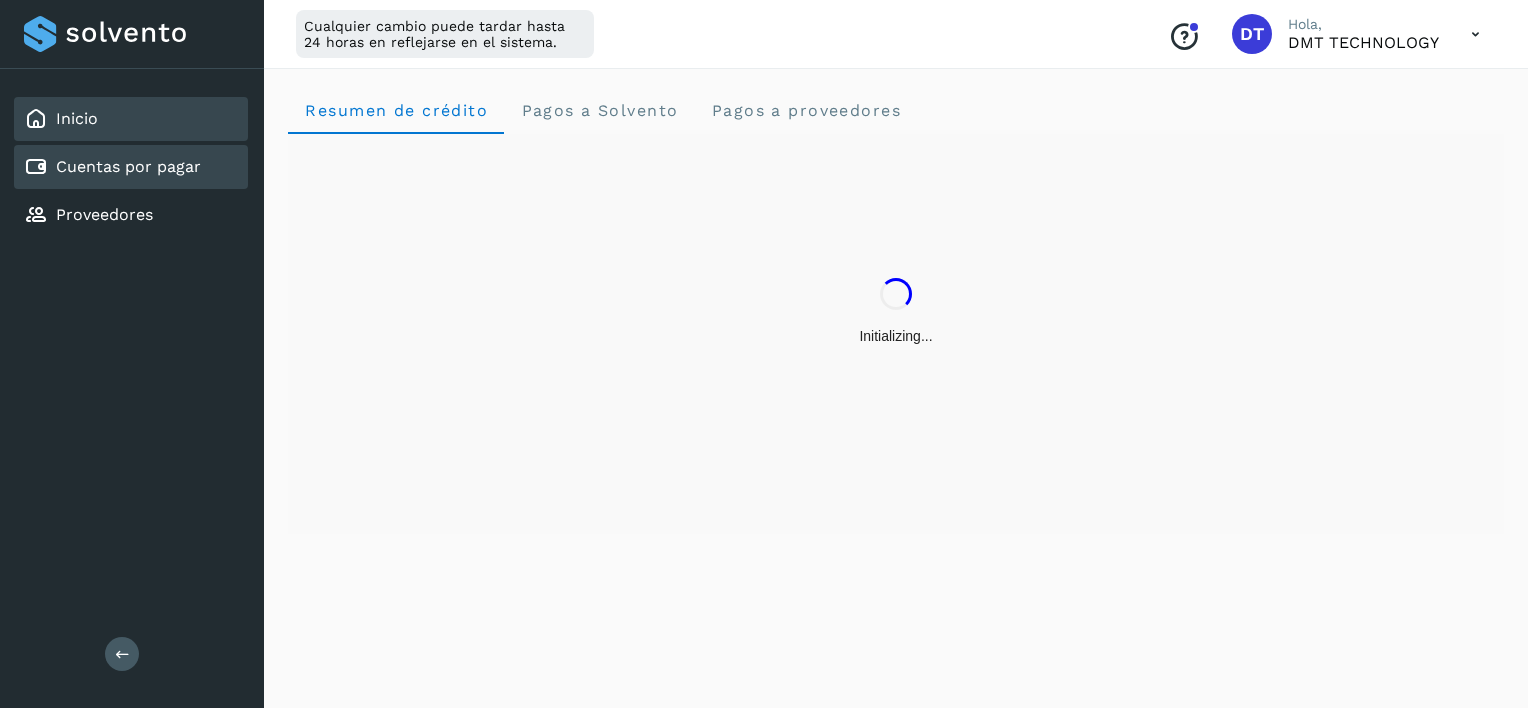 click on "Cuentas por pagar" at bounding box center [128, 166] 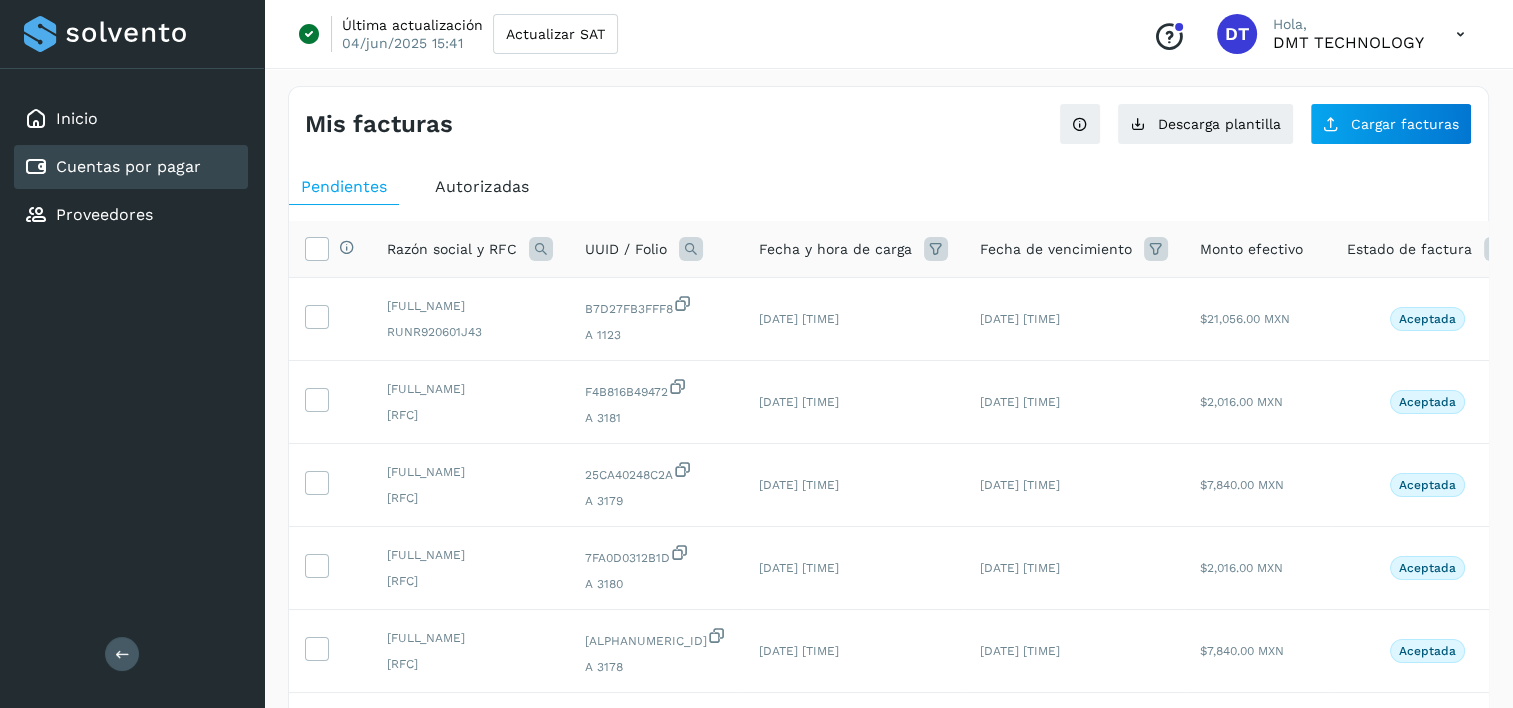 click on "UUID / Folio" at bounding box center (656, 249) 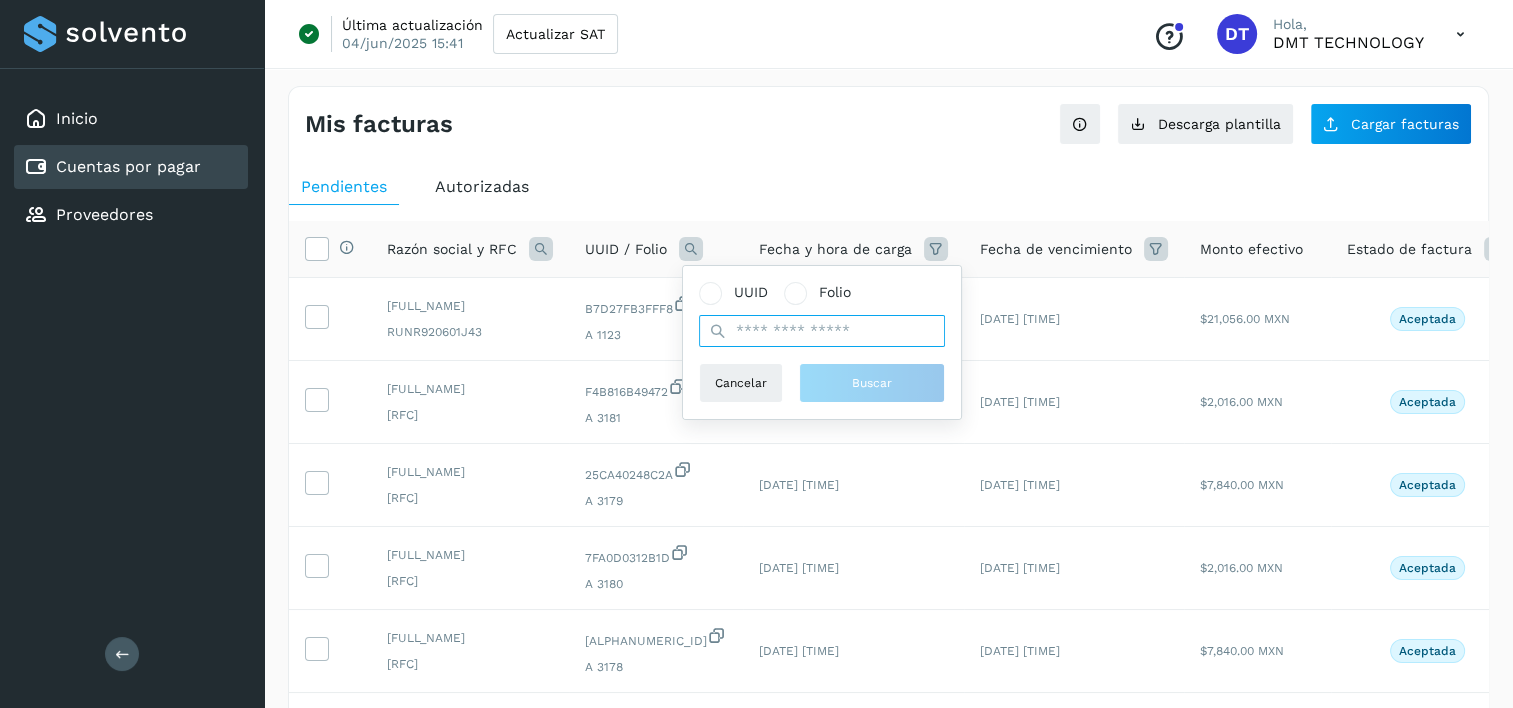 click at bounding box center [822, 331] 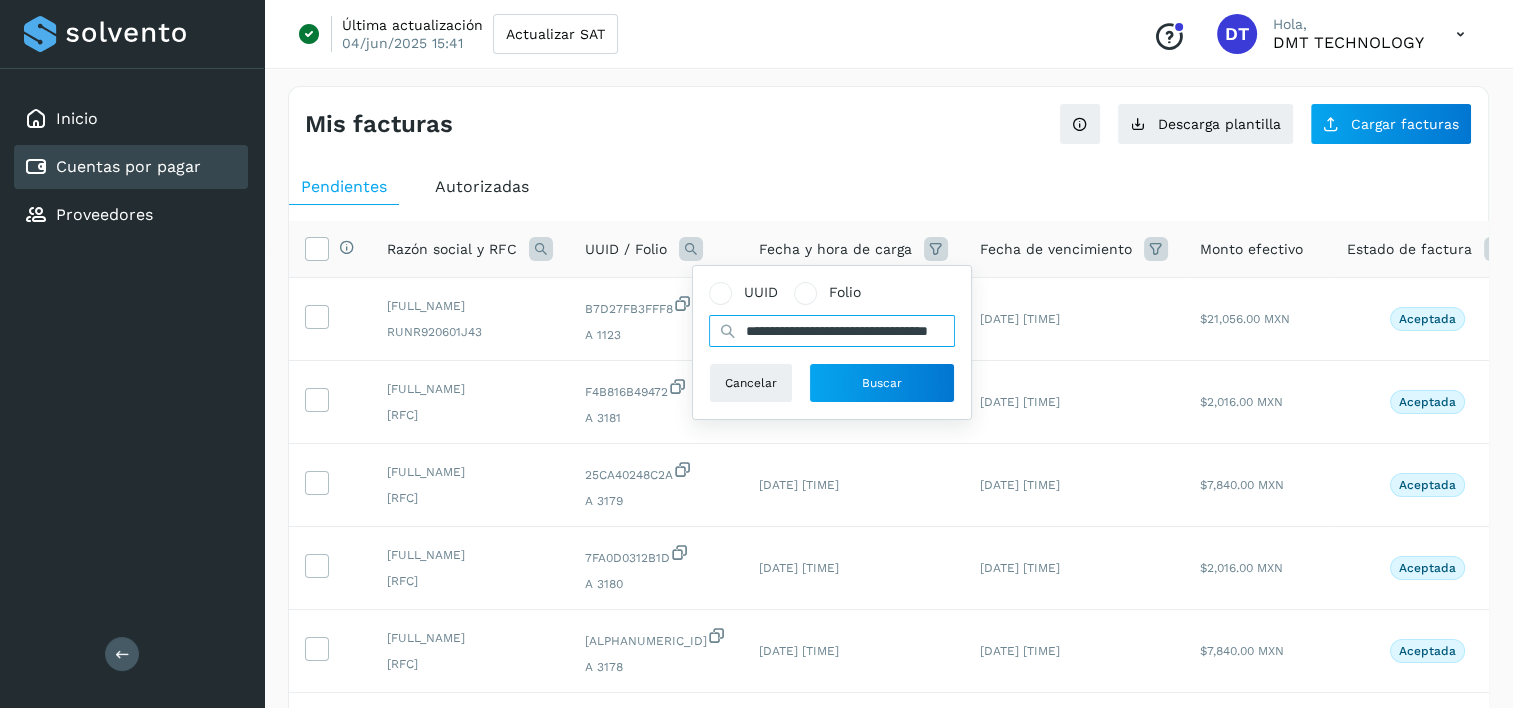 scroll, scrollTop: 0, scrollLeft: 92, axis: horizontal 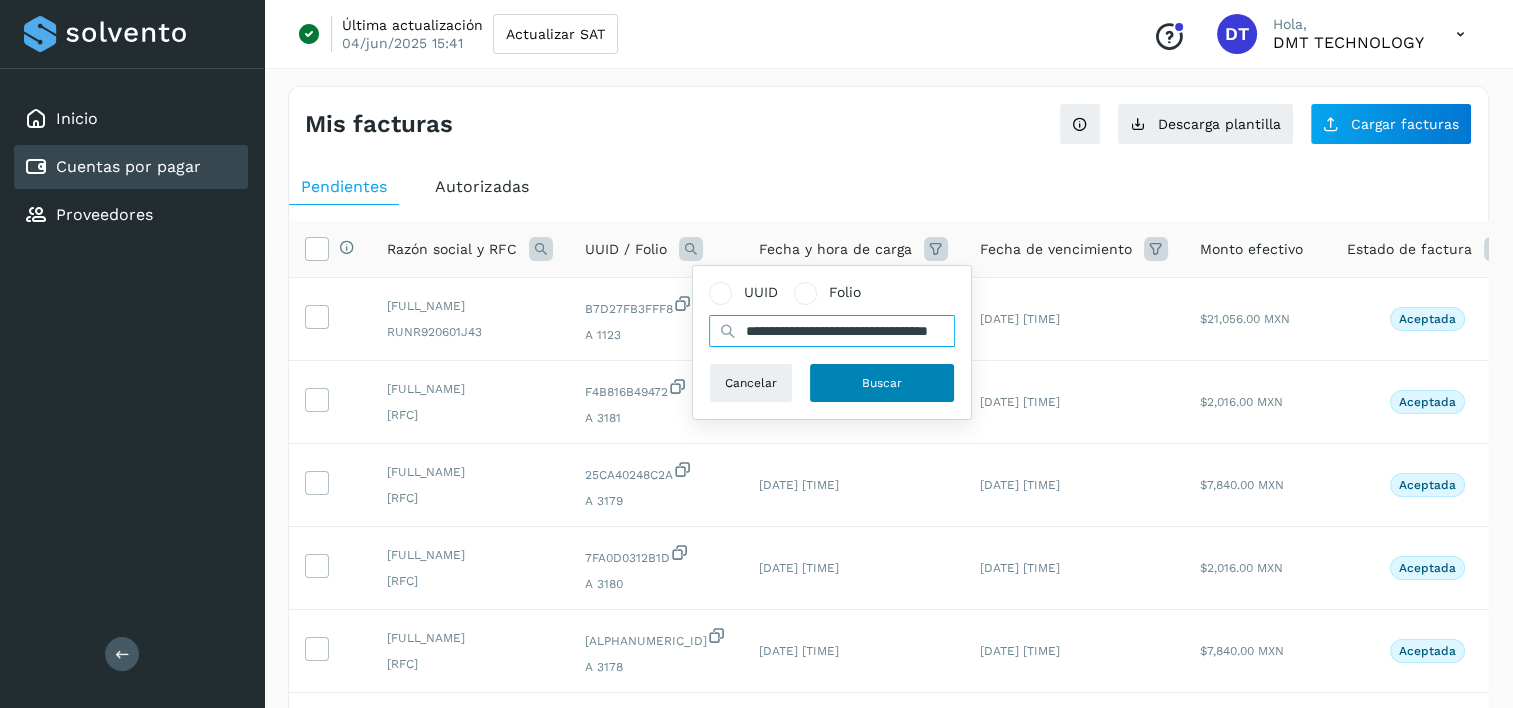 type on "**********" 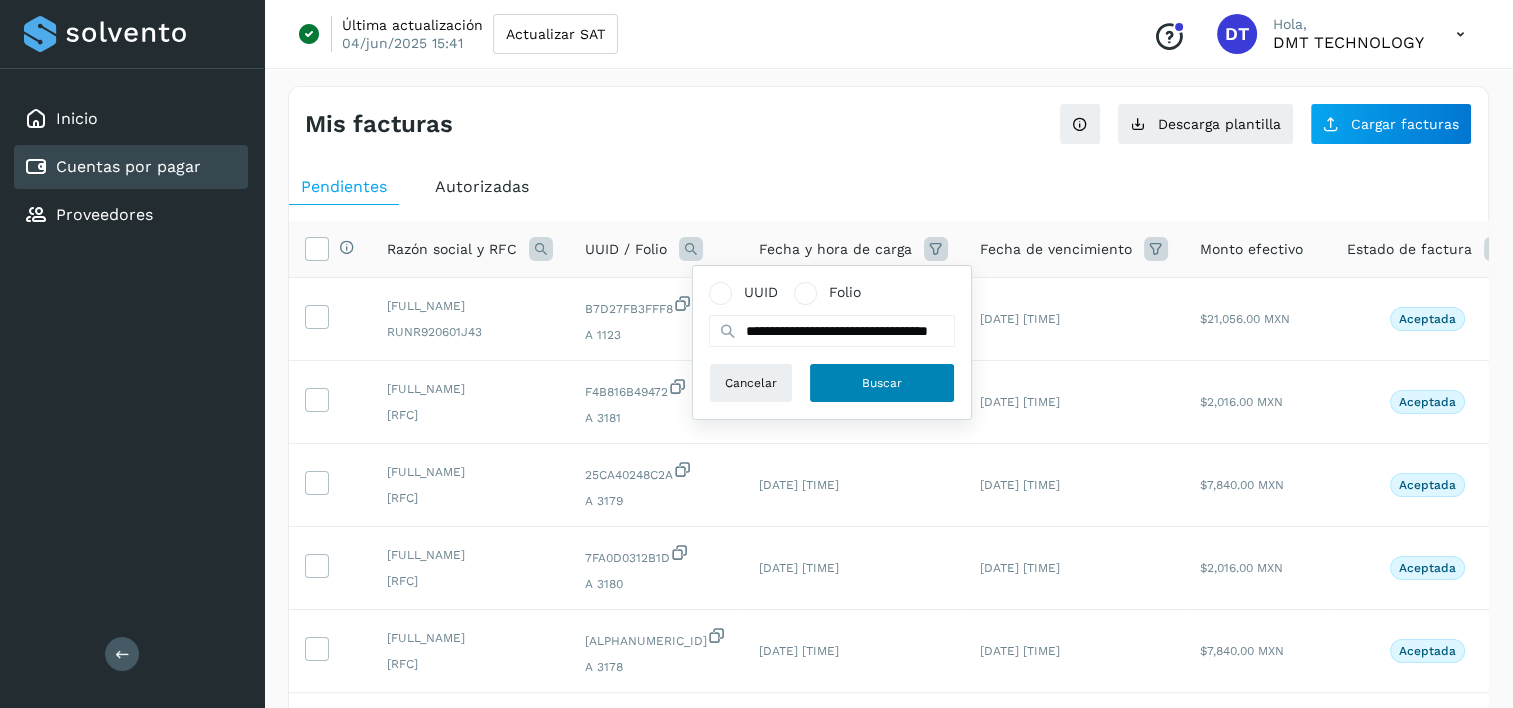 click on "Buscar" at bounding box center (882, 383) 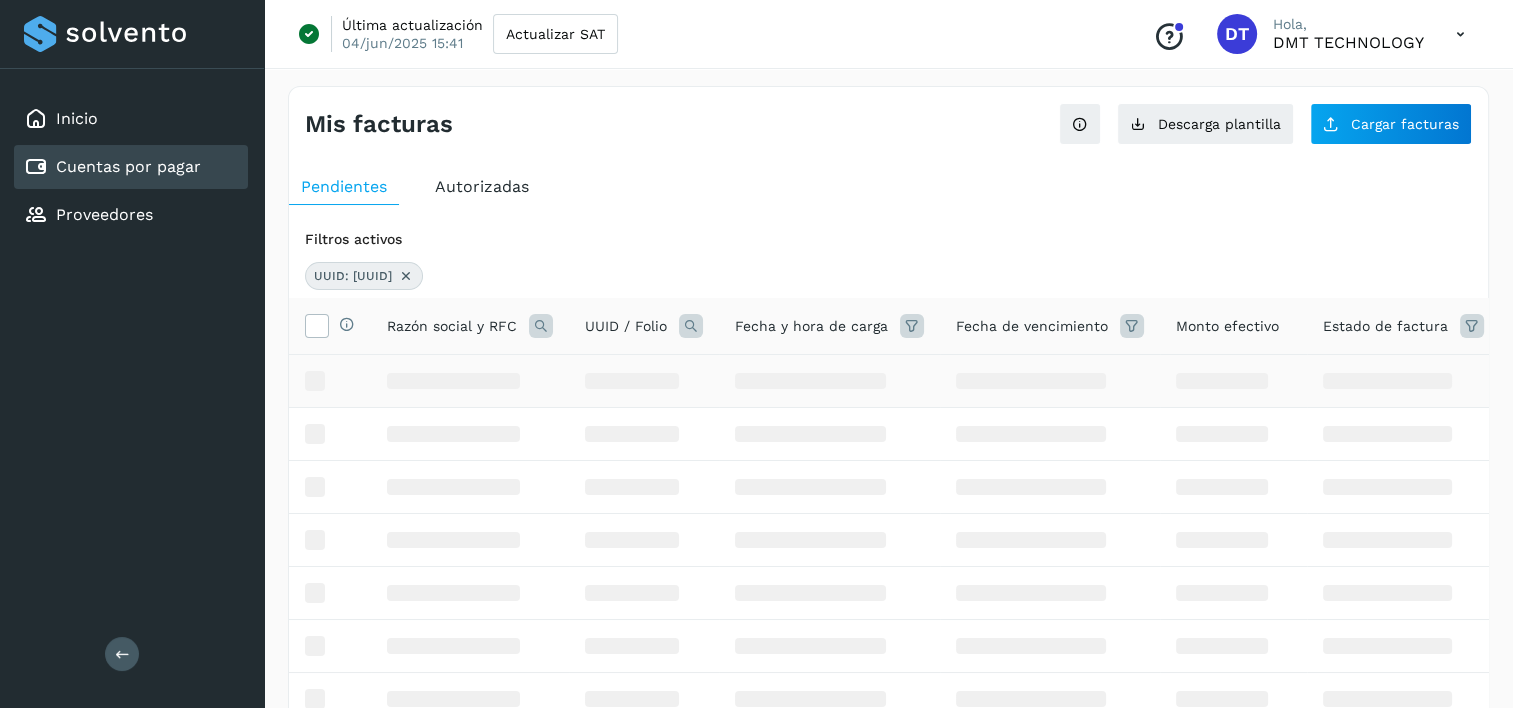 scroll, scrollTop: 0, scrollLeft: 0, axis: both 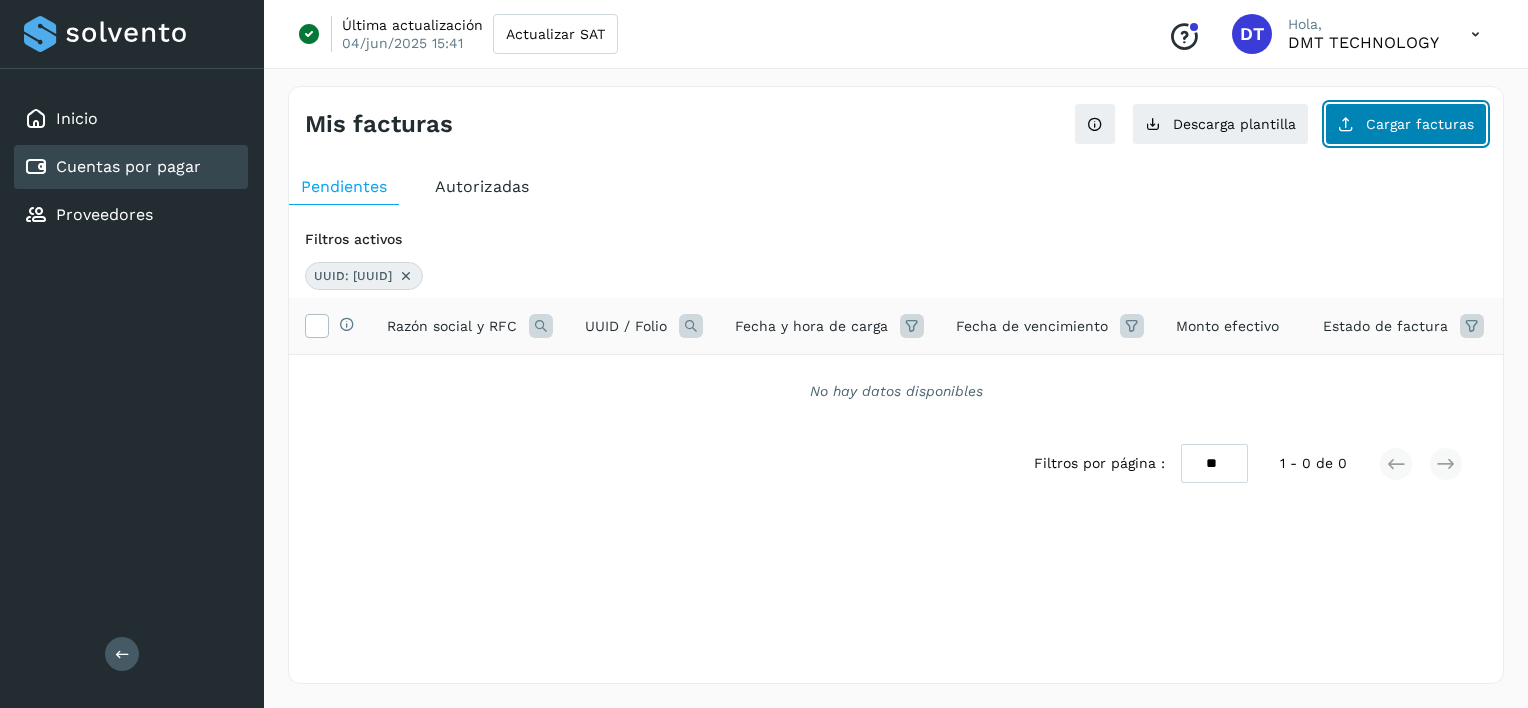 click on "Cargar facturas" 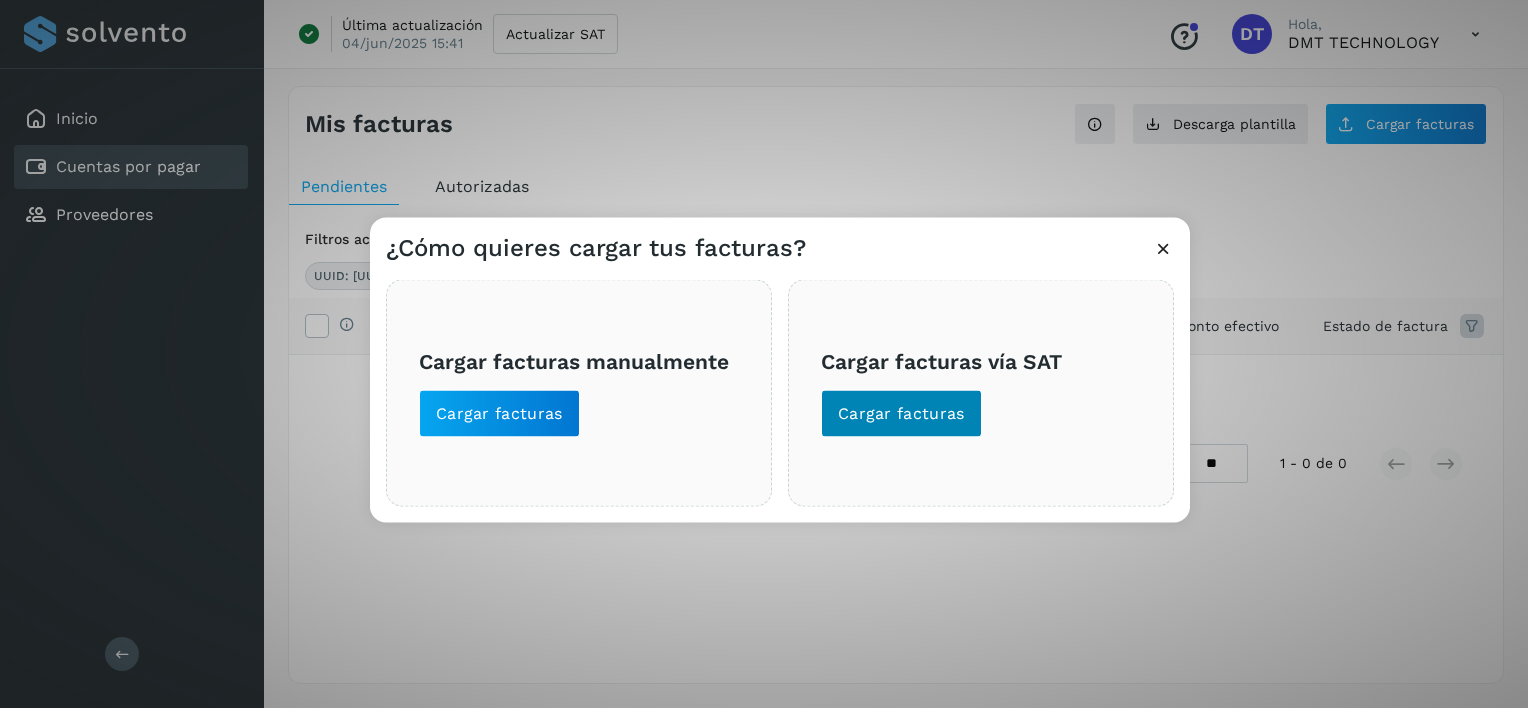 drag, startPoint x: 997, startPoint y: 400, endPoint x: 933, endPoint y: 393, distance: 64.381676 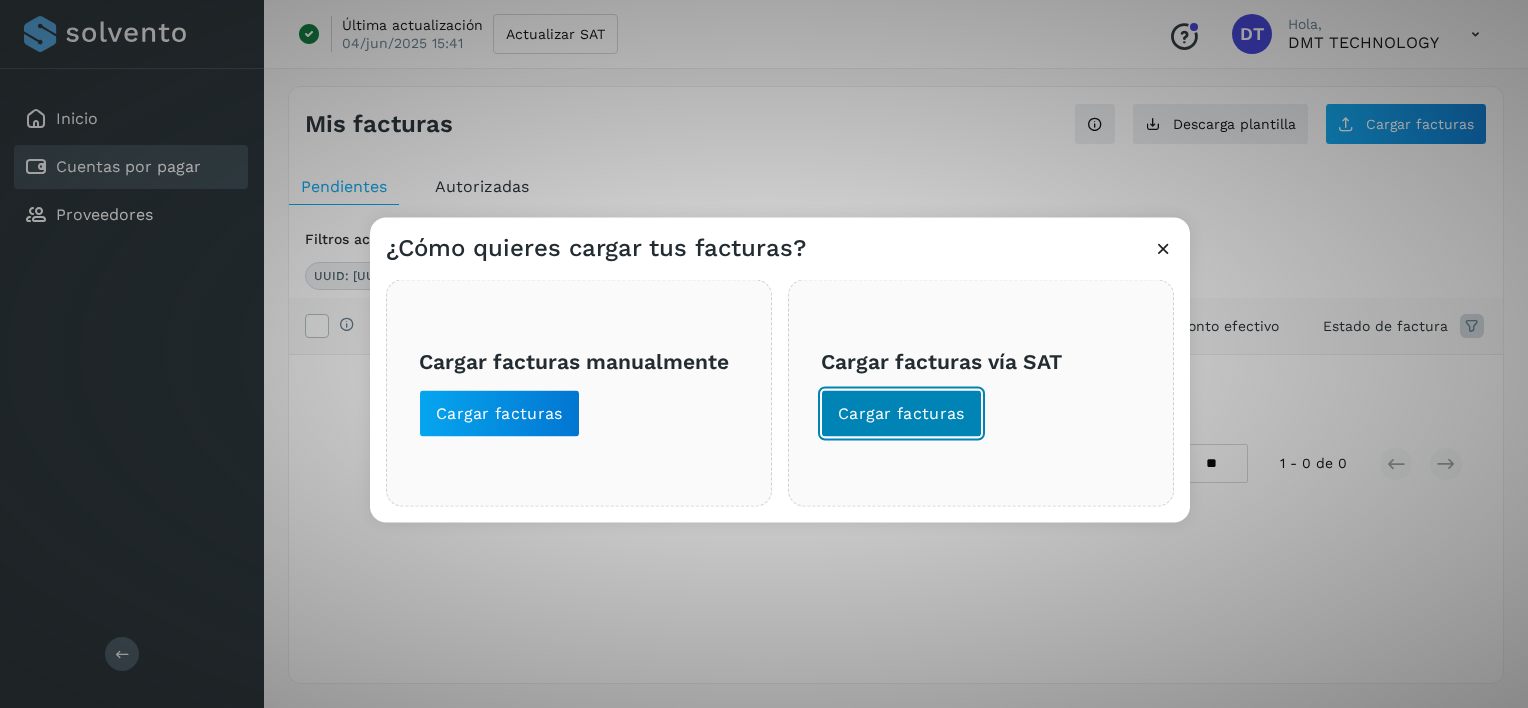 click on "Cargar facturas" at bounding box center [901, 414] 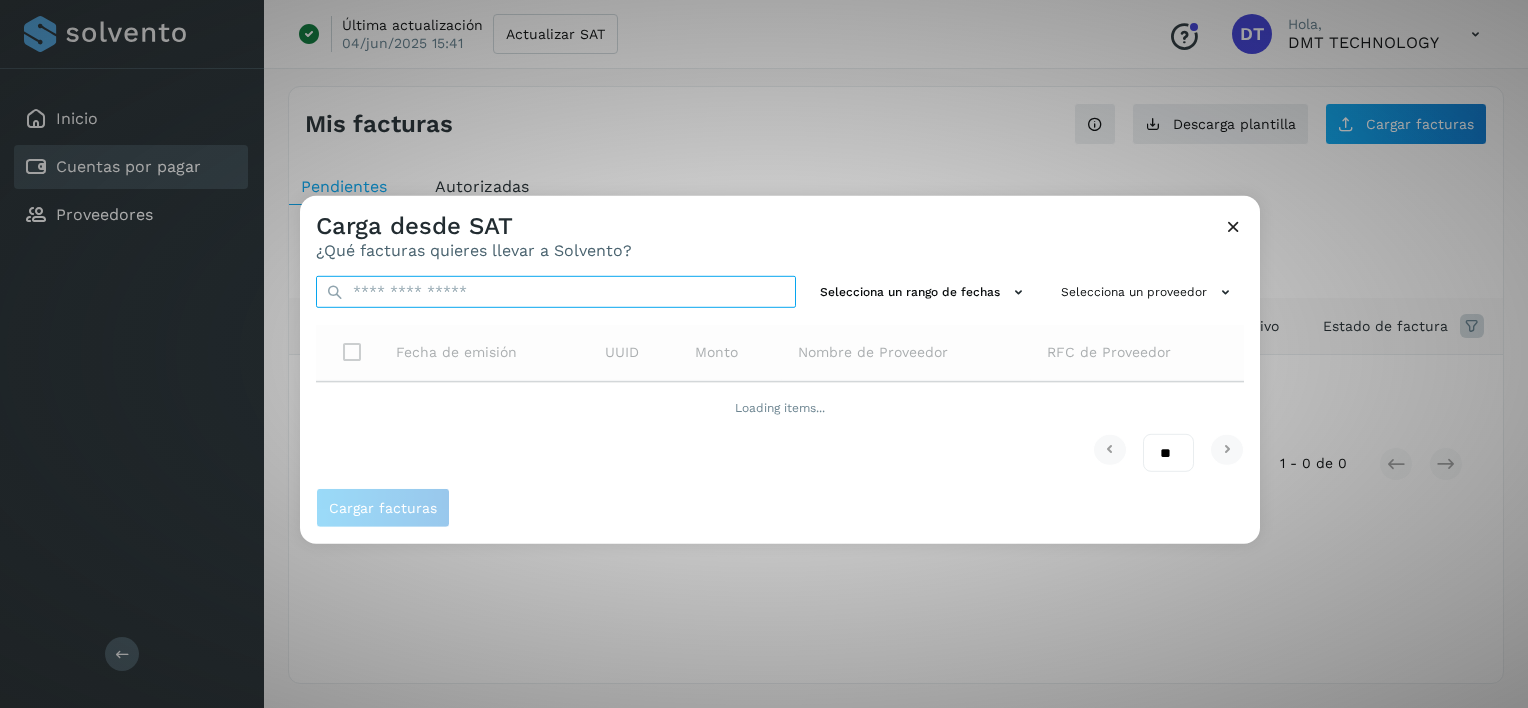 click at bounding box center (556, 292) 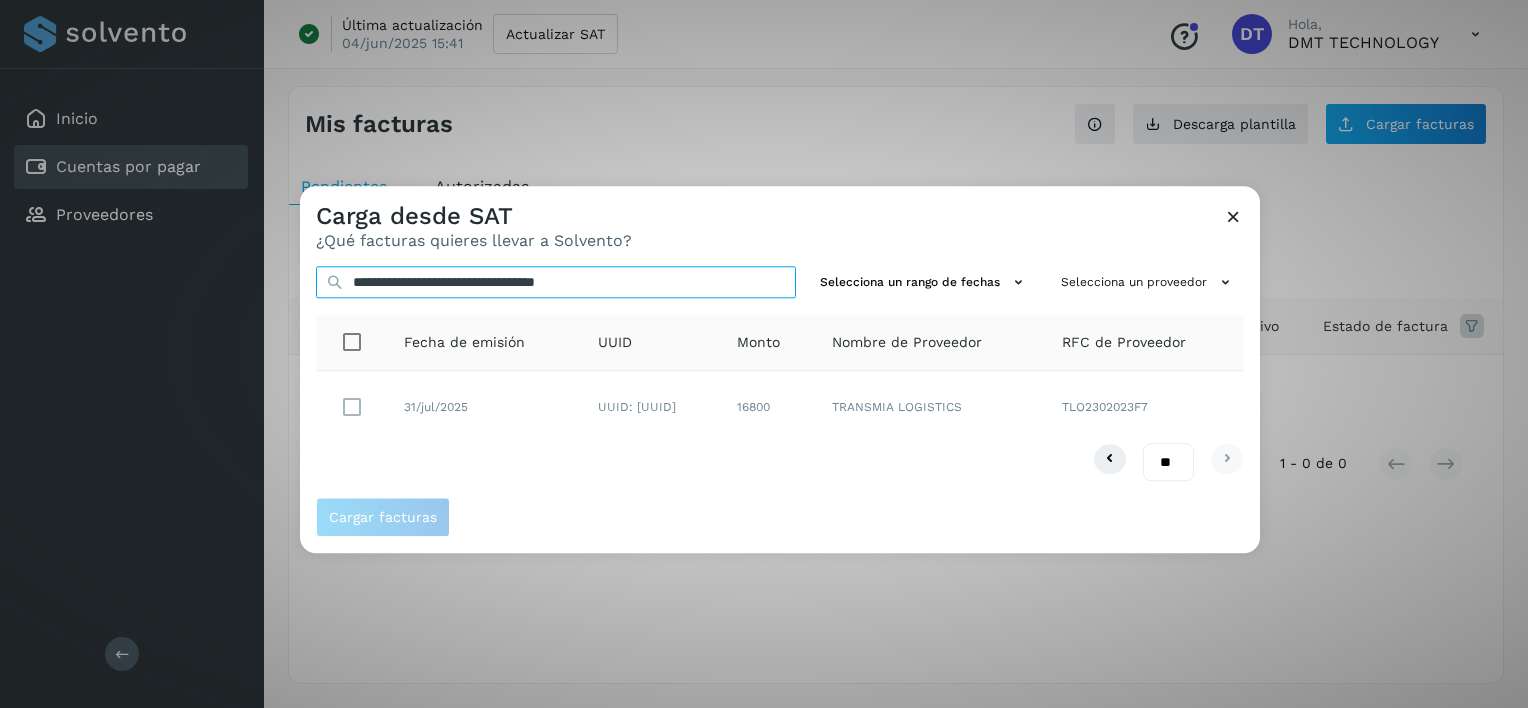 type on "**********" 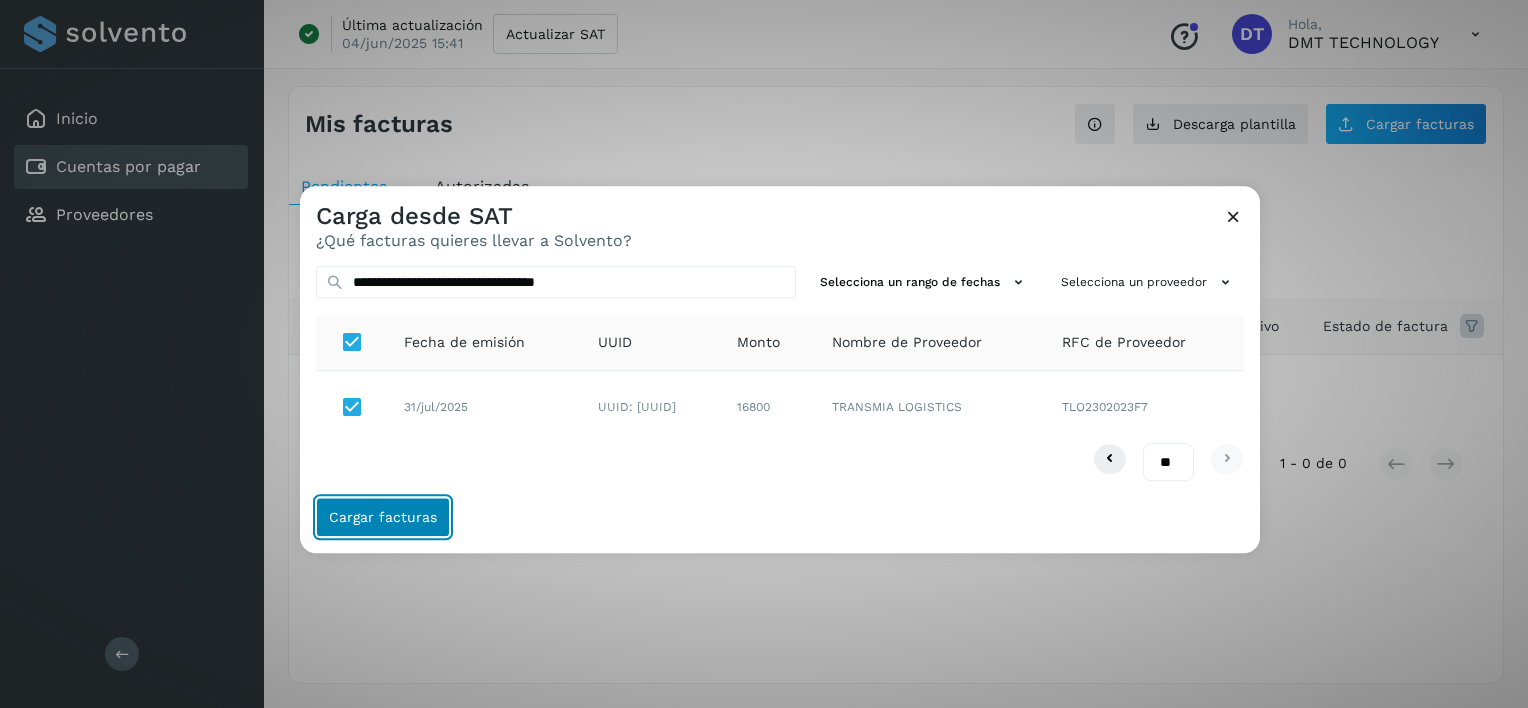 click on "Cargar facturas" 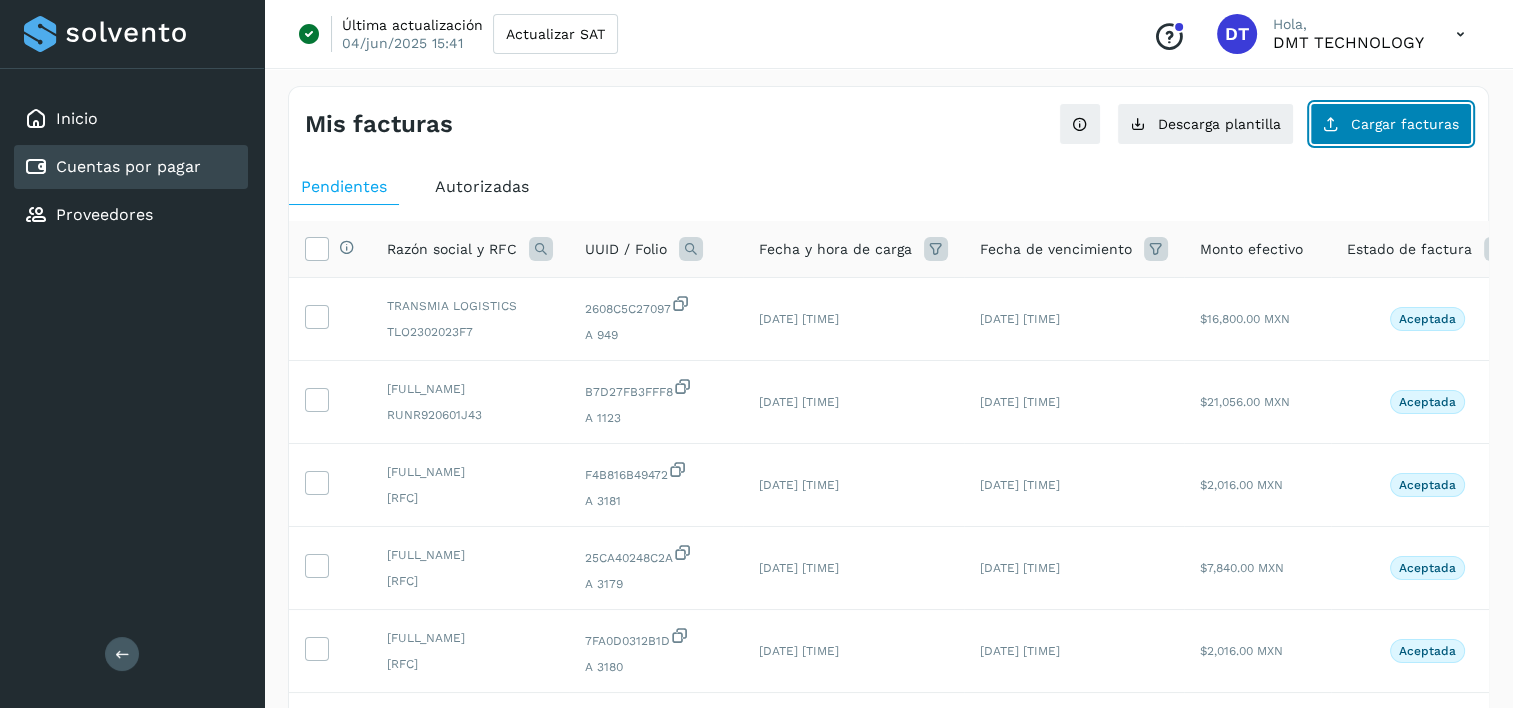 click on "Cargar facturas" 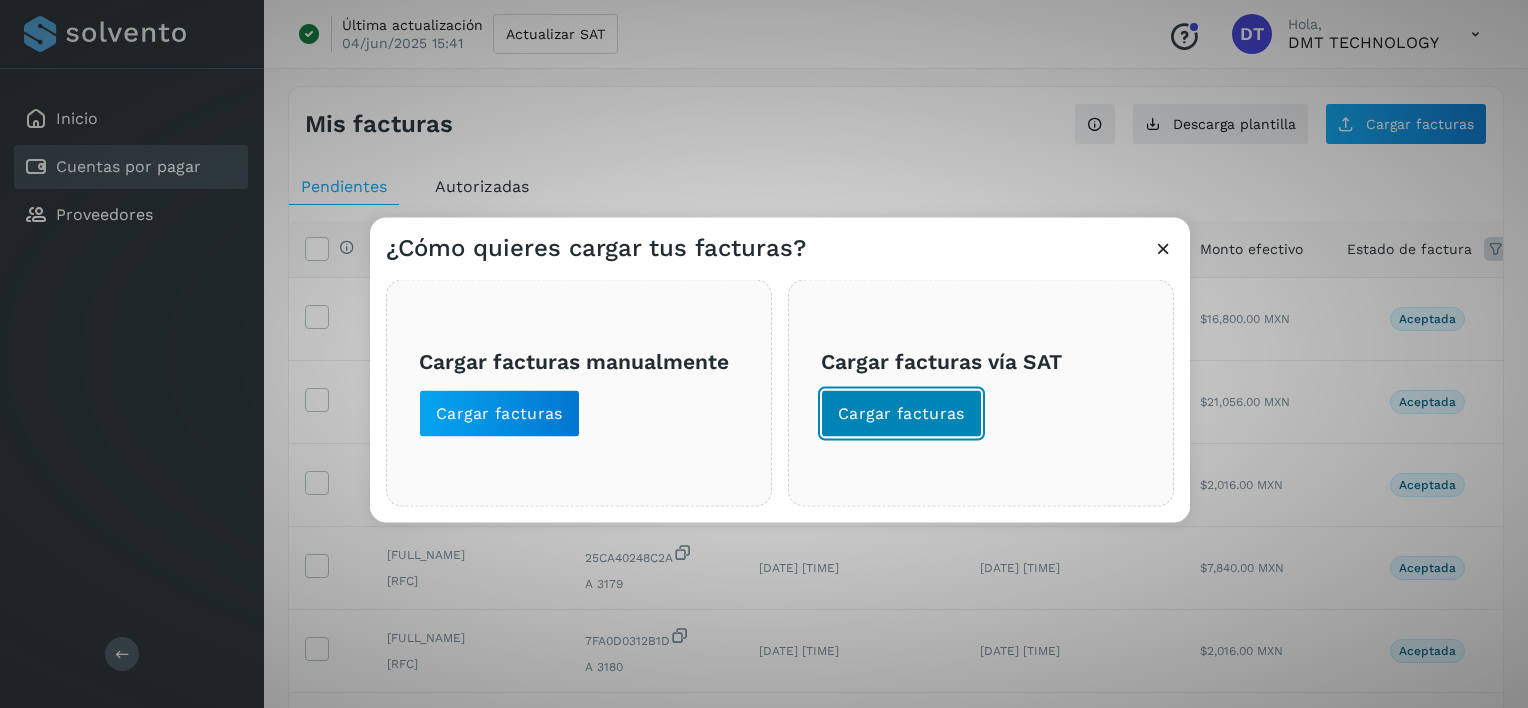 click on "Cargar facturas" at bounding box center [901, 414] 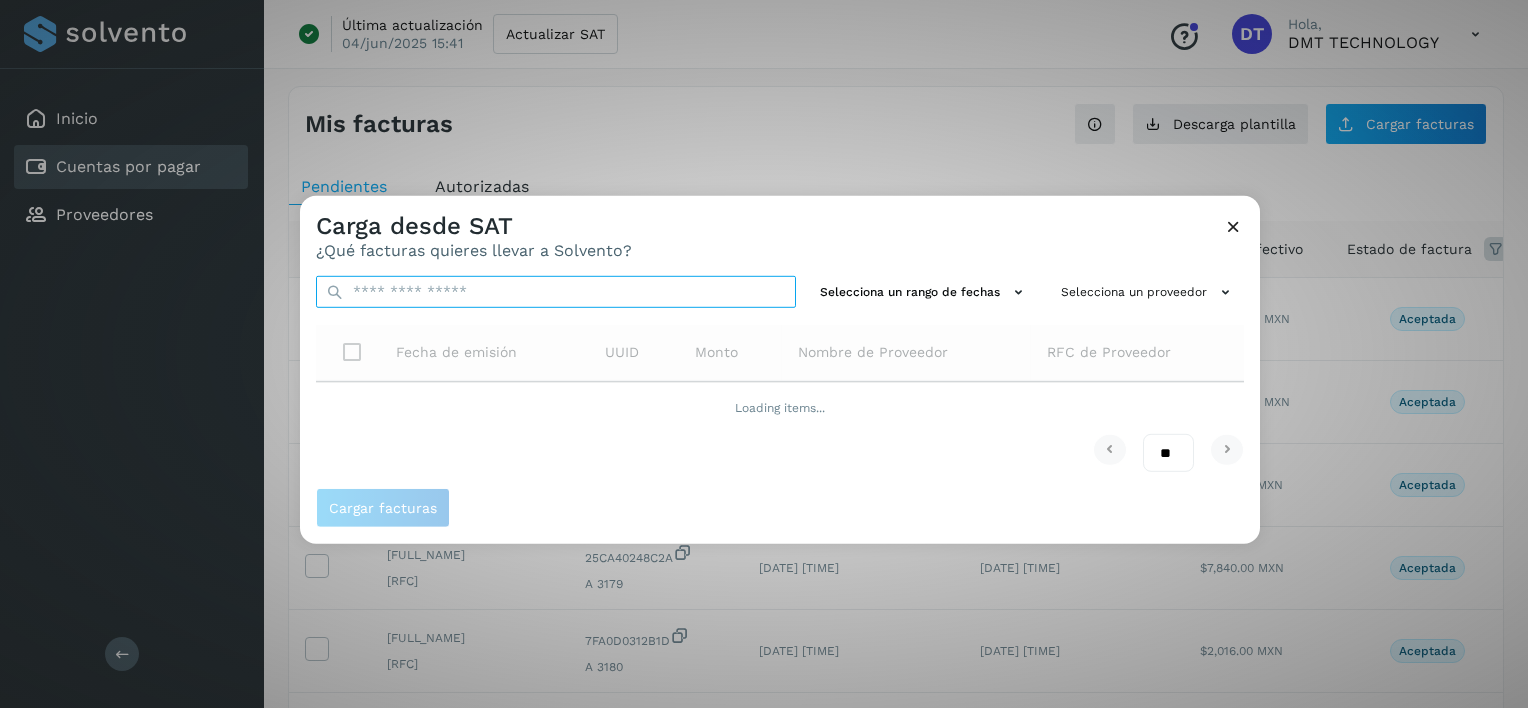 click at bounding box center (556, 292) 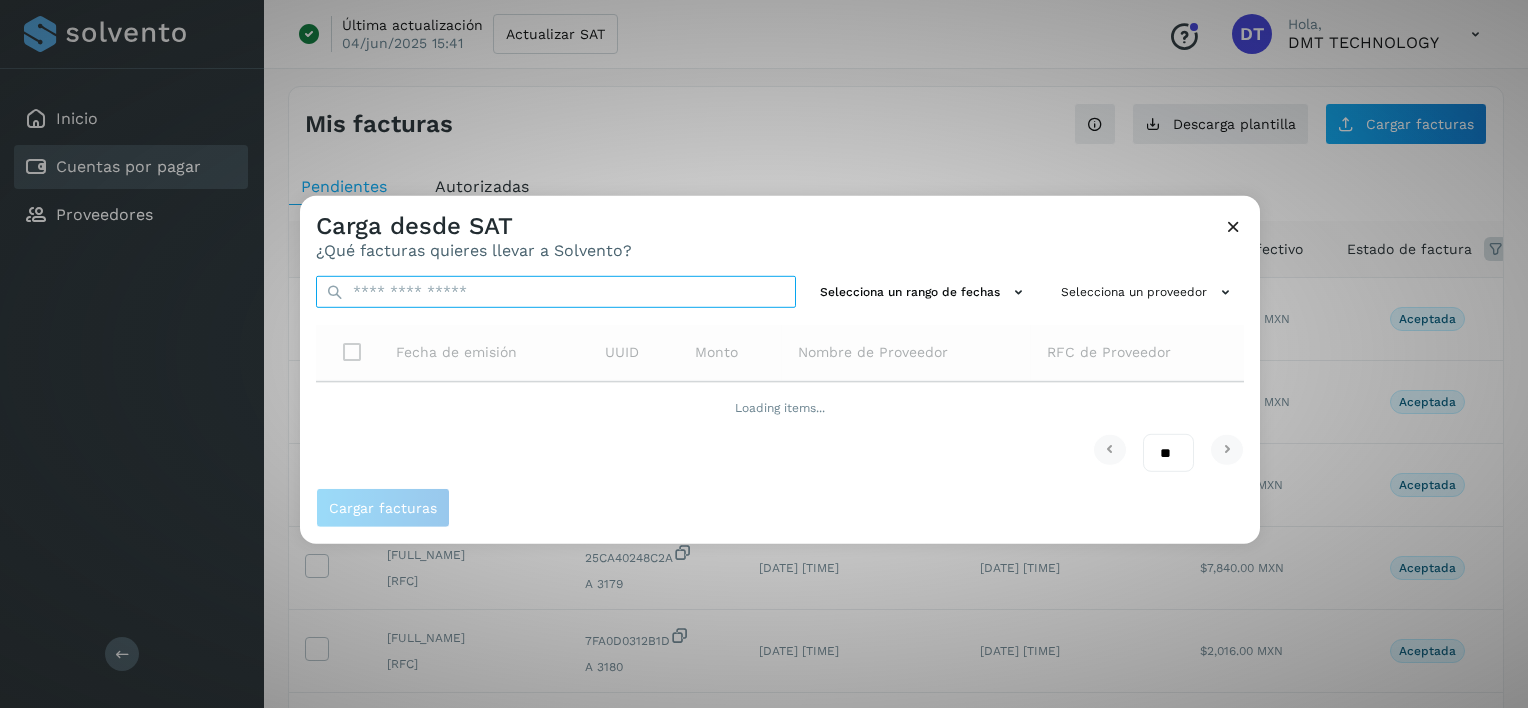 type on "**********" 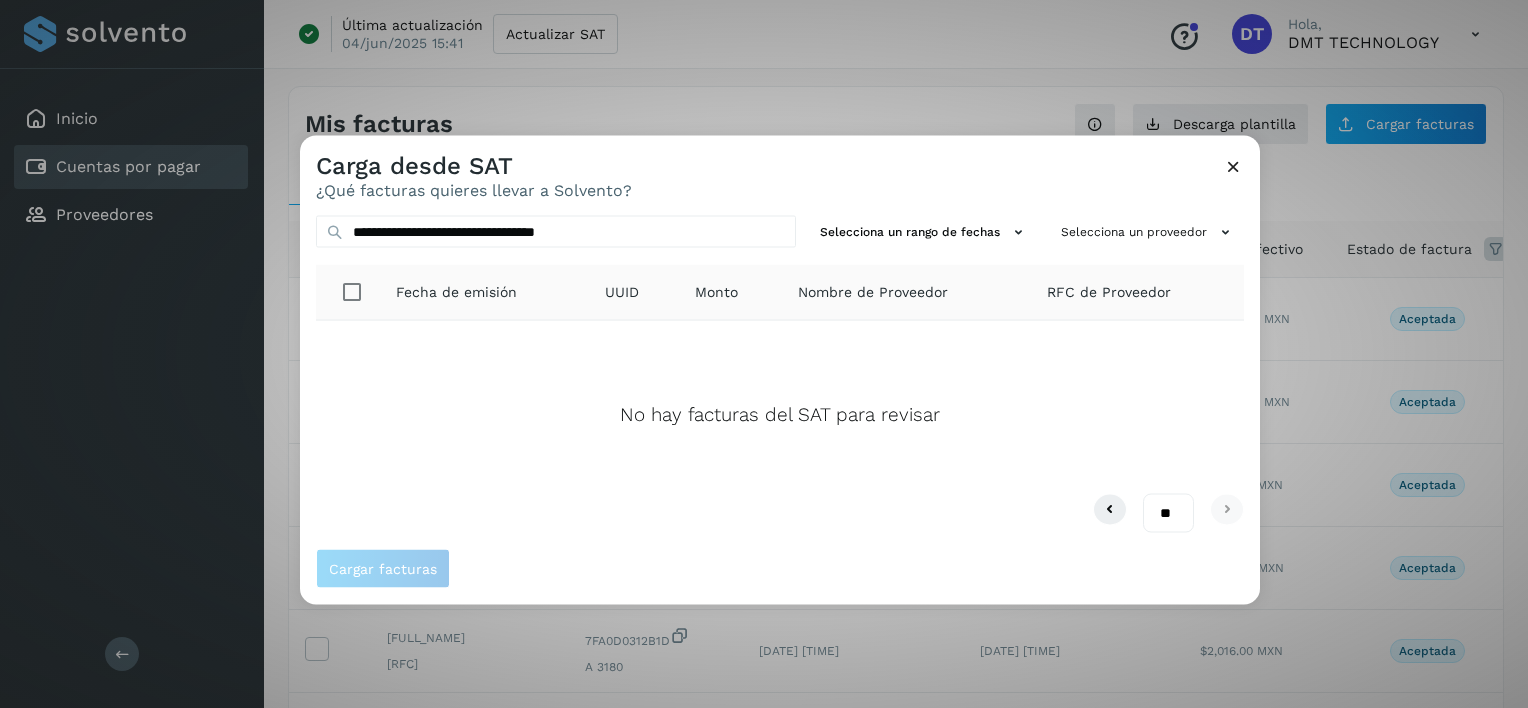 click at bounding box center [1233, 166] 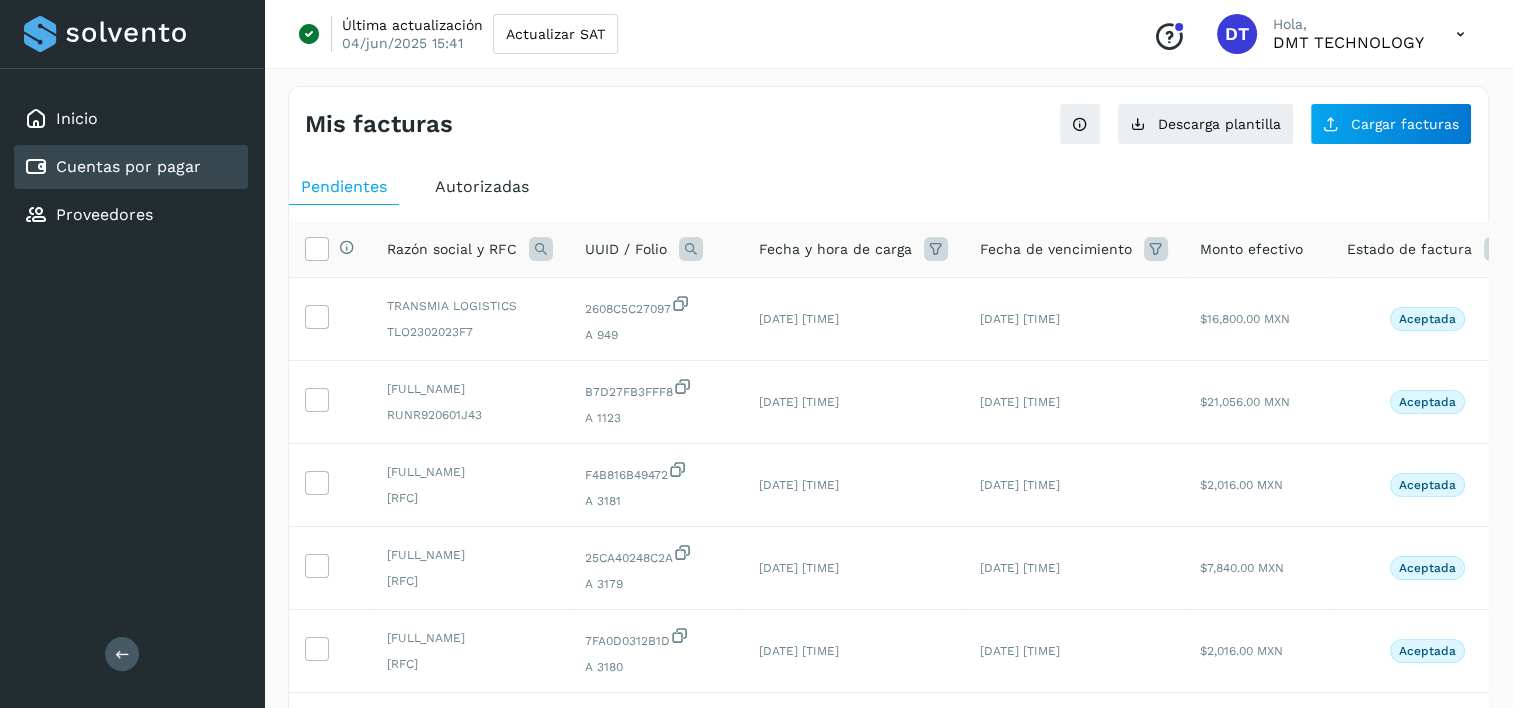 click on "Autorizadas" at bounding box center (482, 186) 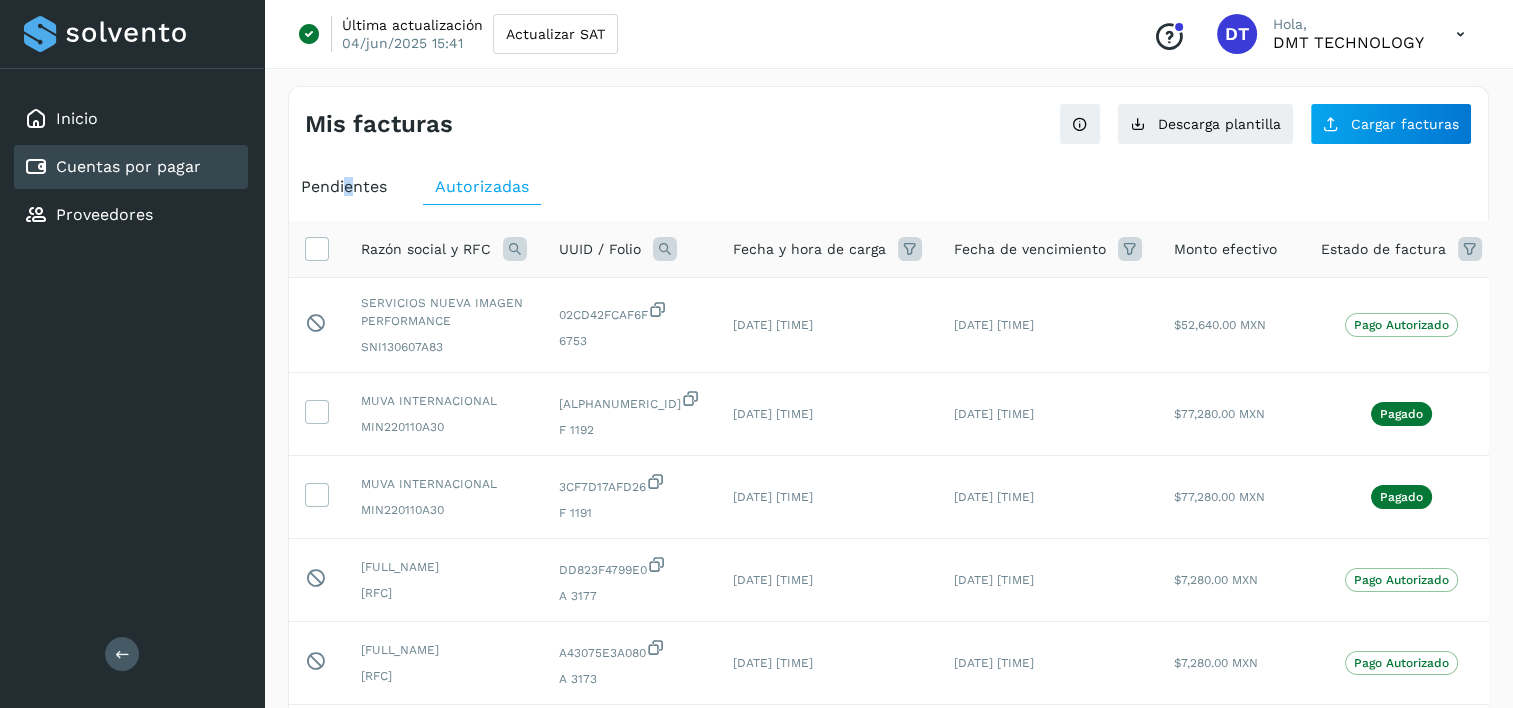 click on "Pendientes" at bounding box center [344, 186] 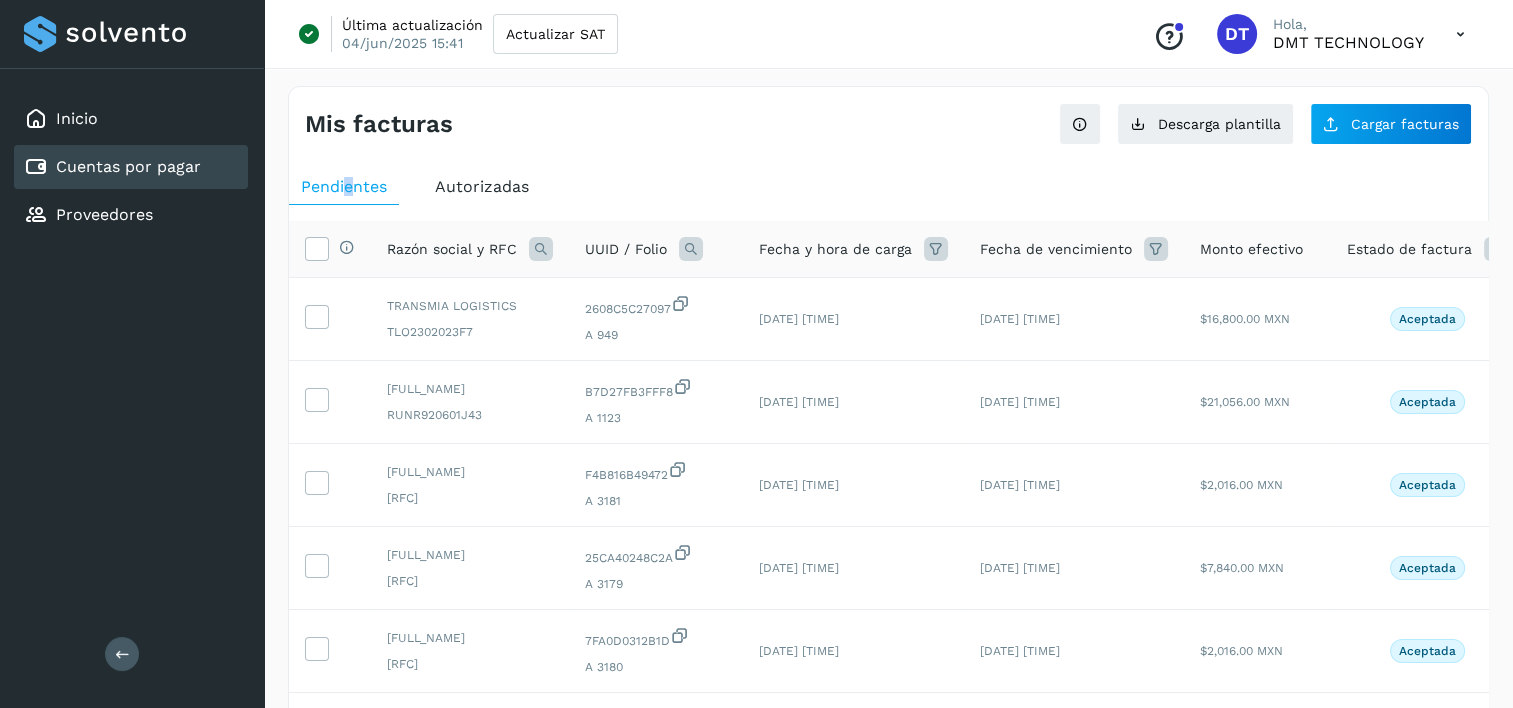 click at bounding box center (691, 249) 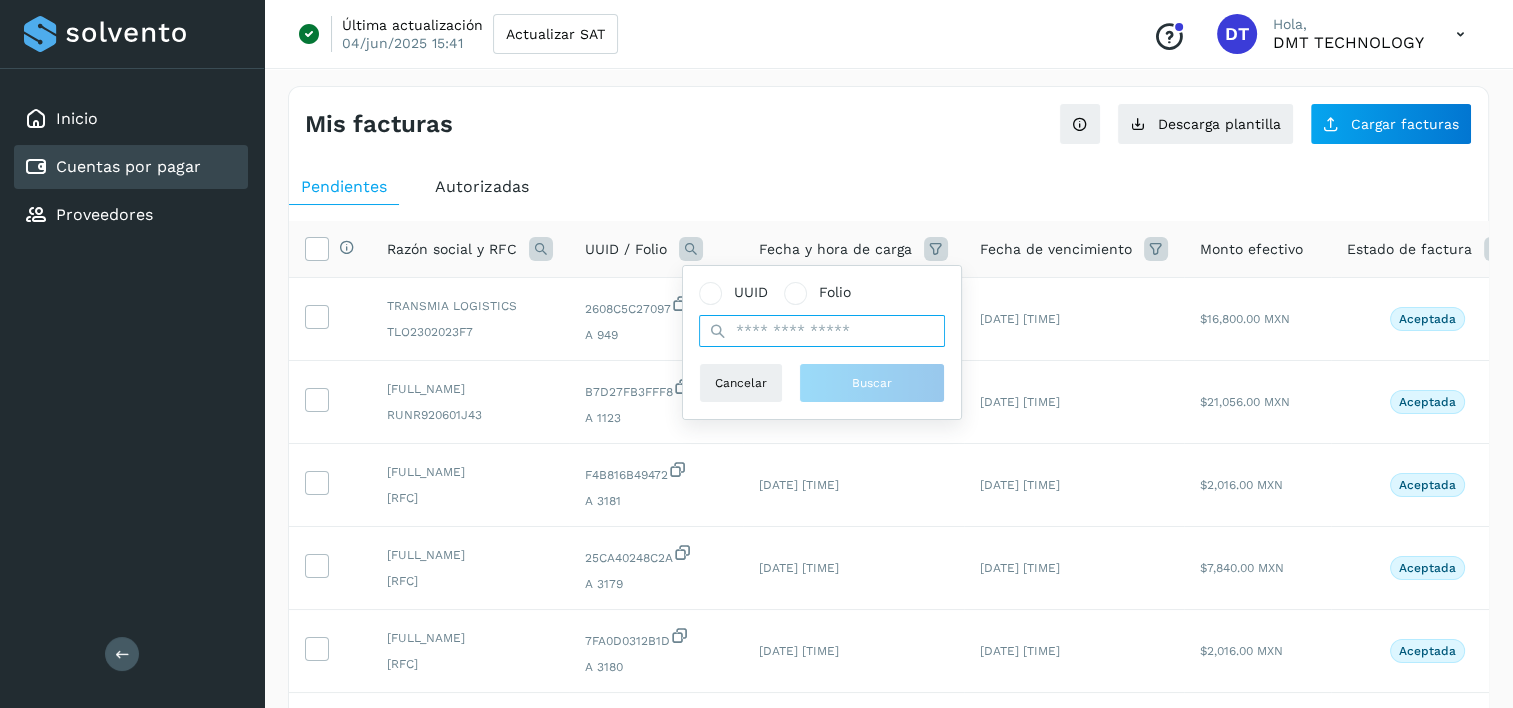 click at bounding box center [822, 331] 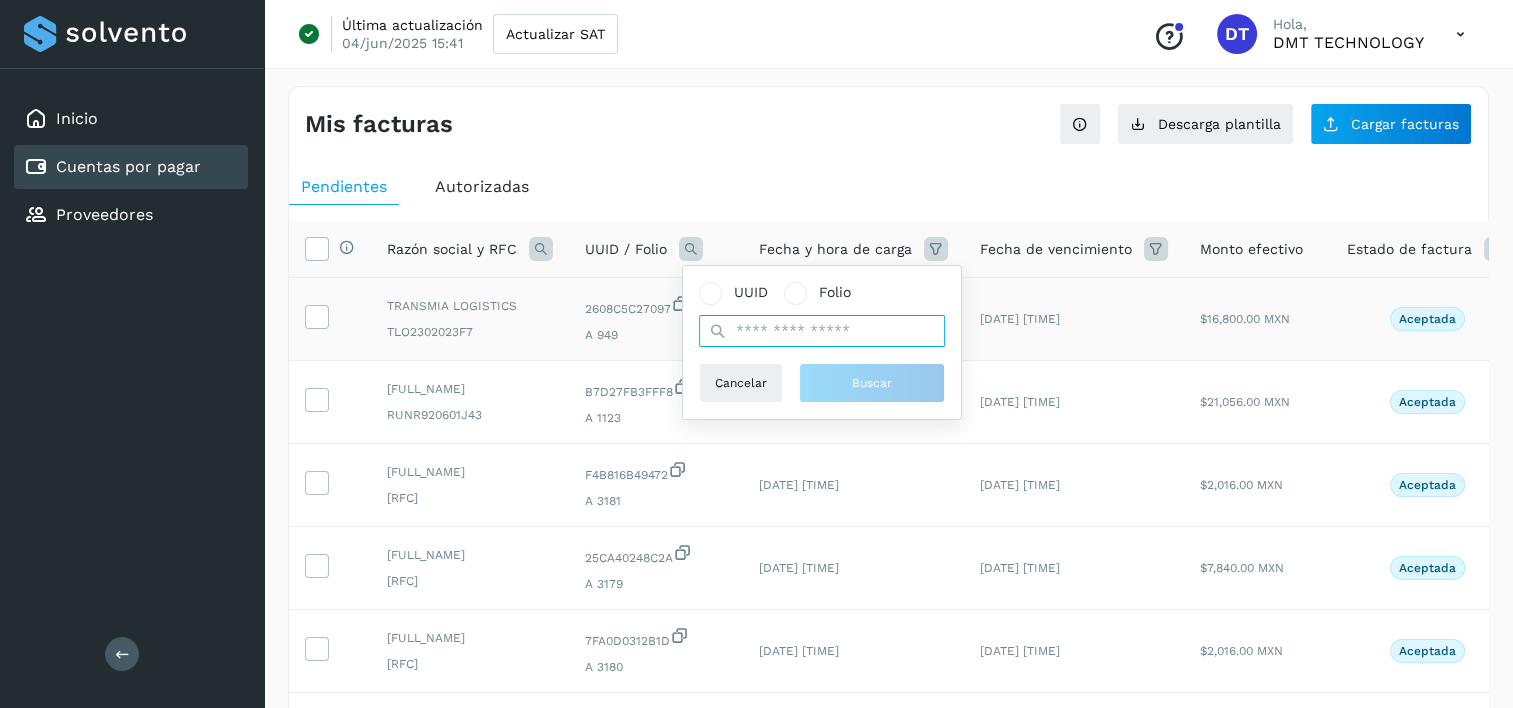 paste on "**********" 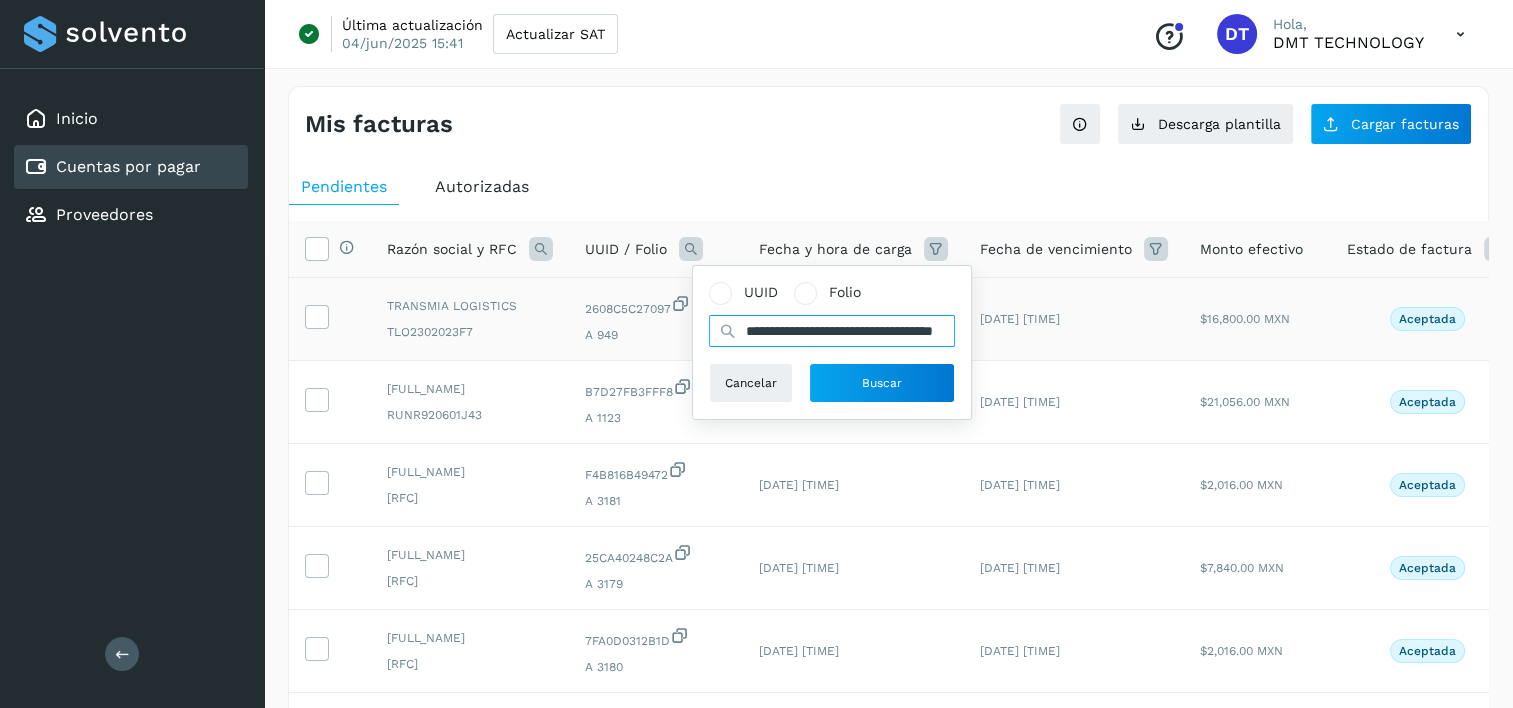 scroll, scrollTop: 0, scrollLeft: 89, axis: horizontal 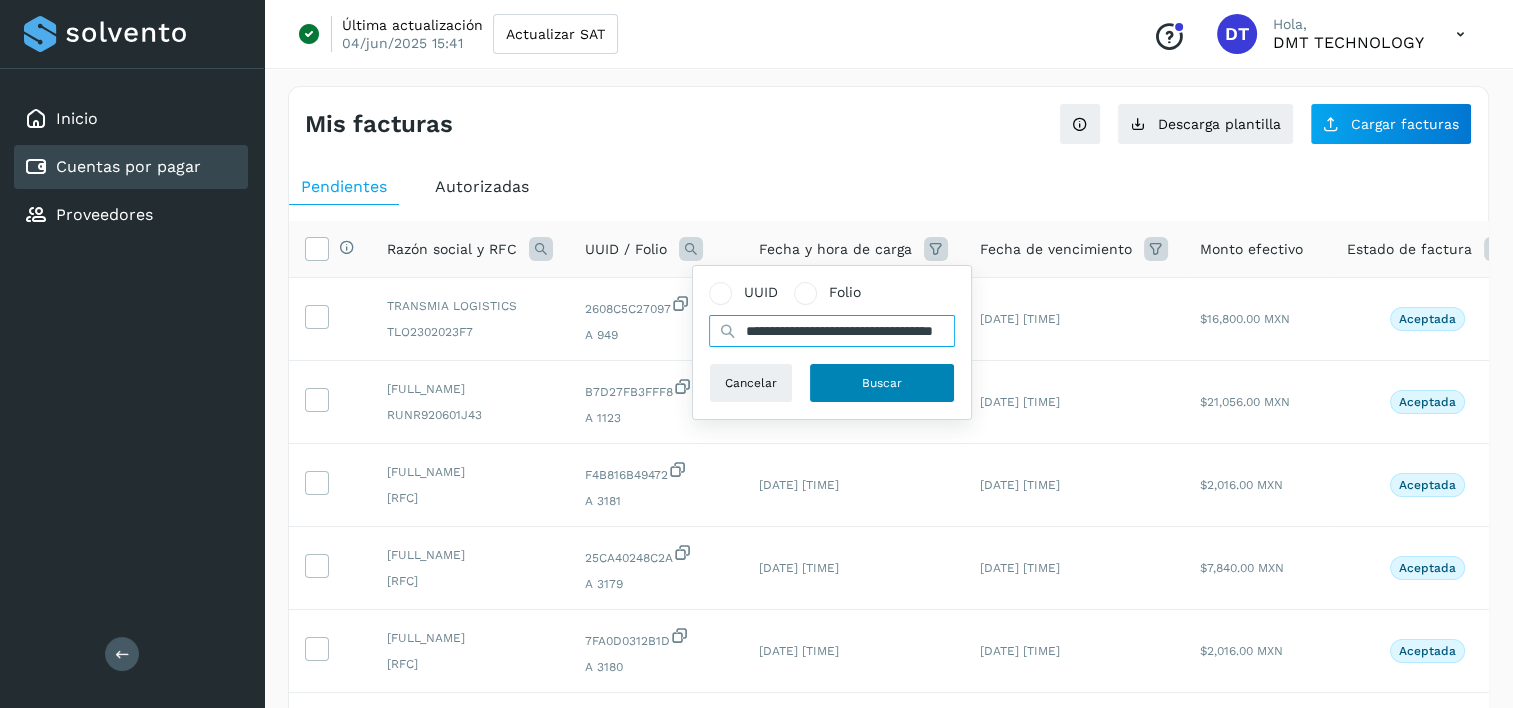 type on "**********" 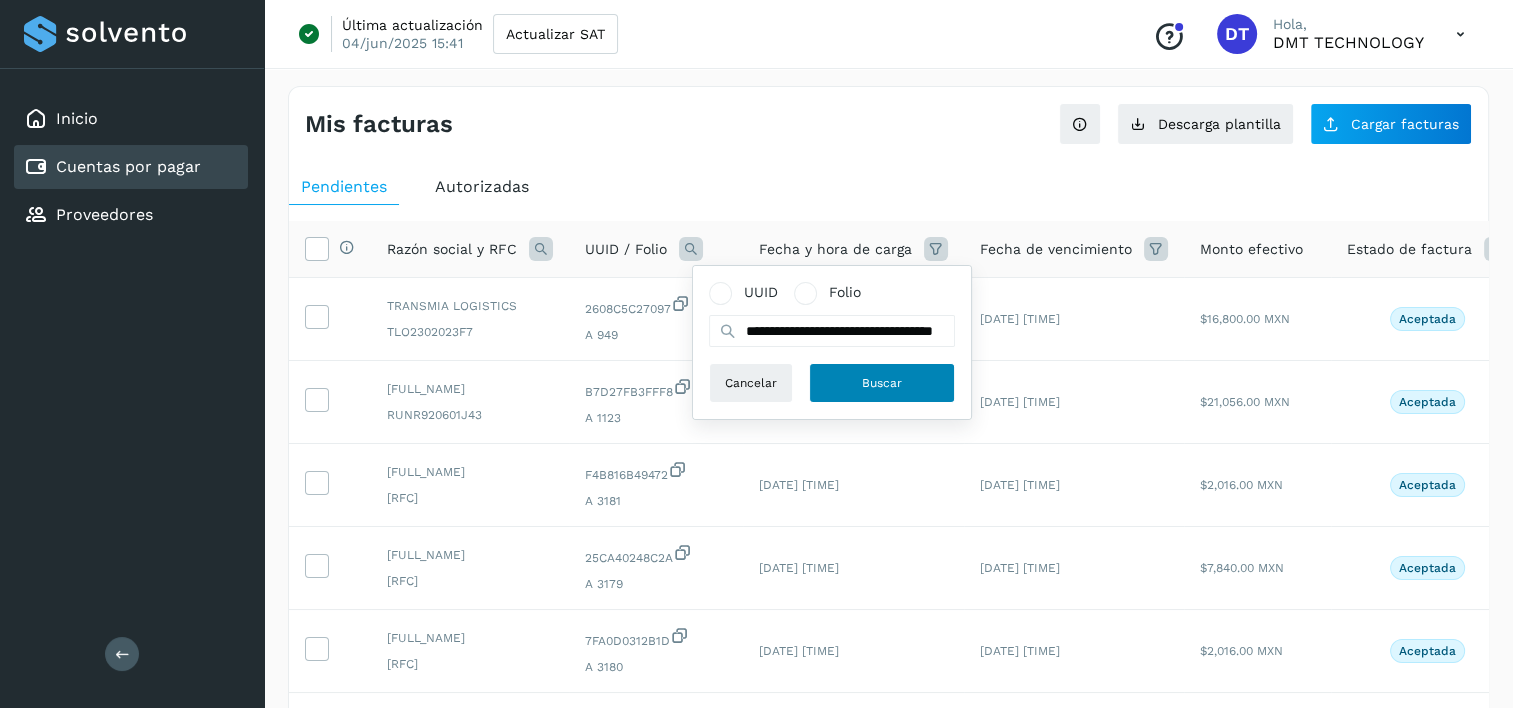 click on "Buscar" at bounding box center (882, 383) 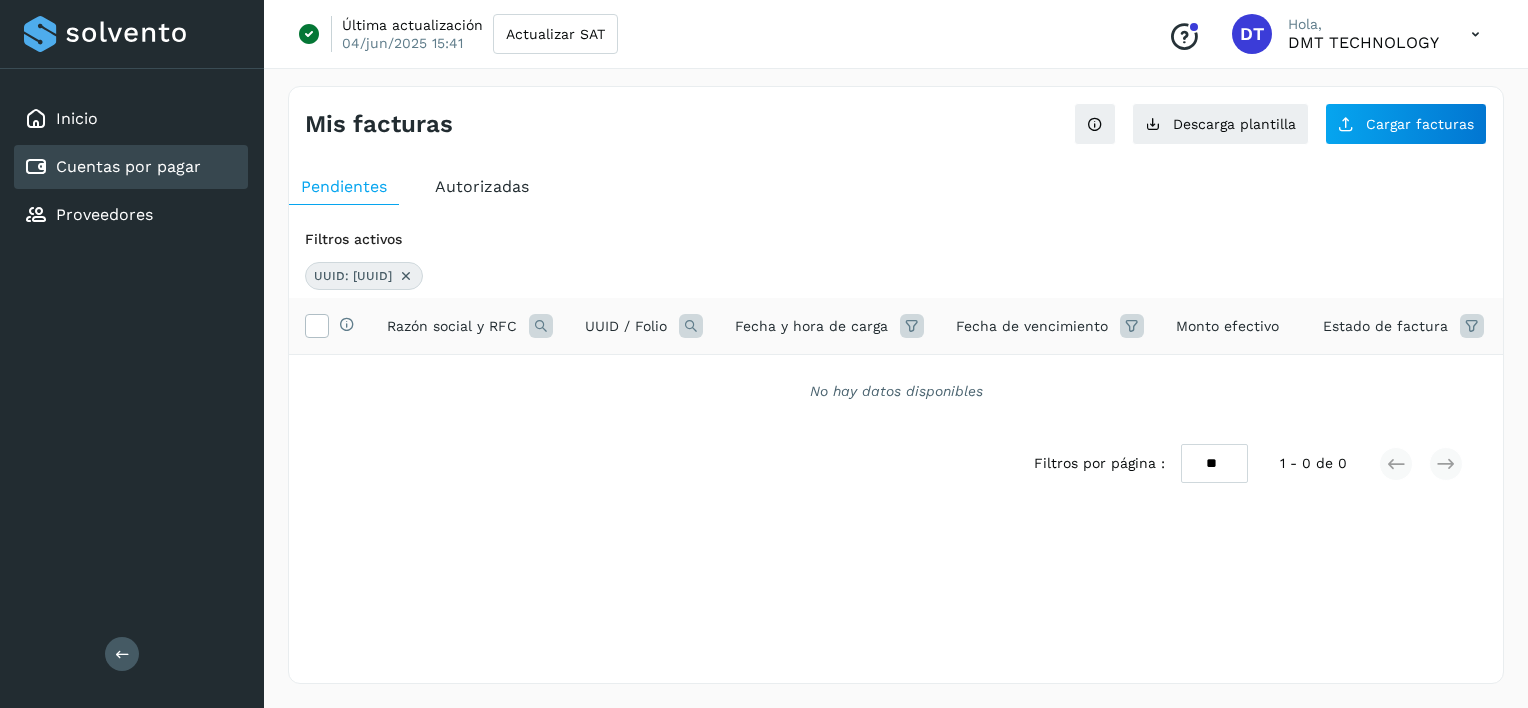 click at bounding box center [406, 276] 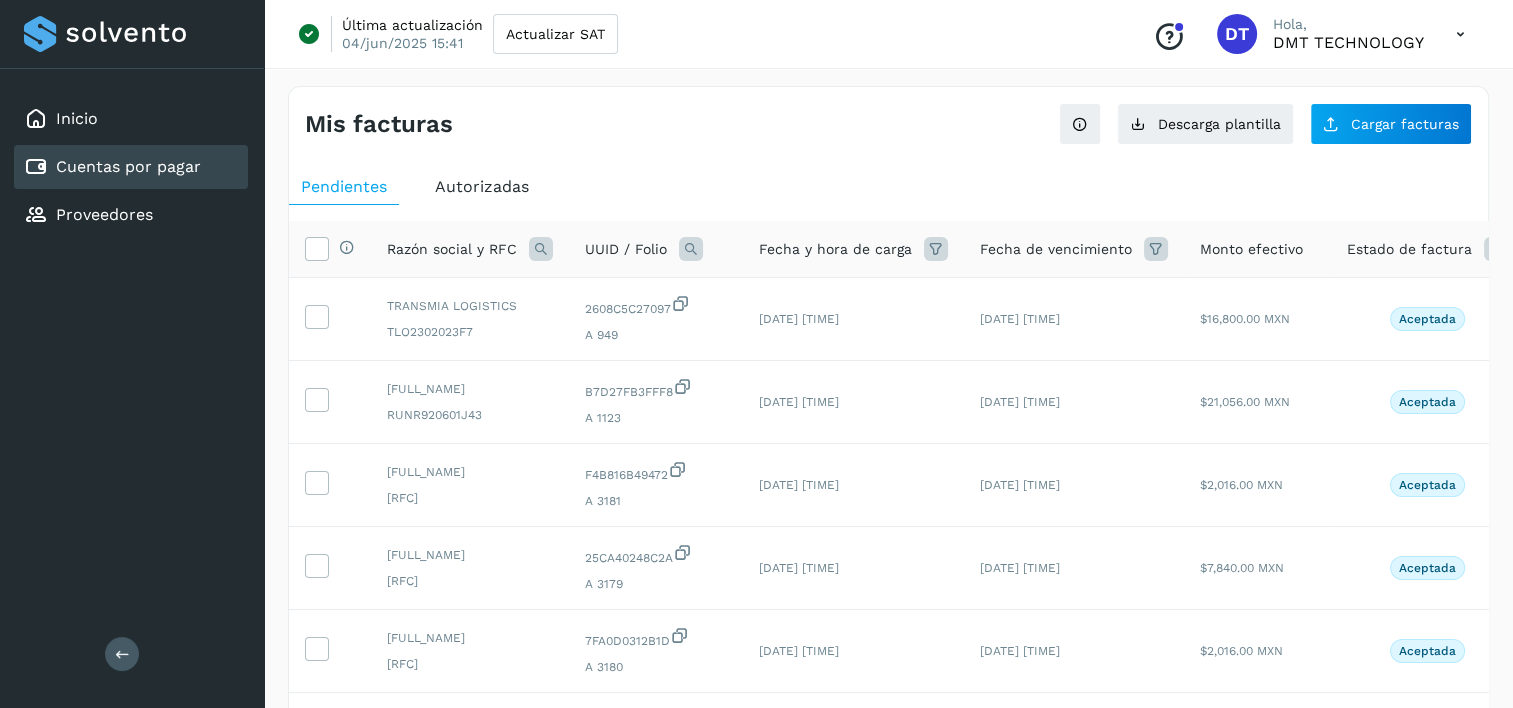 click at bounding box center (691, 249) 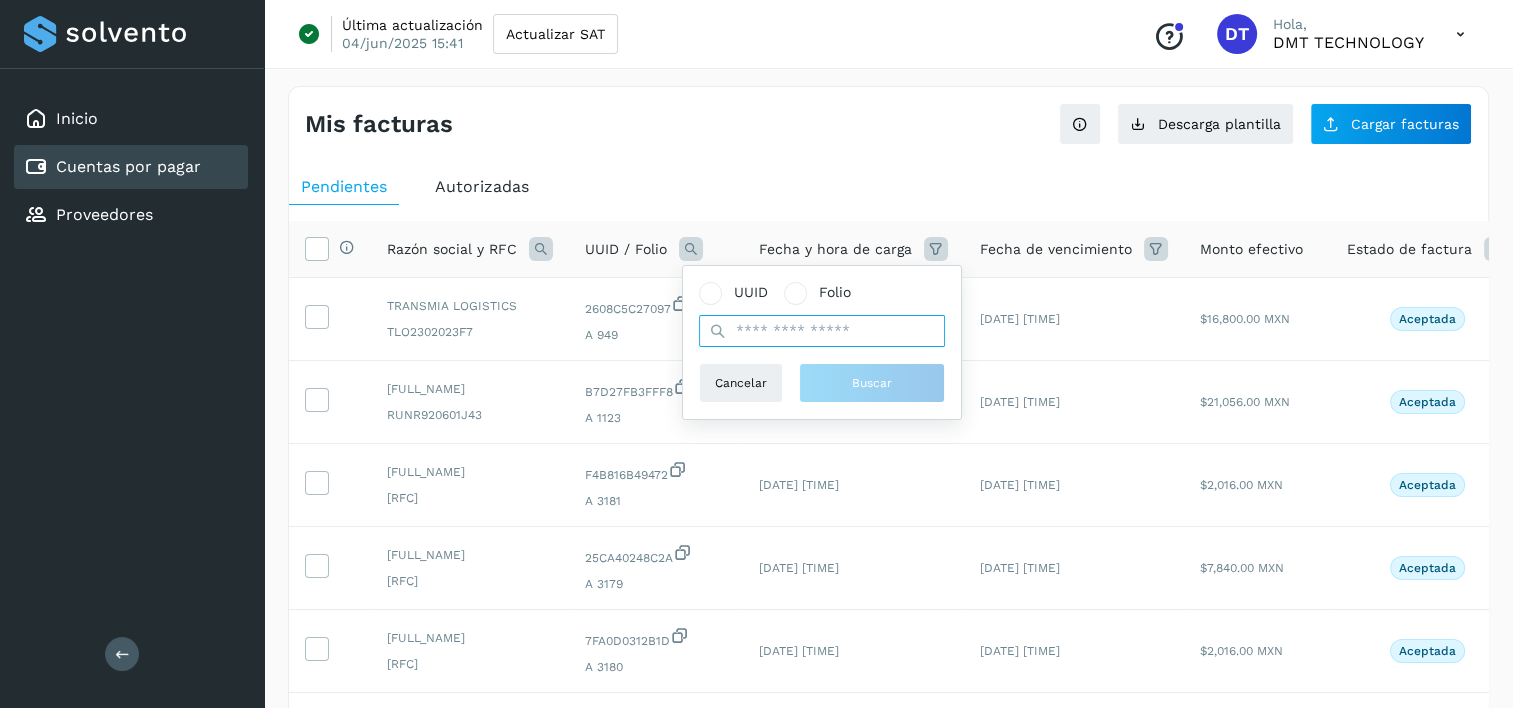 click at bounding box center (822, 331) 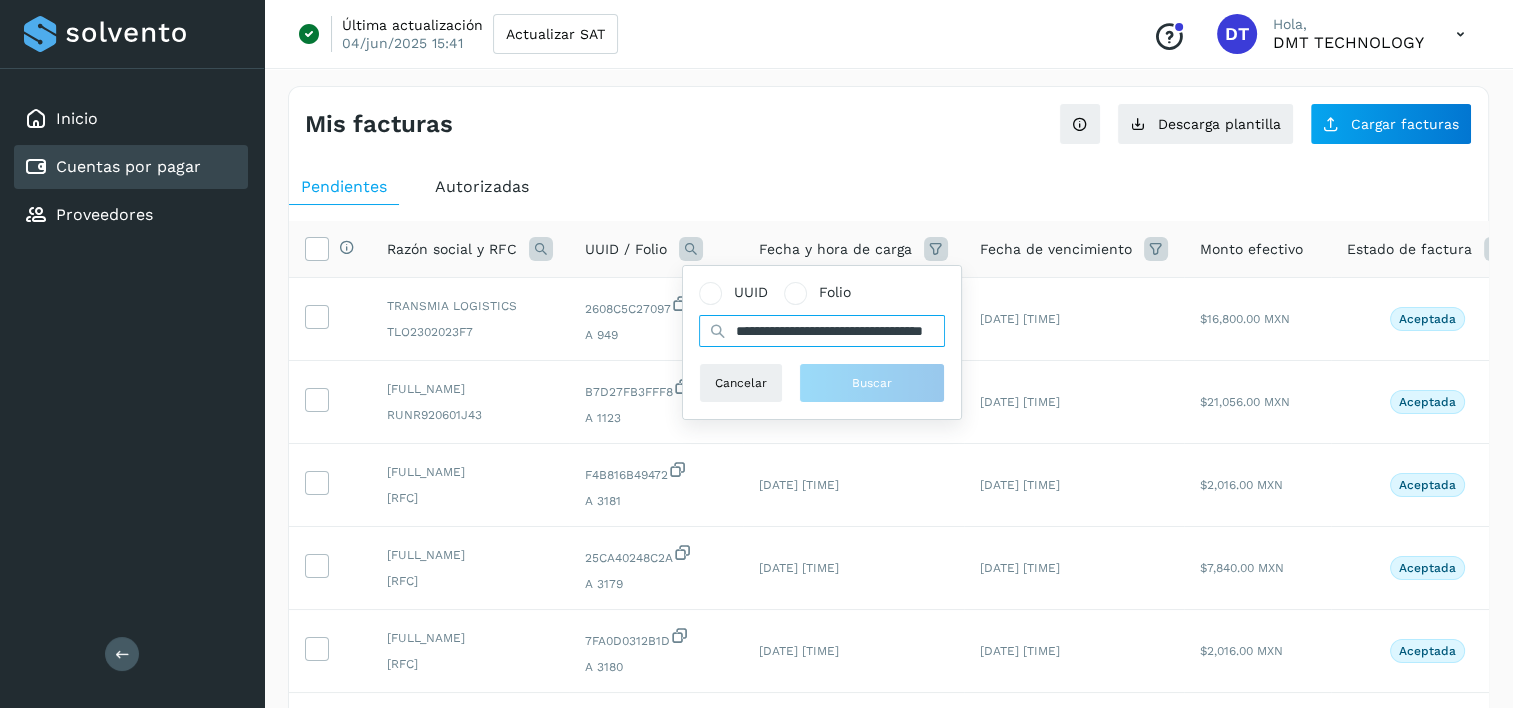 scroll, scrollTop: 0, scrollLeft: 89, axis: horizontal 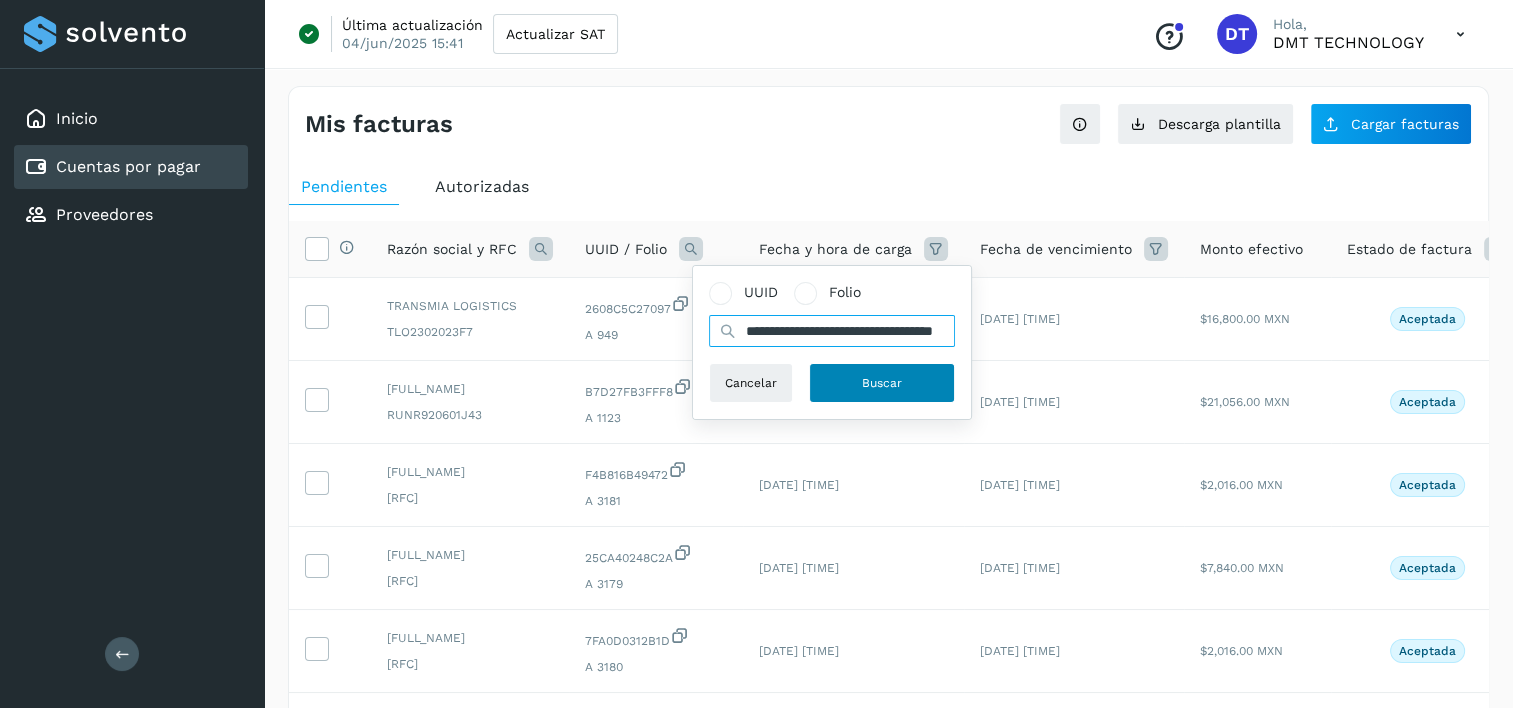 type on "**********" 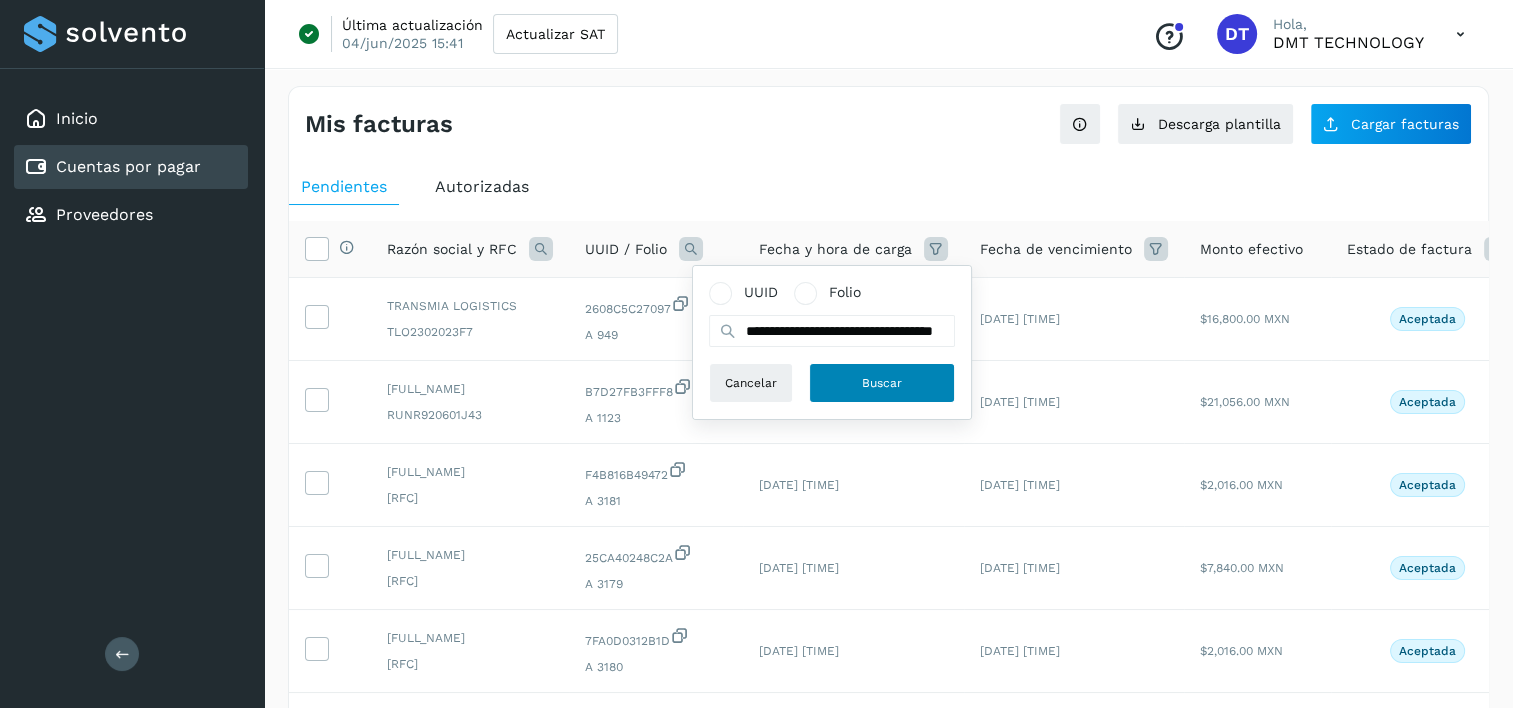 click on "Buscar" at bounding box center [882, 383] 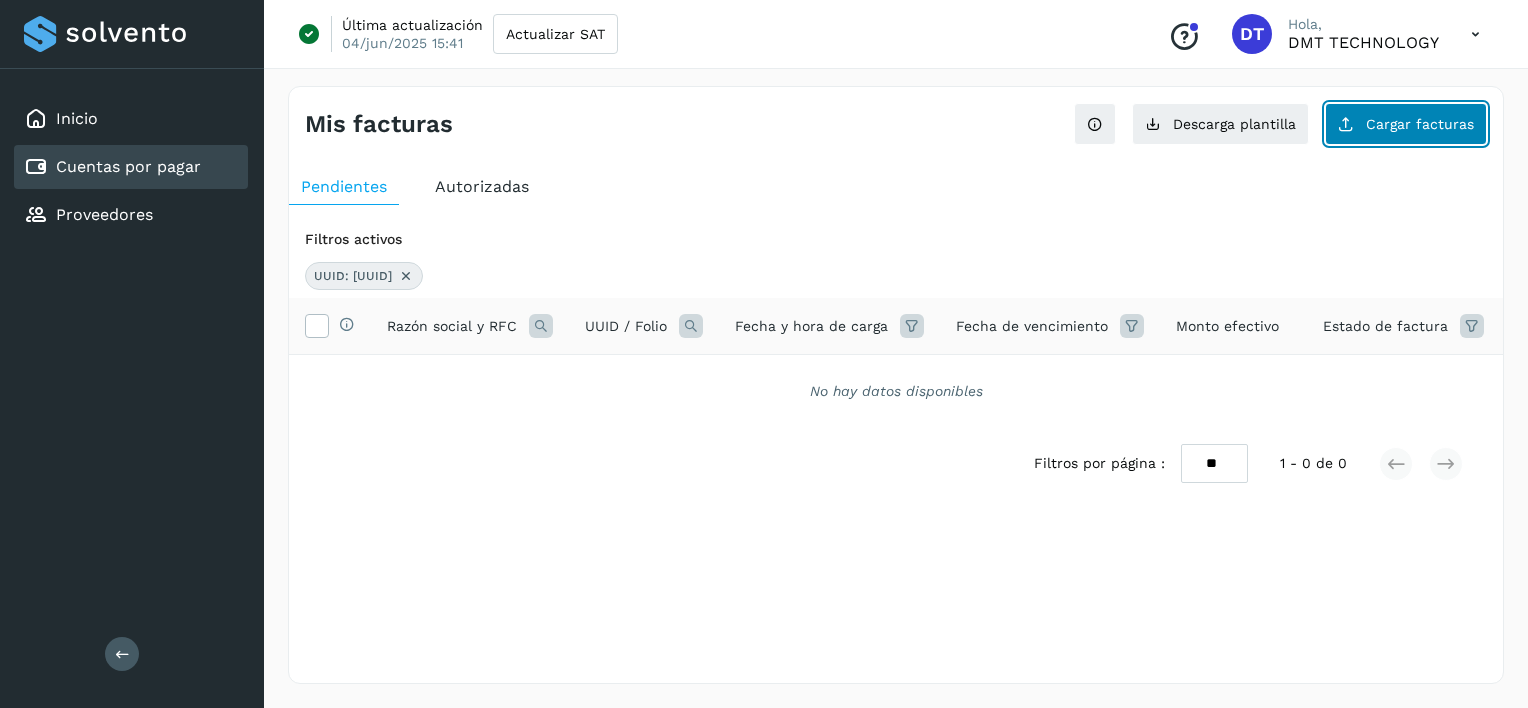 click on "Cargar facturas" 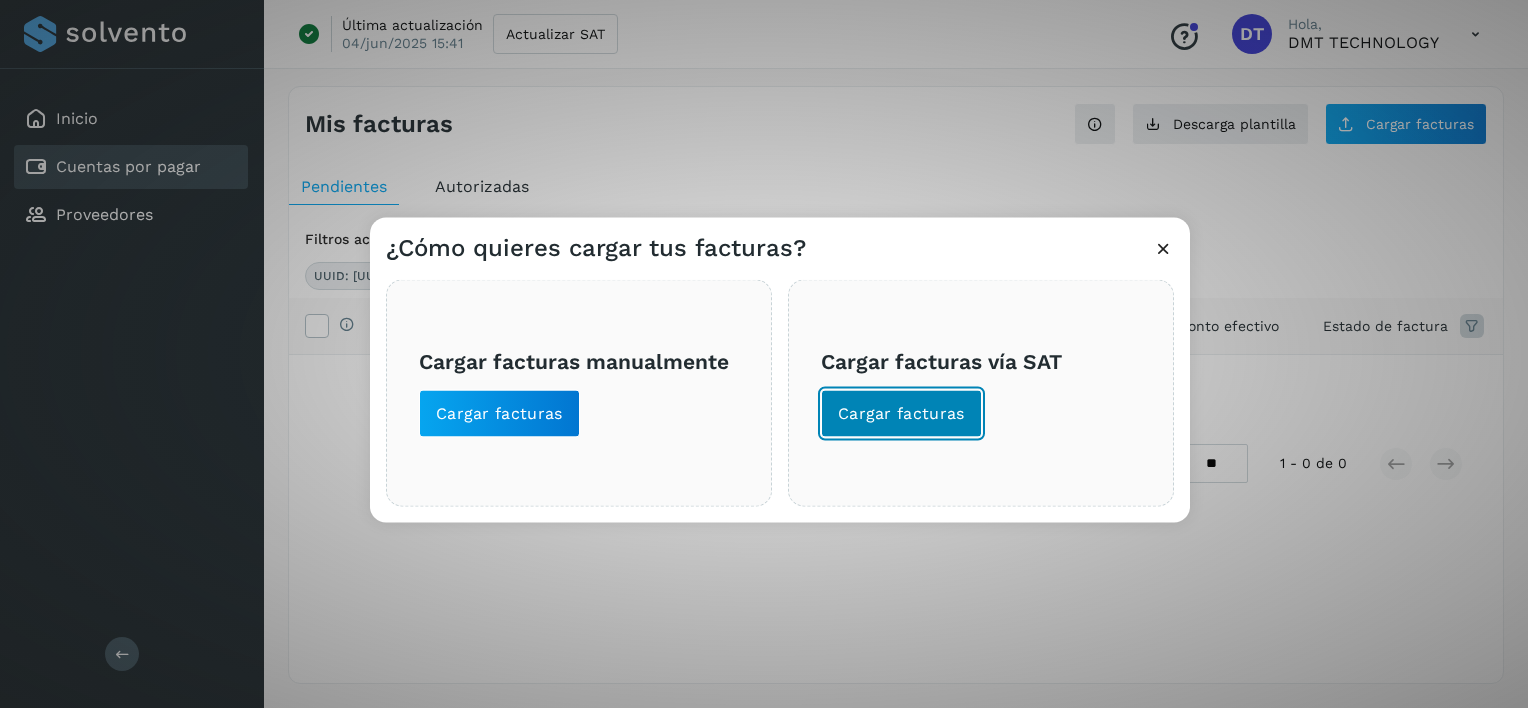click on "Cargar facturas" 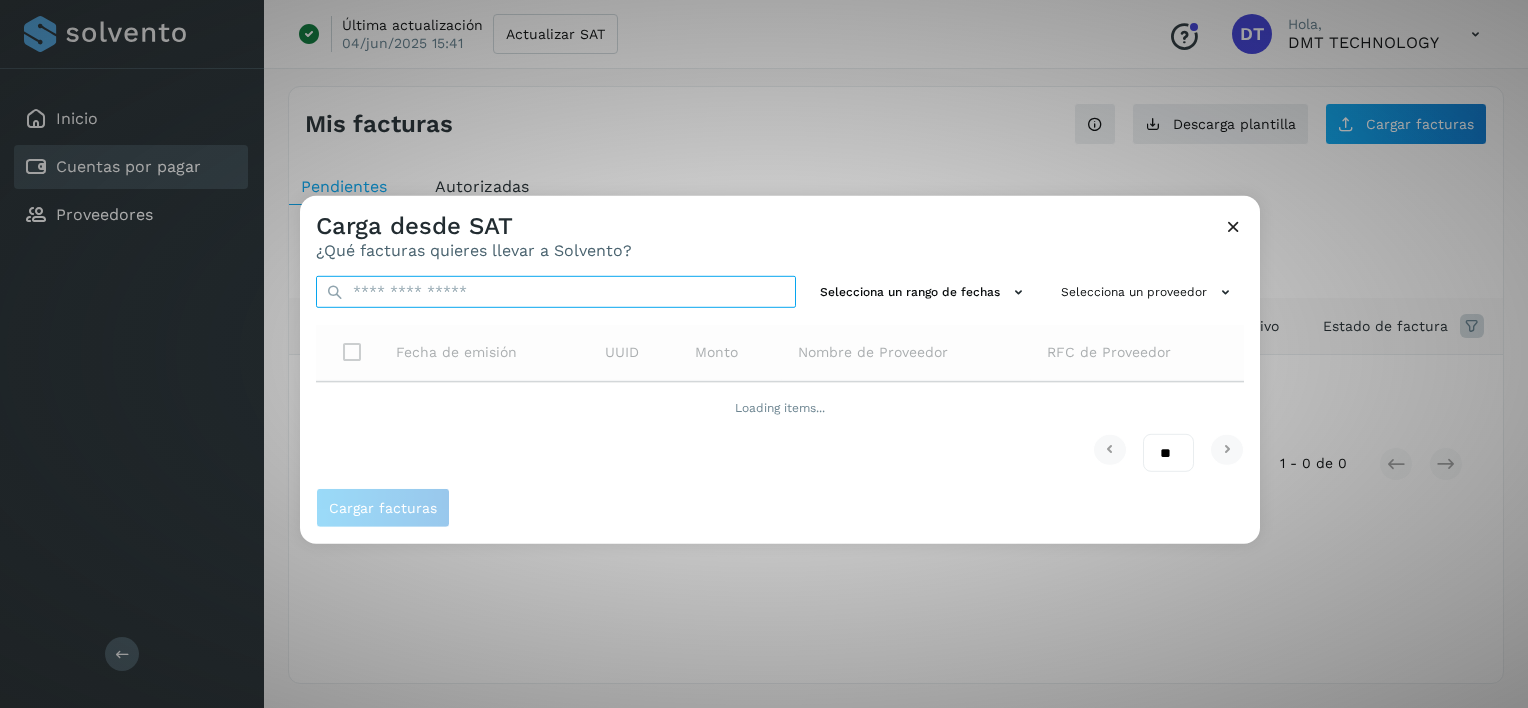click at bounding box center [556, 292] 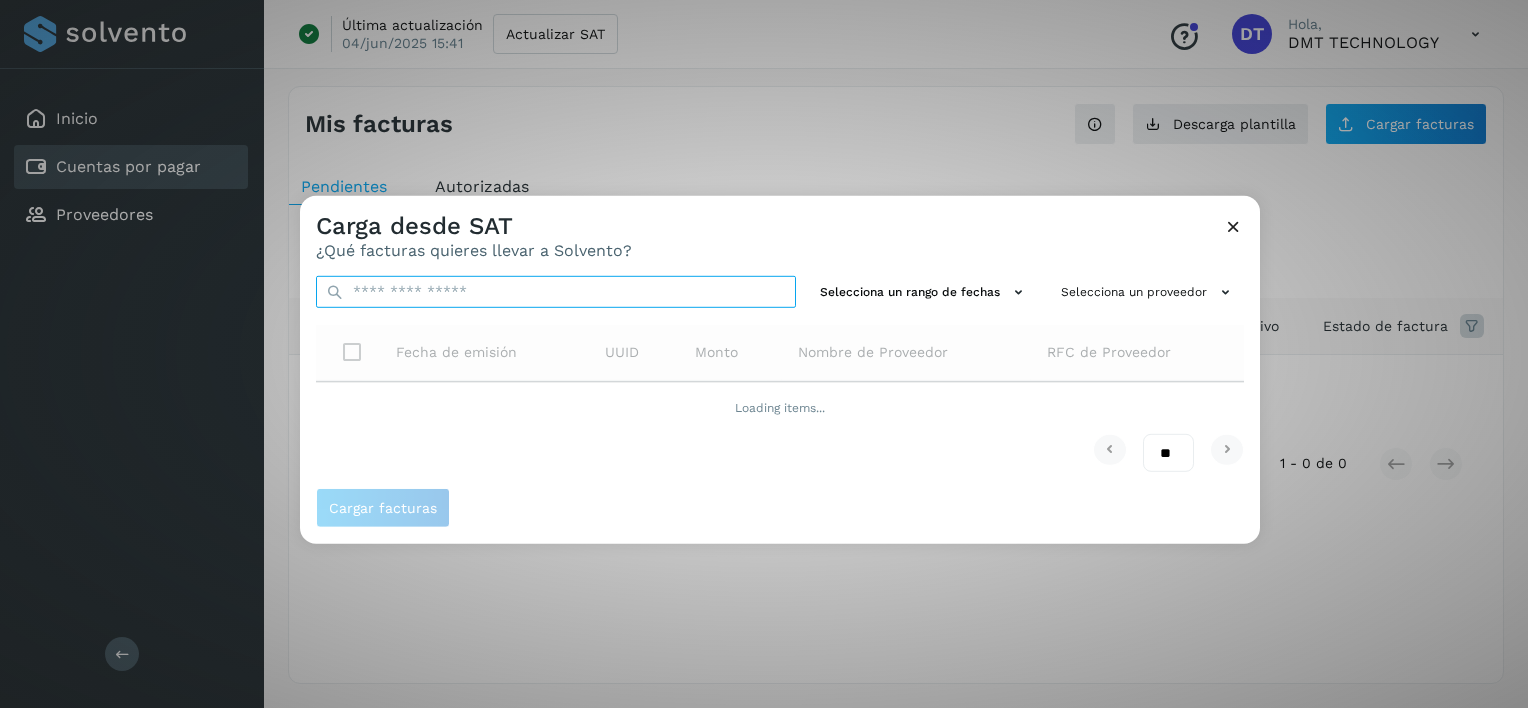 paste on "**********" 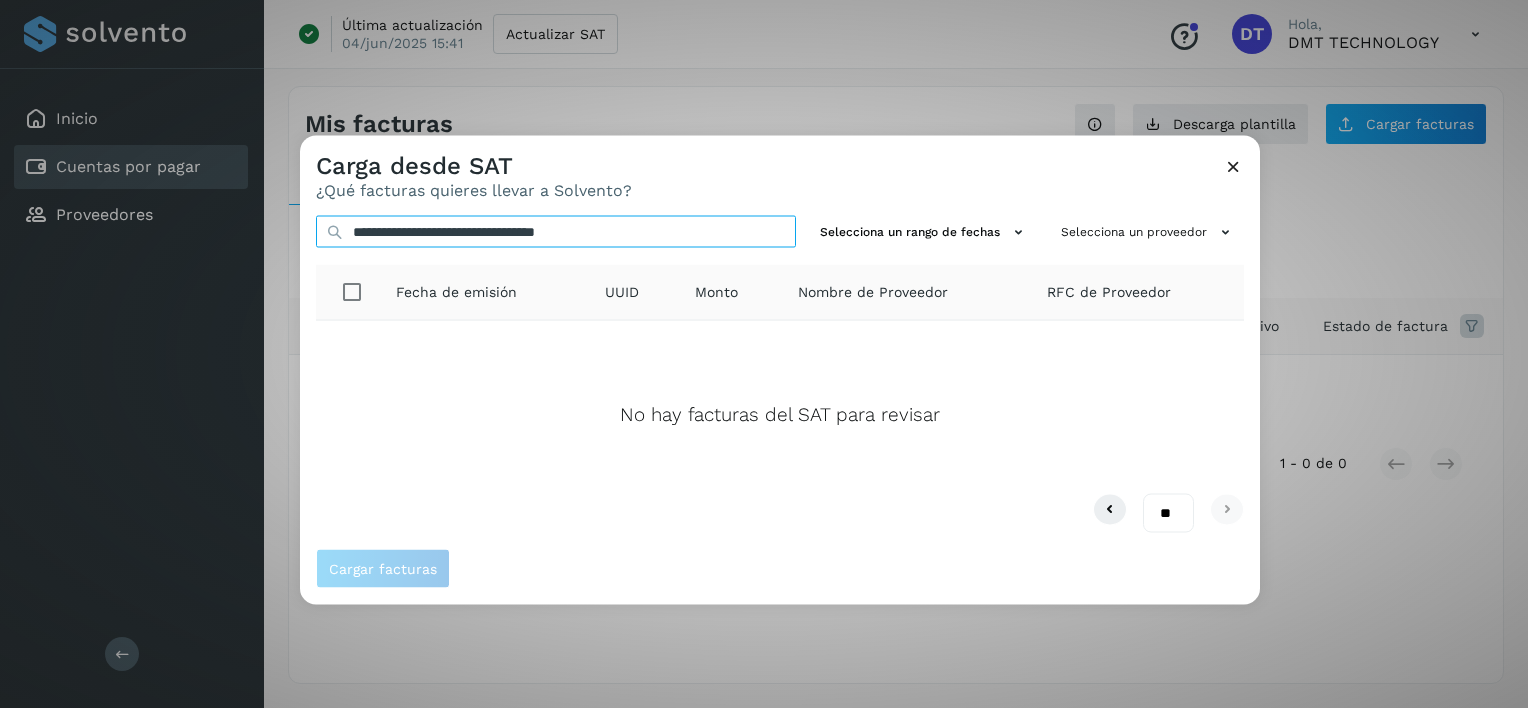 type on "**********" 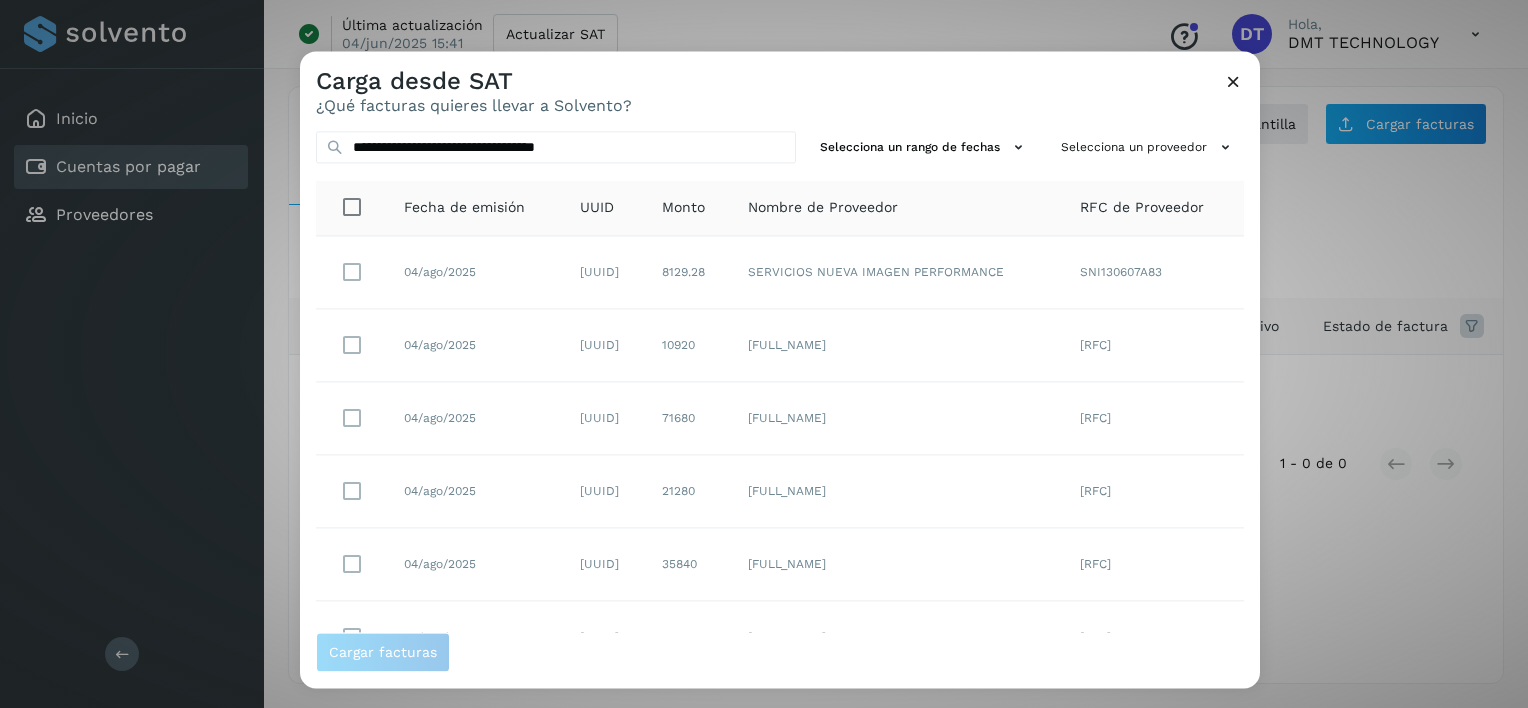click on "Carga desde SAT ¿Qué facturas quieres llevar a Solvento?" at bounding box center [780, 83] 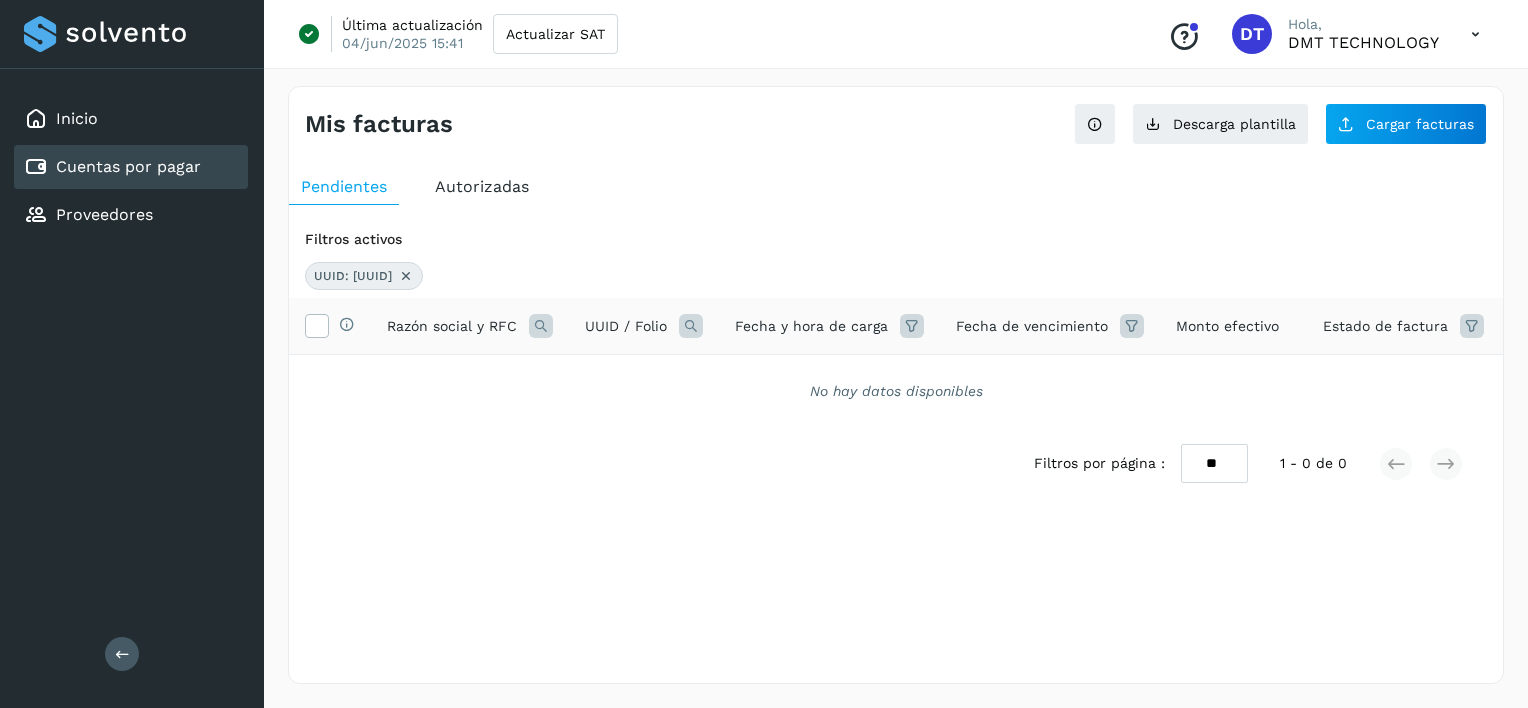 click at bounding box center (406, 276) 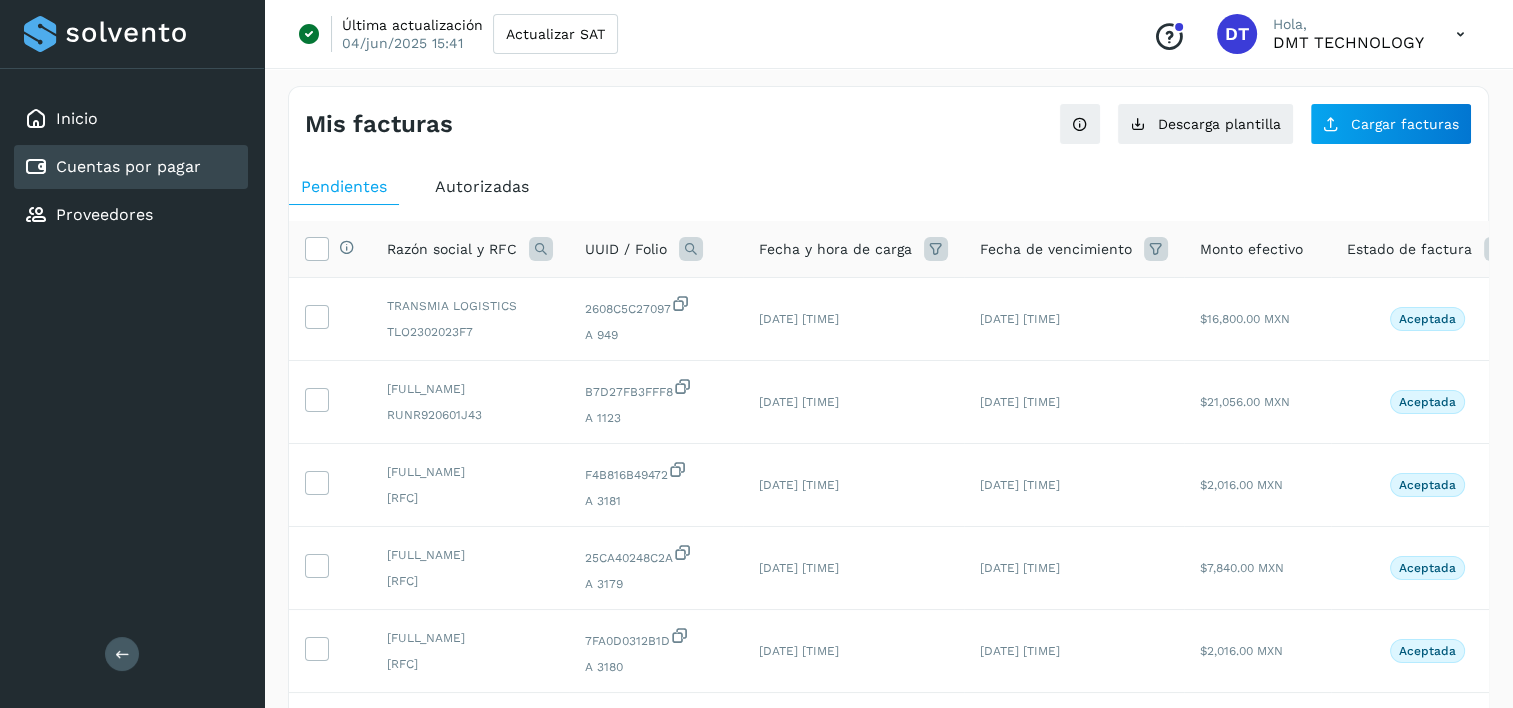 click on "UUID / Folio" at bounding box center [656, 249] 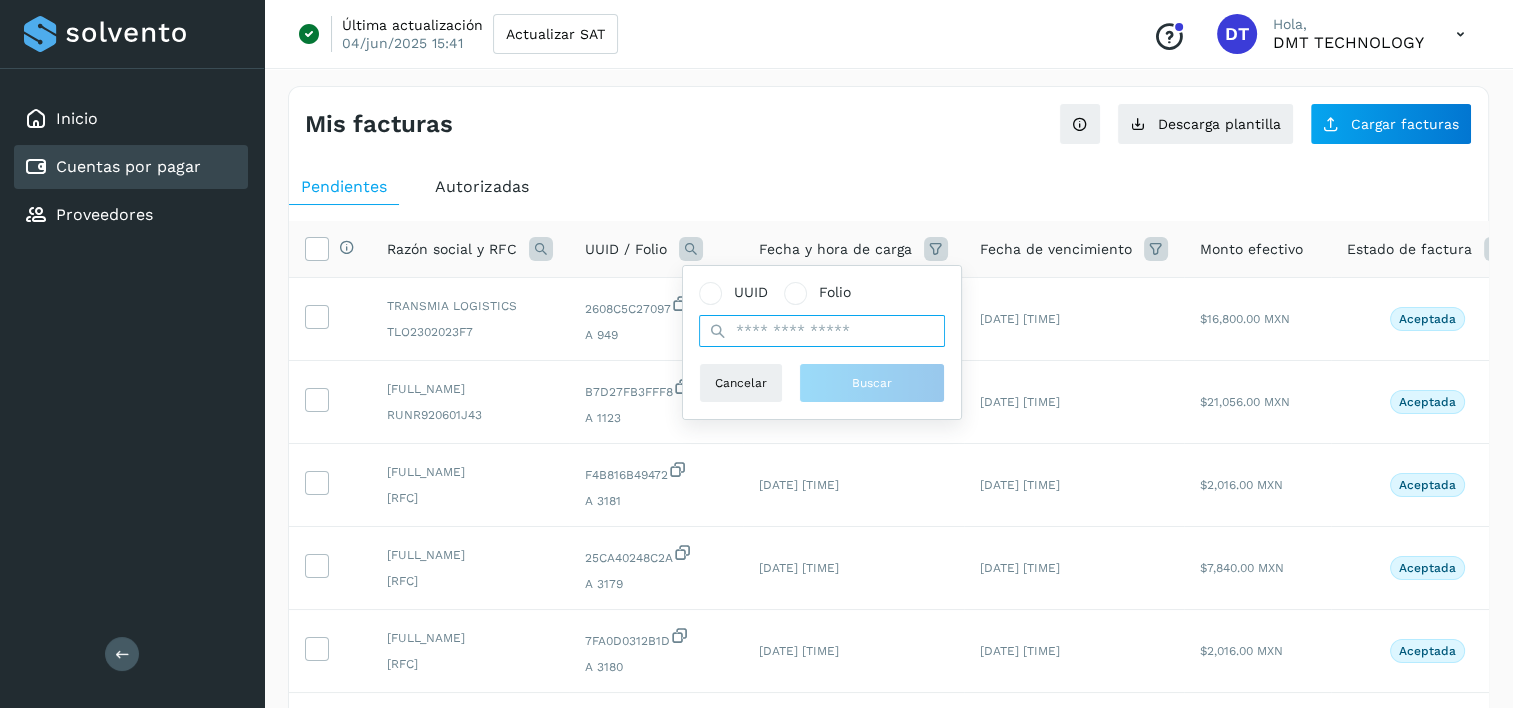 click at bounding box center (822, 331) 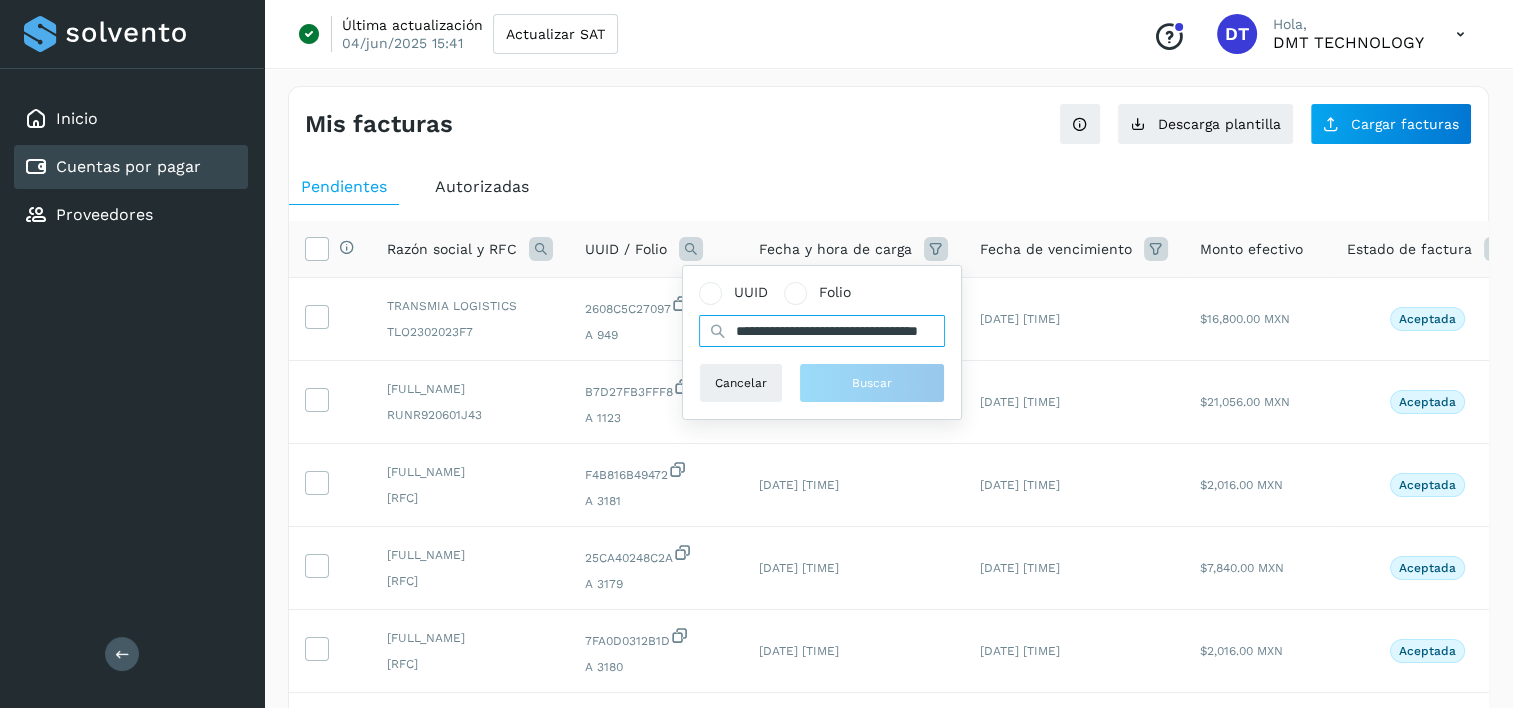 scroll, scrollTop: 0, scrollLeft: 77, axis: horizontal 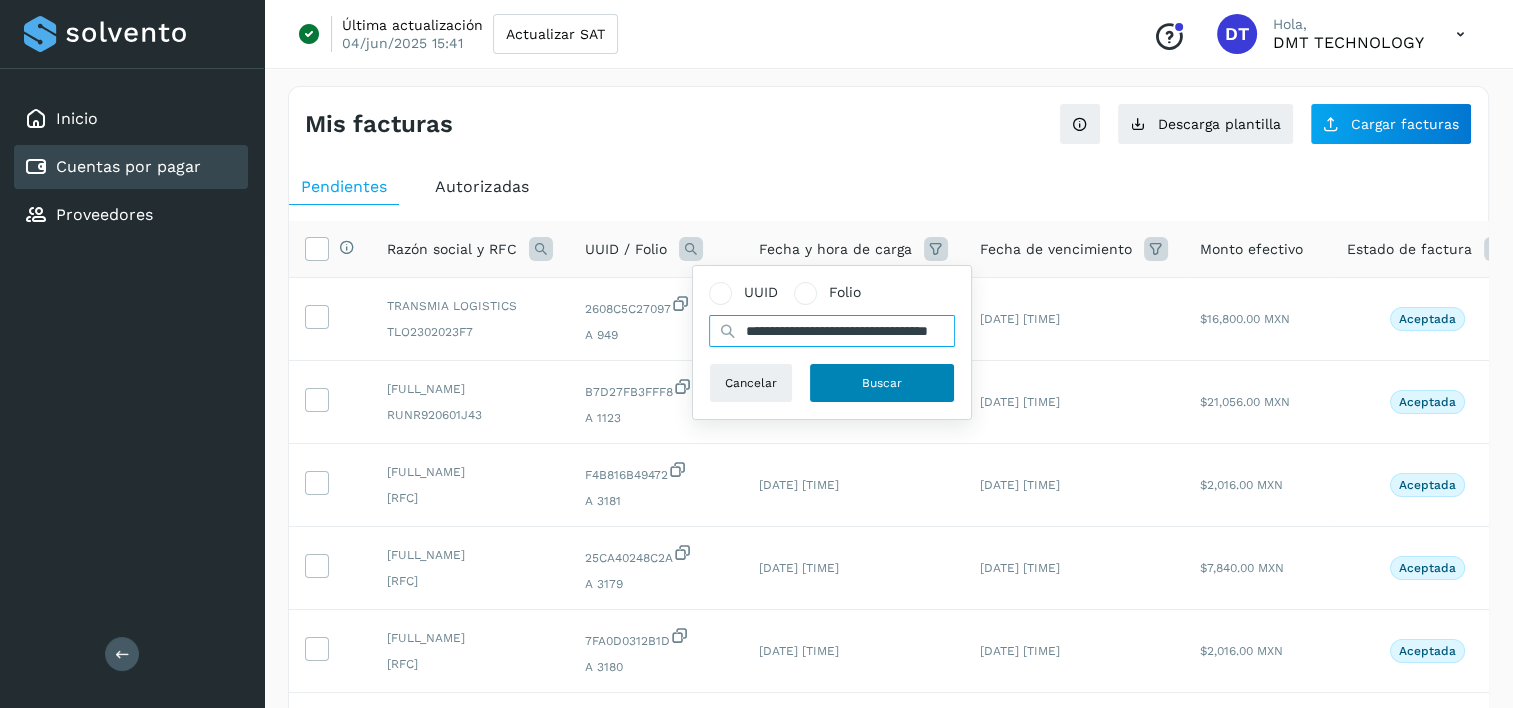 type on "**********" 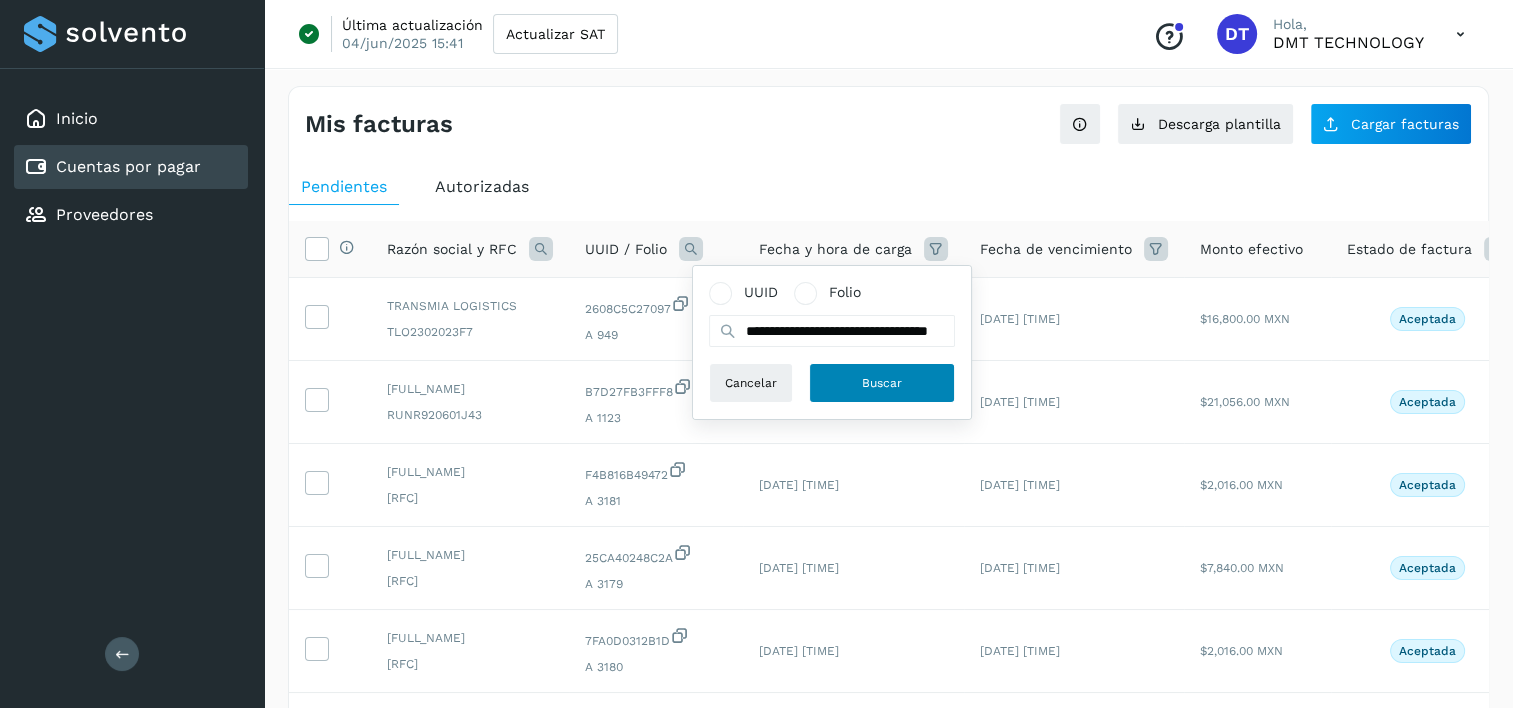 click on "**********" 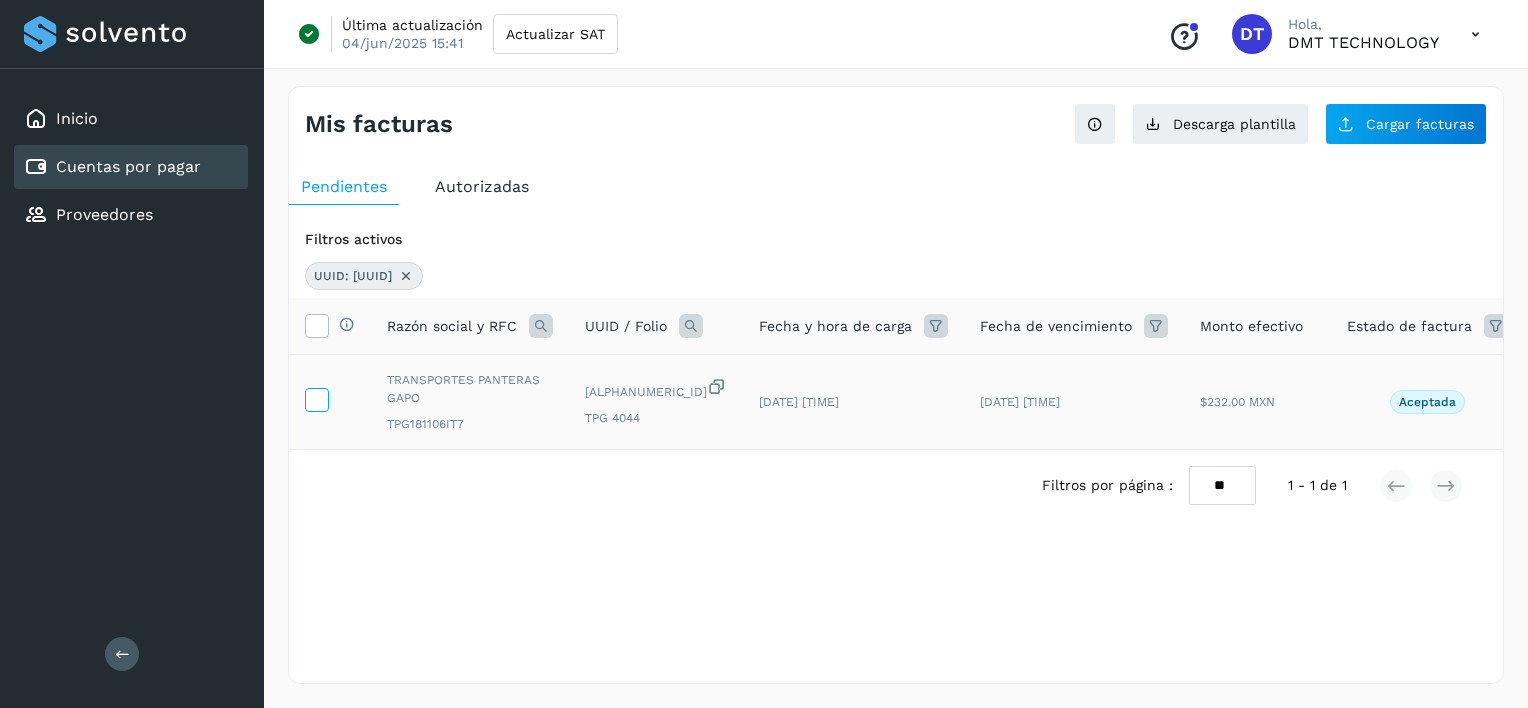 click at bounding box center (316, 398) 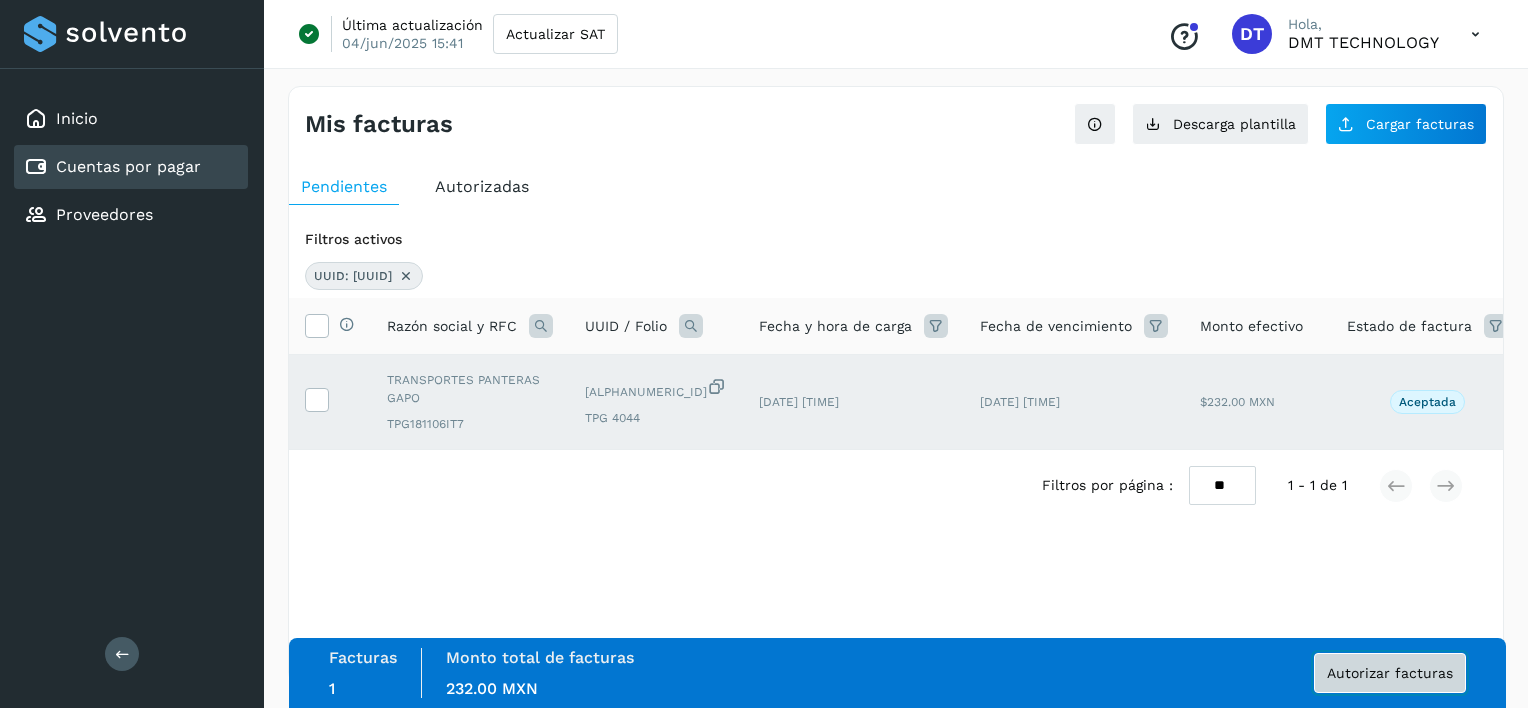 click on "Autorizar facturas" 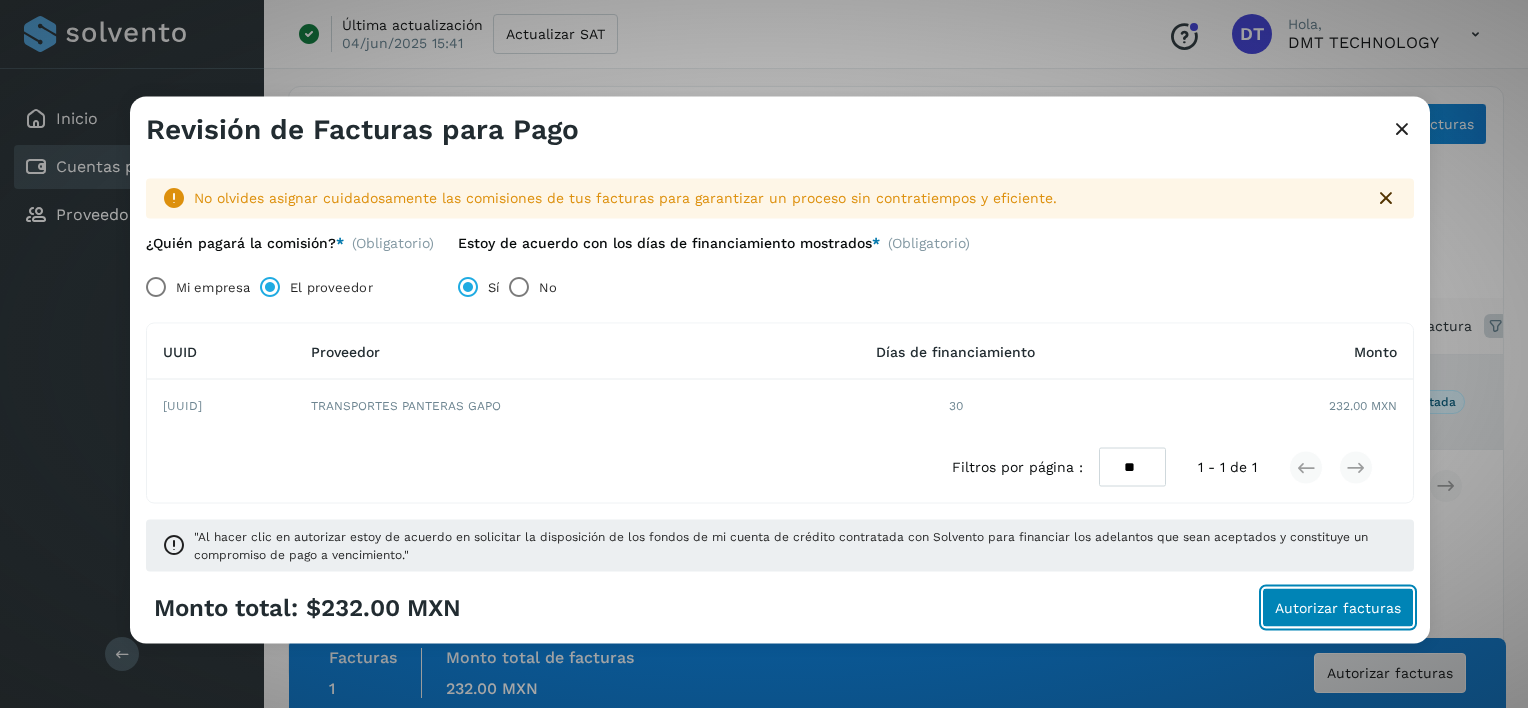 click on "Autorizar facturas" 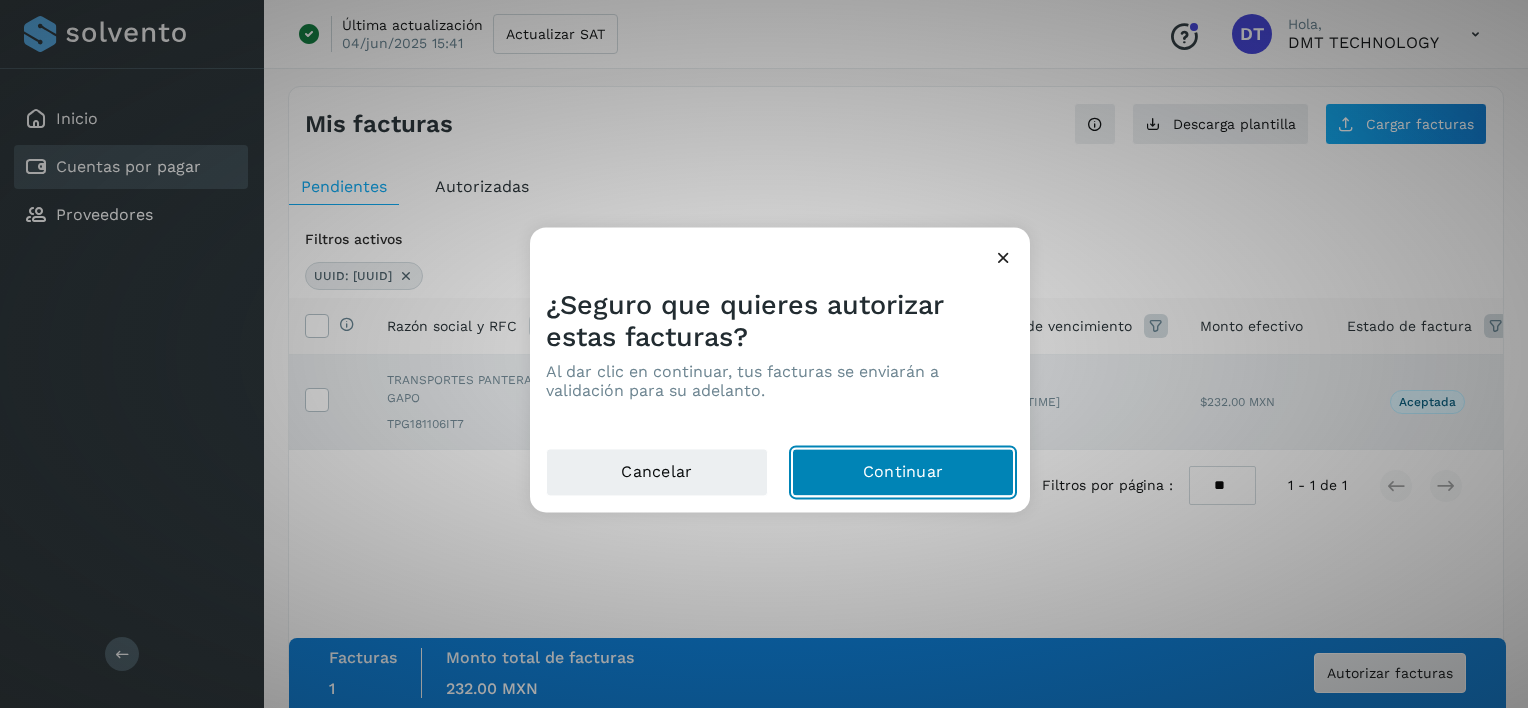 click on "Continuar" 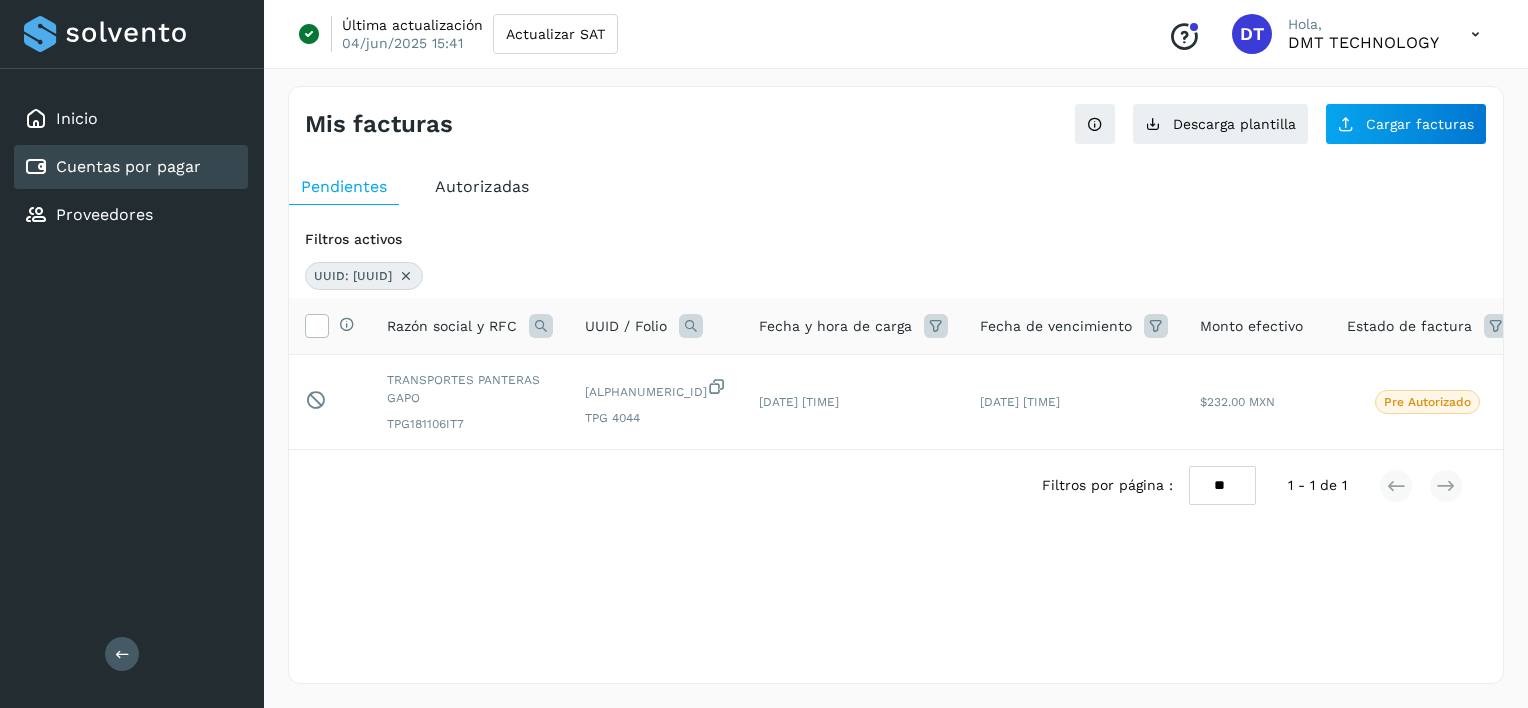 click at bounding box center [406, 276] 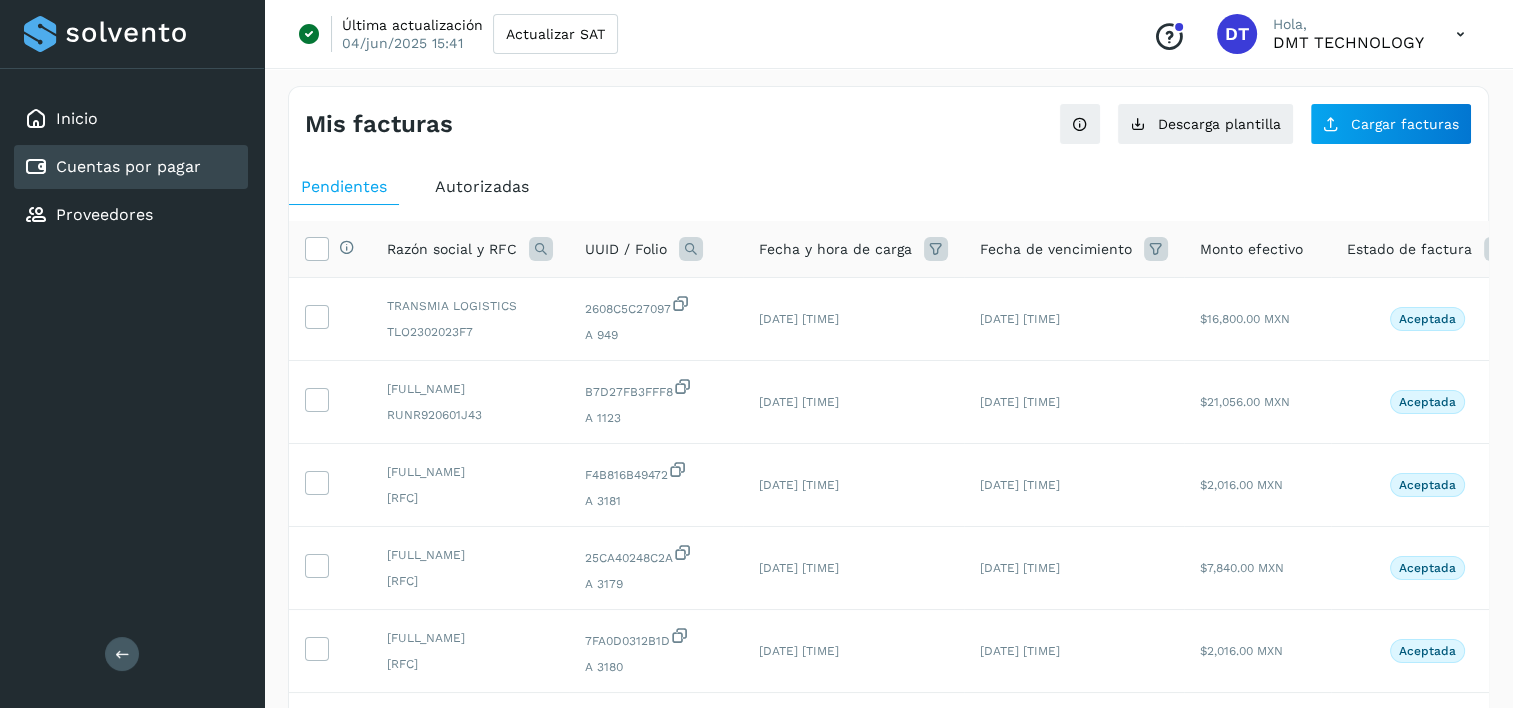 click at bounding box center (691, 249) 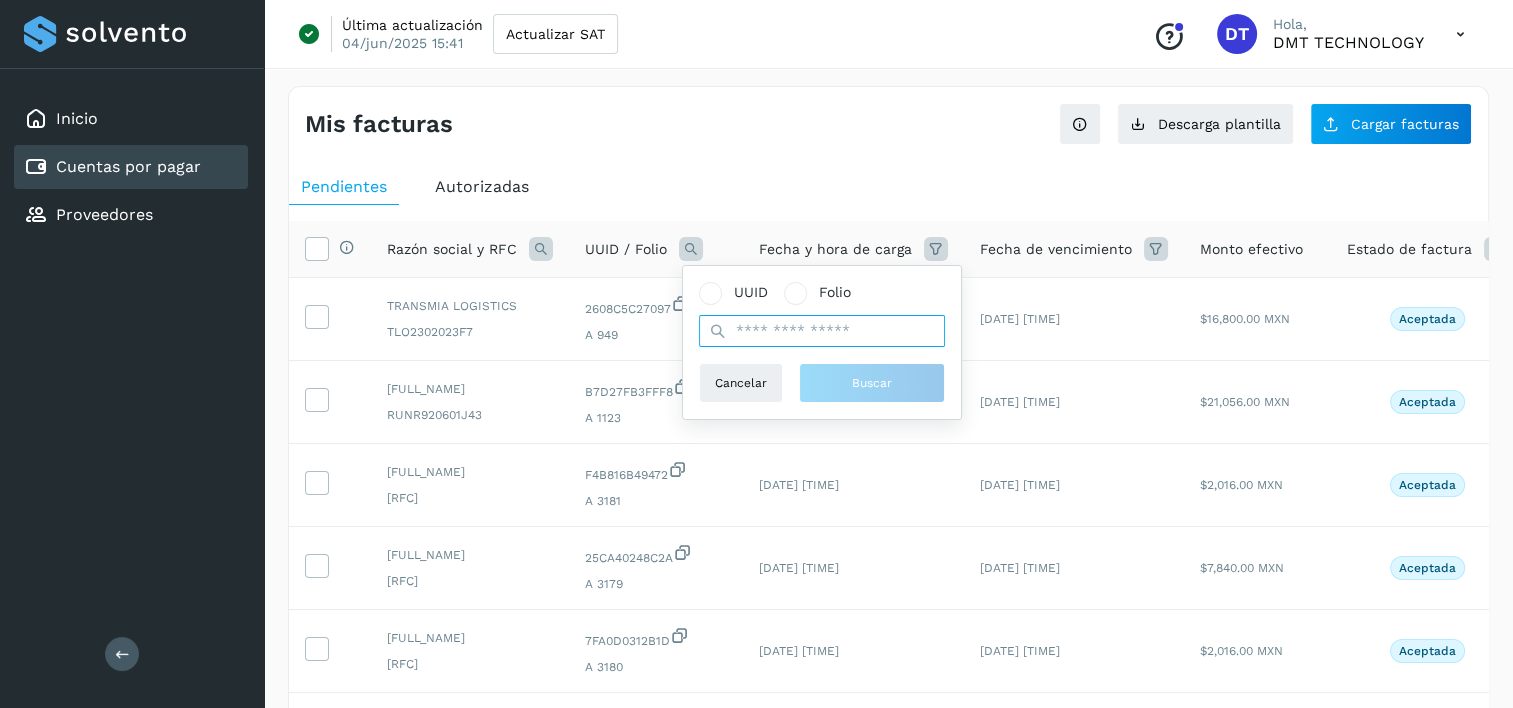 click at bounding box center (822, 331) 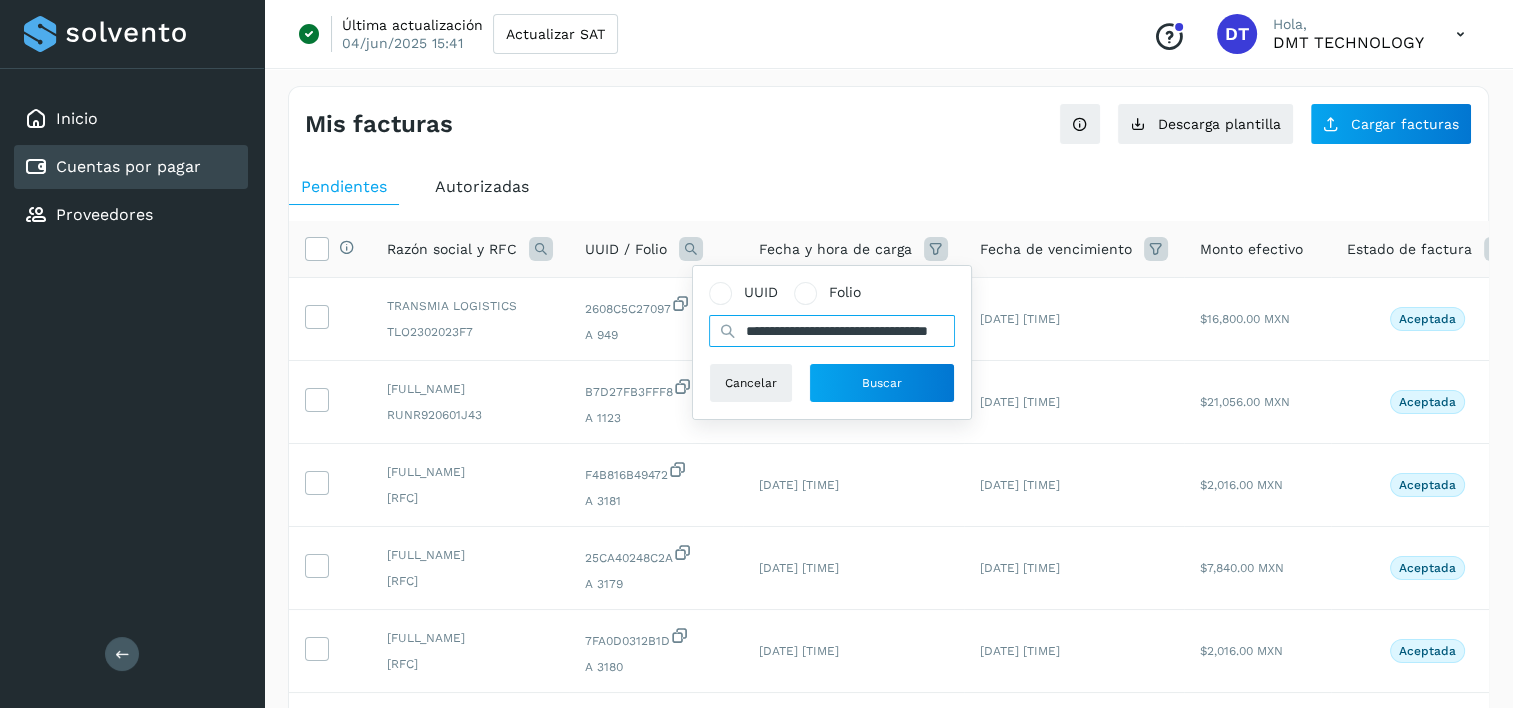 scroll, scrollTop: 0, scrollLeft: 77, axis: horizontal 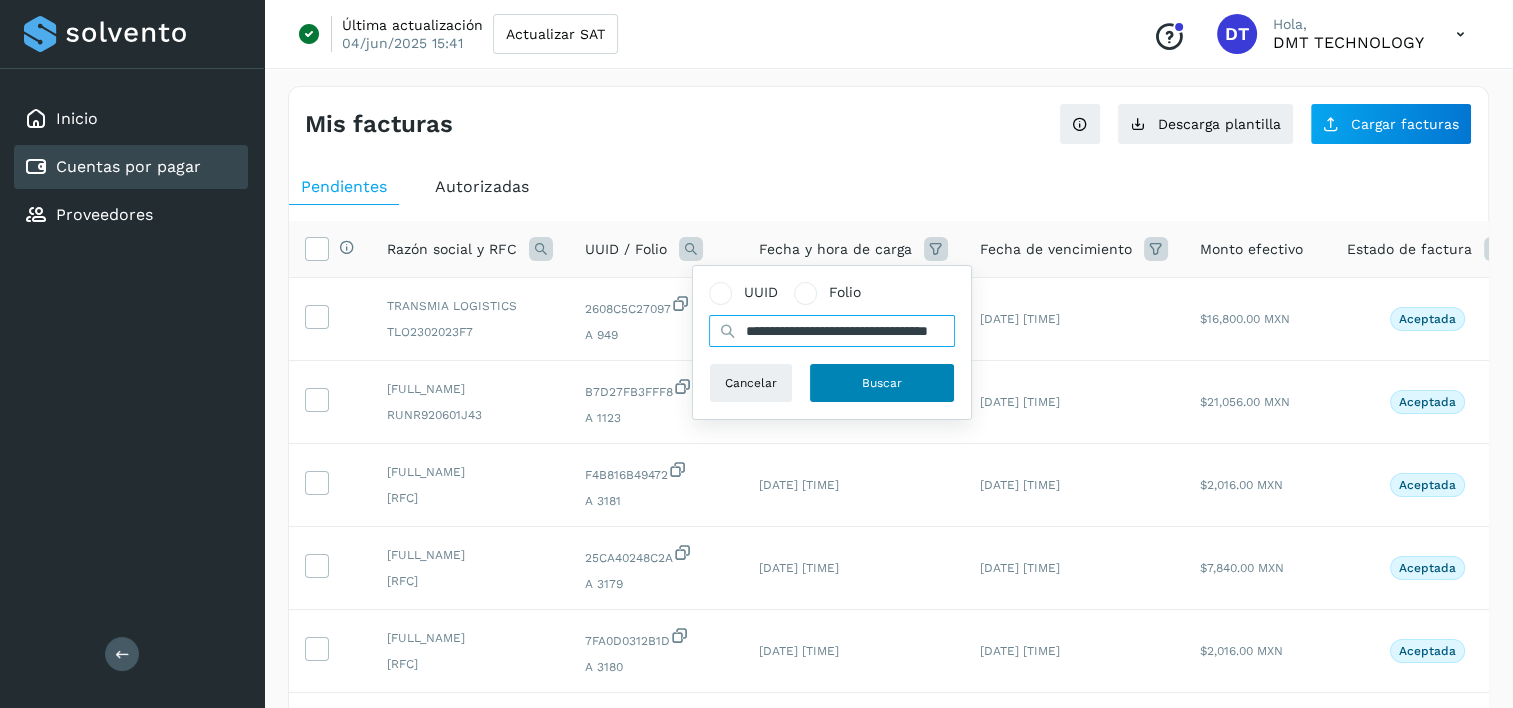 type on "**********" 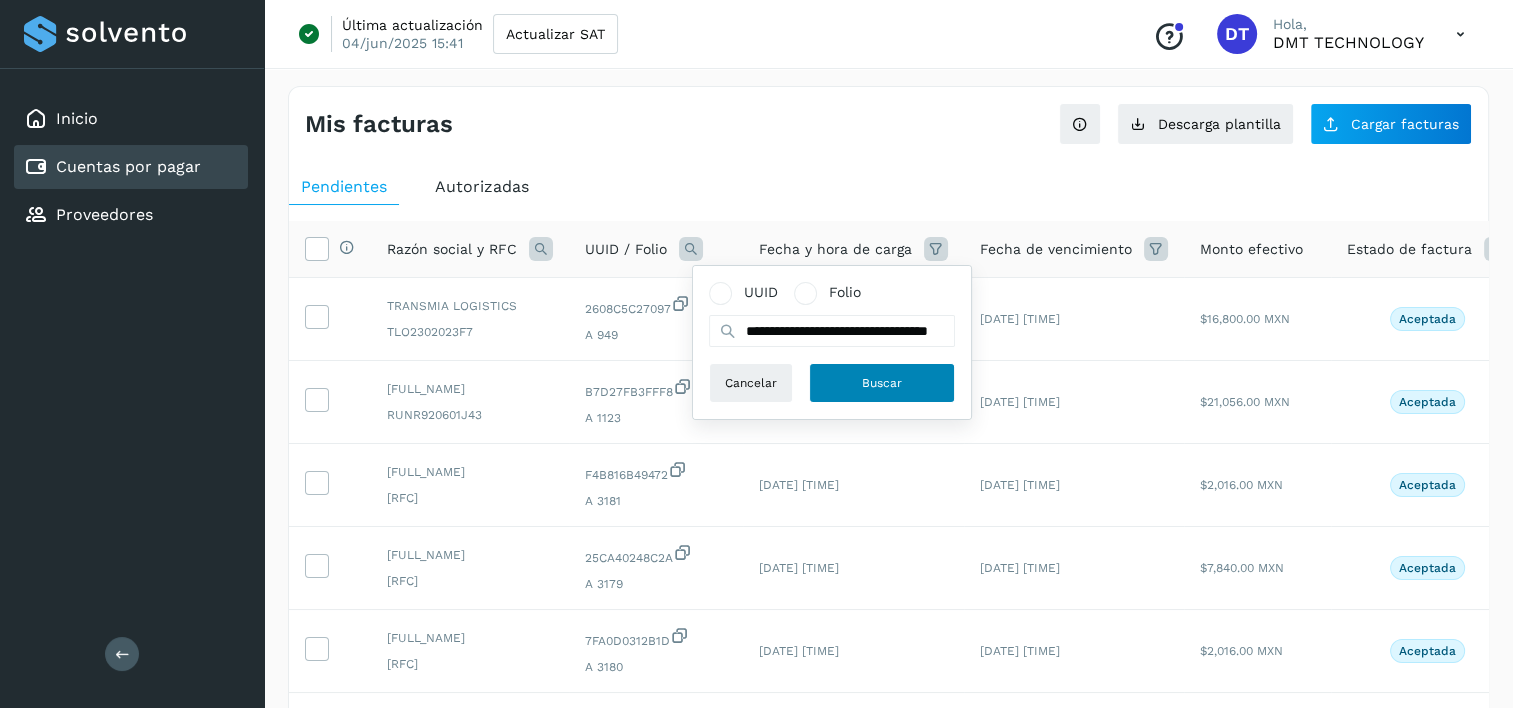 click on "Buscar" 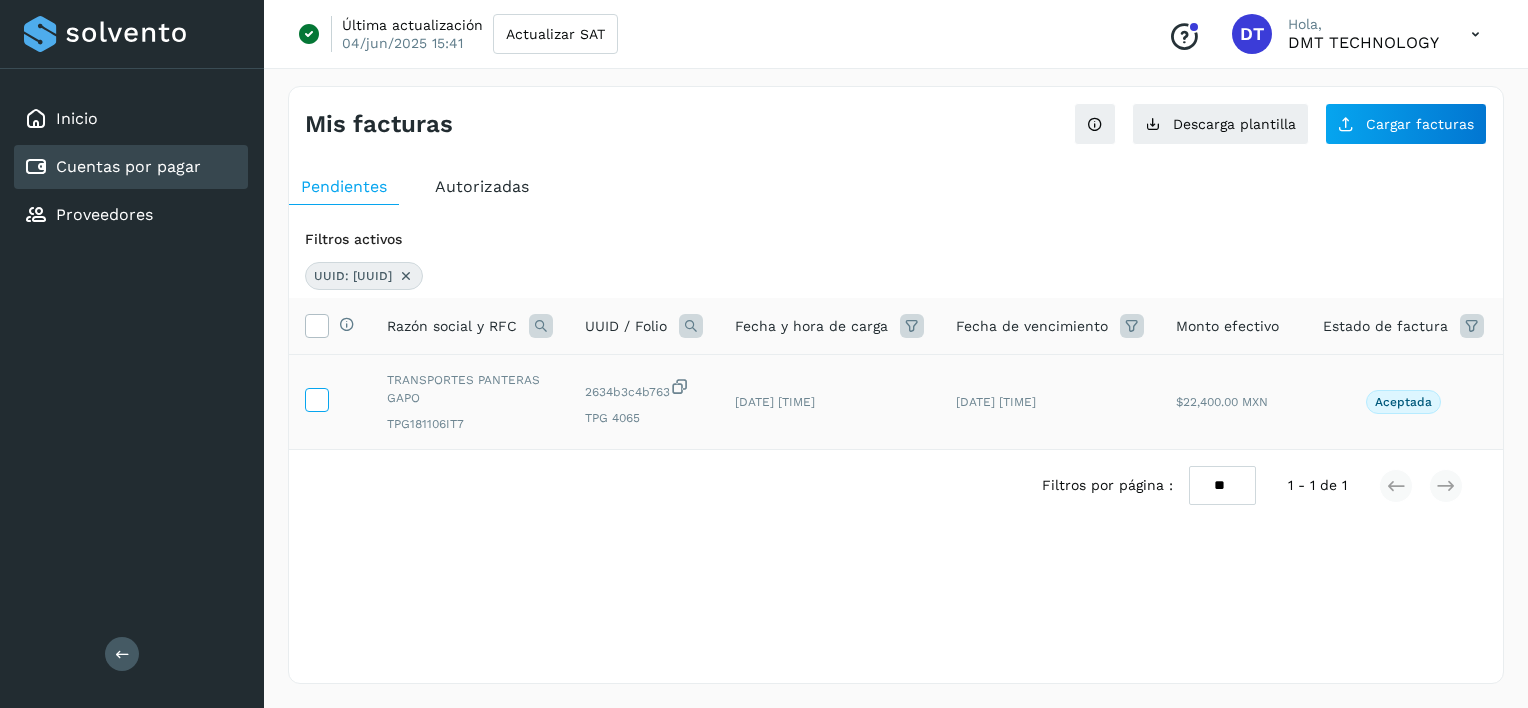 click at bounding box center (316, 398) 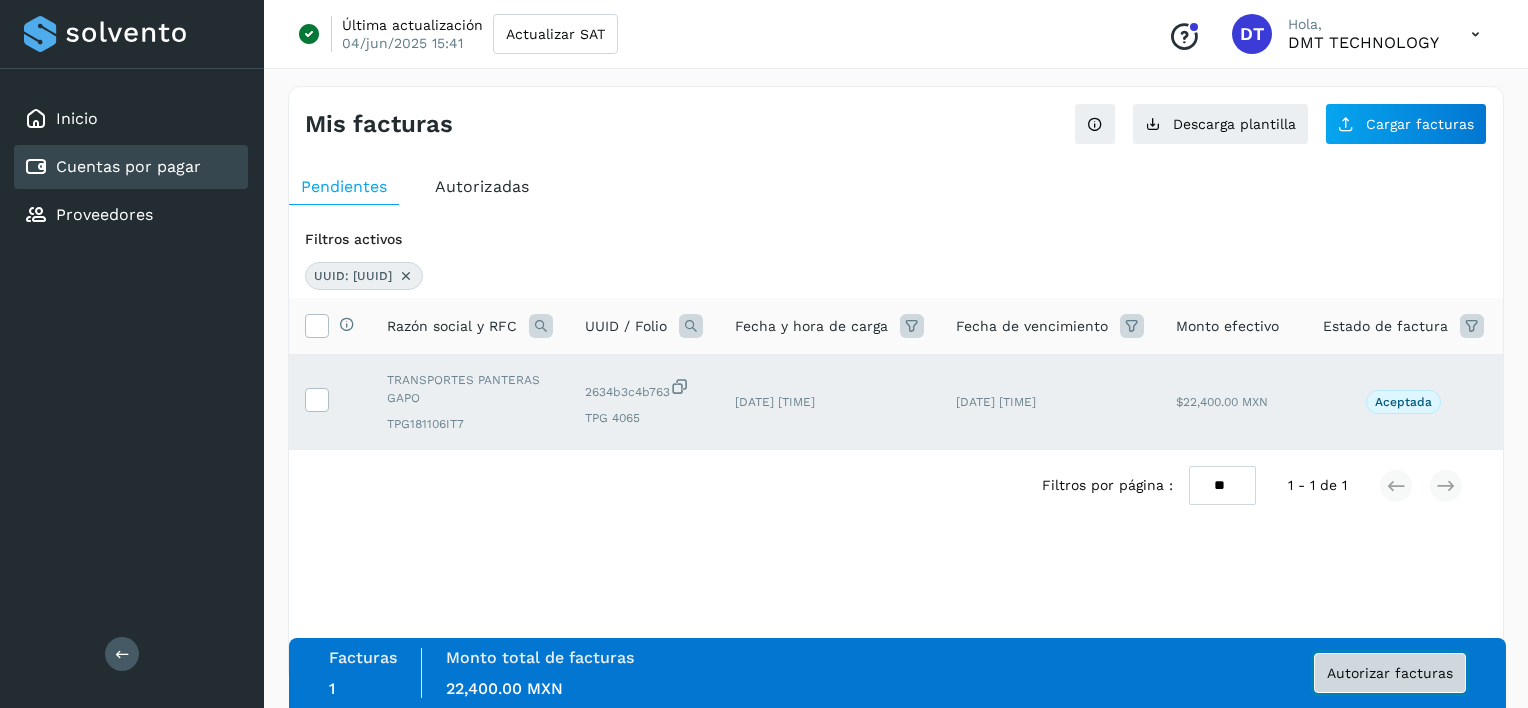 click on "Autorizar facturas" 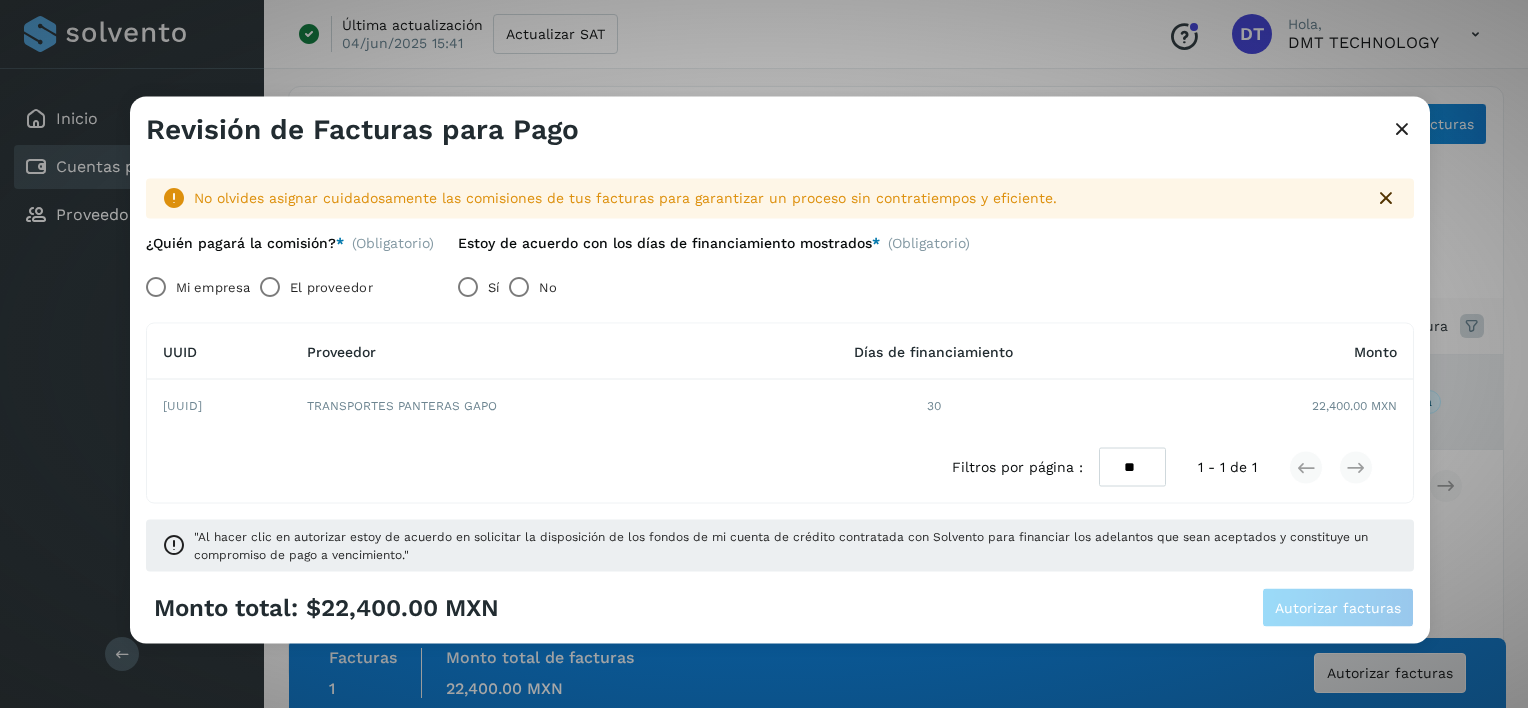 click on "El proveedor" at bounding box center [331, 287] 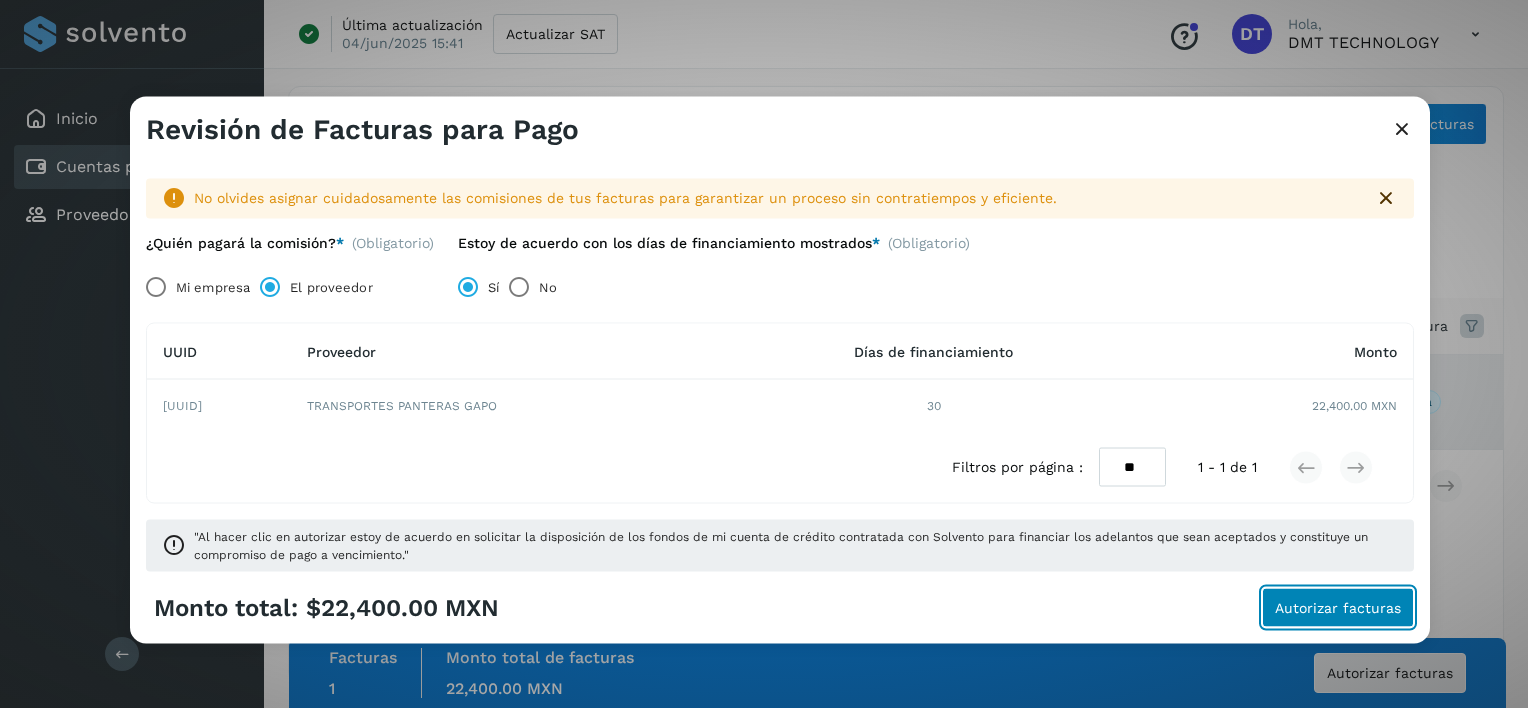 click on "Autorizar facturas" at bounding box center [1338, 607] 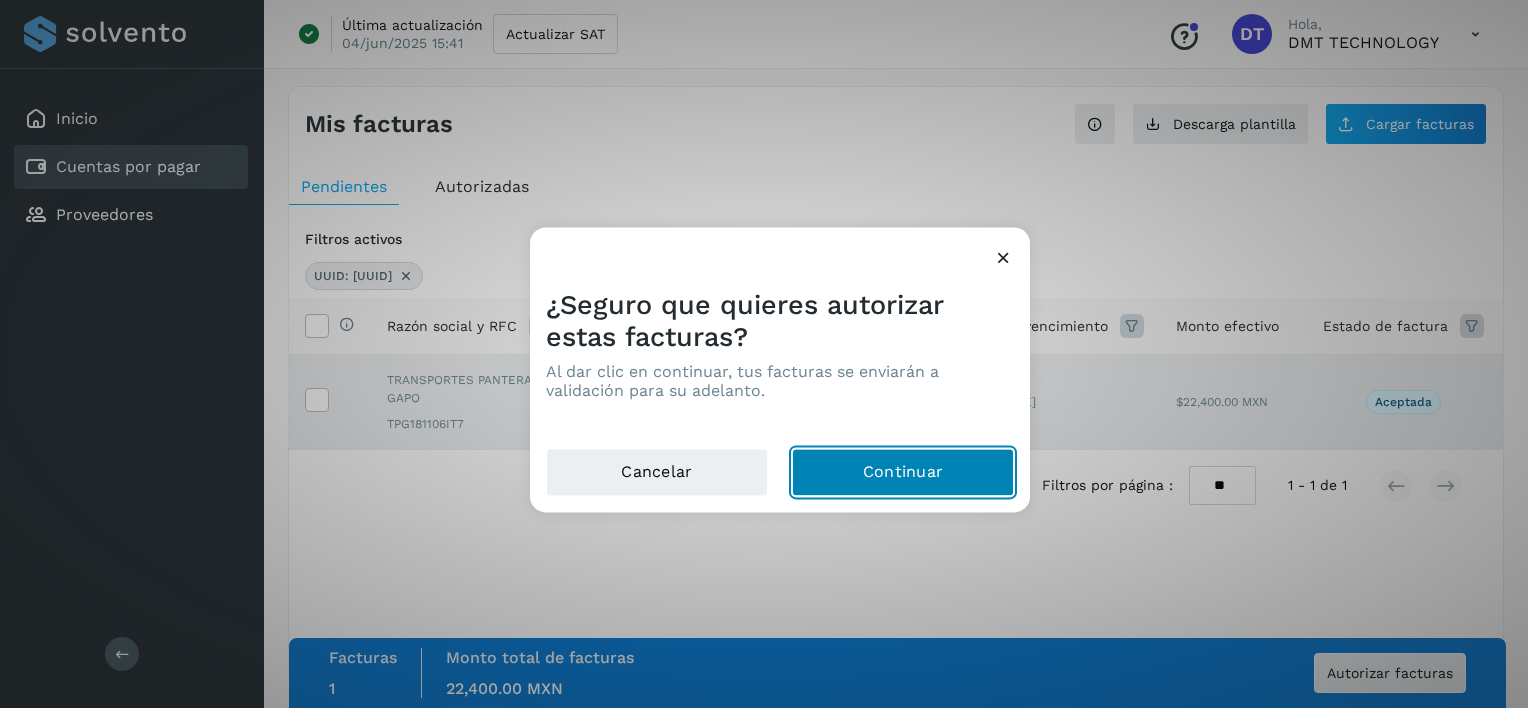 click on "Continuar" 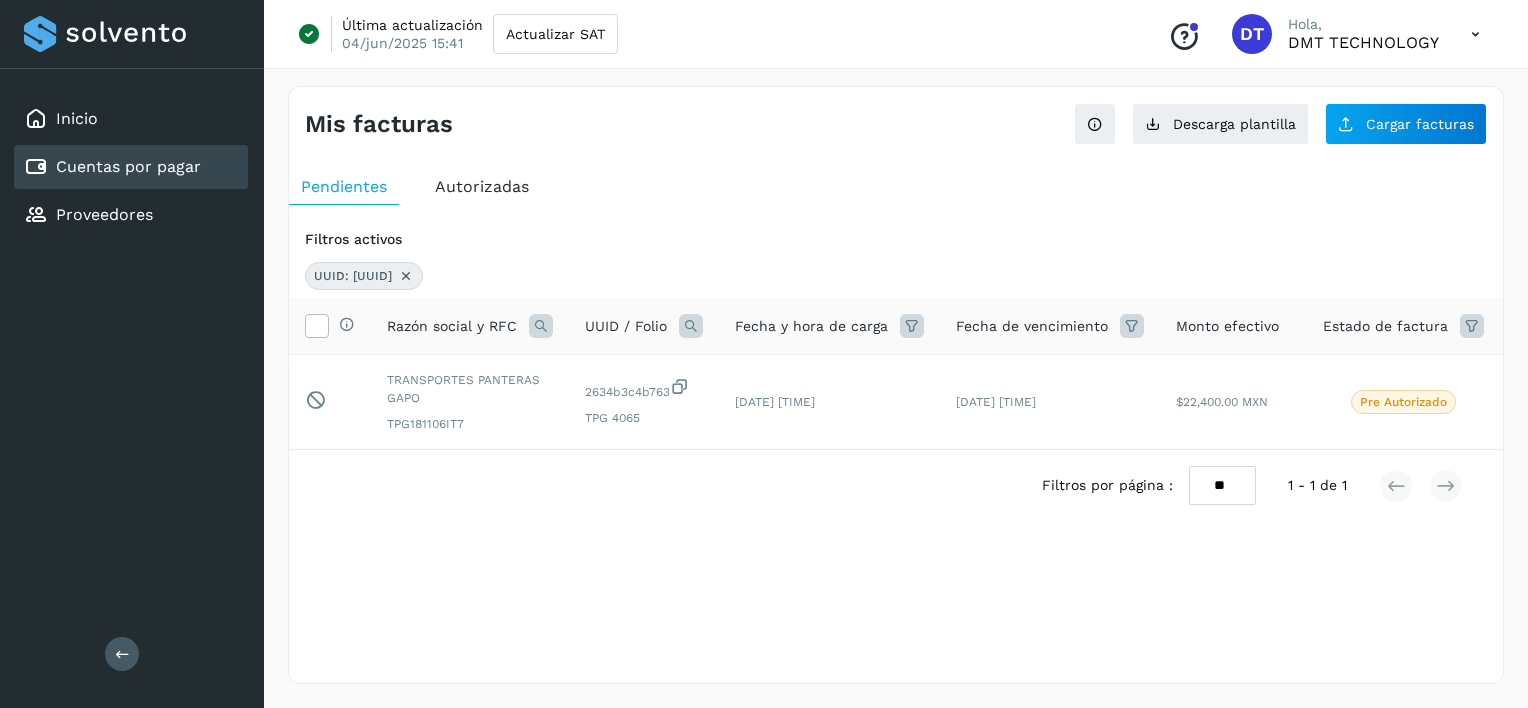 click at bounding box center (406, 276) 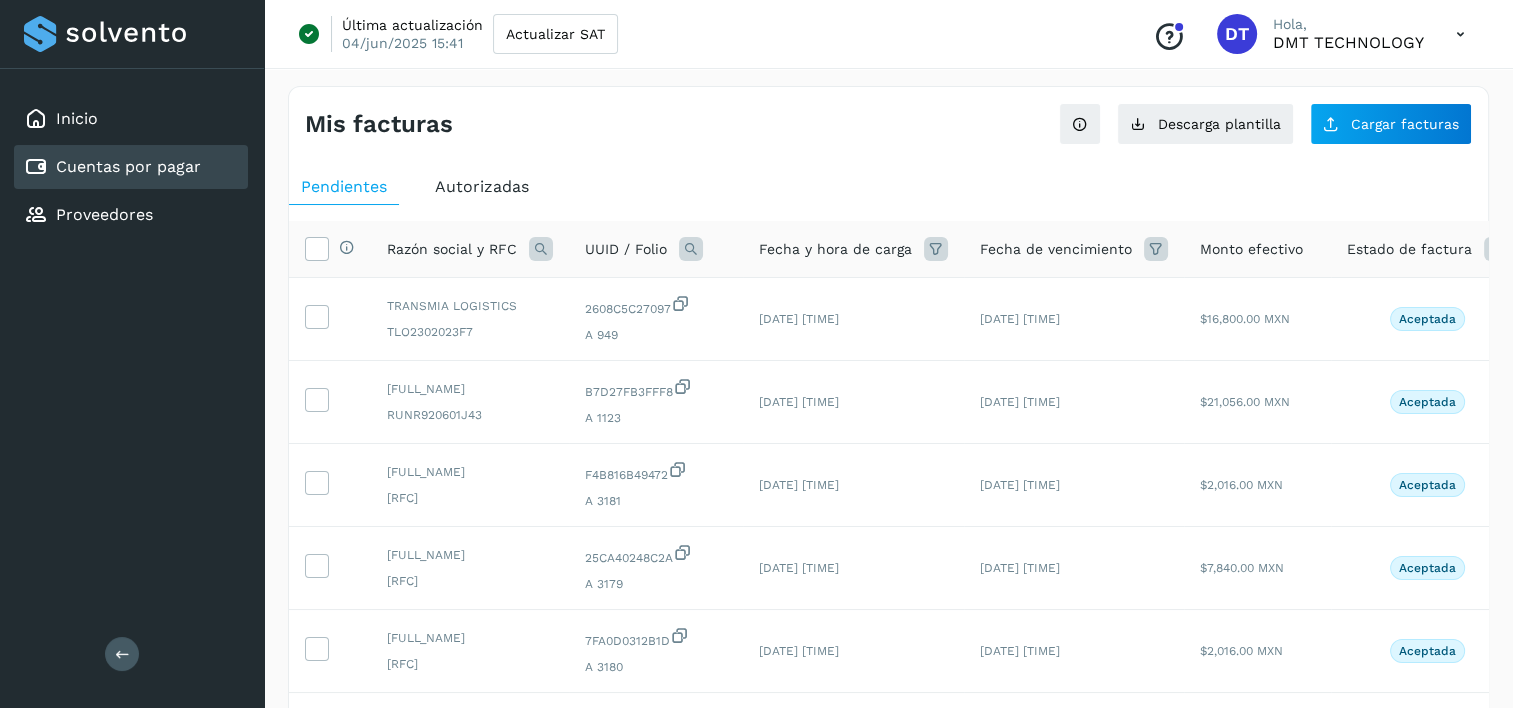click at bounding box center (691, 249) 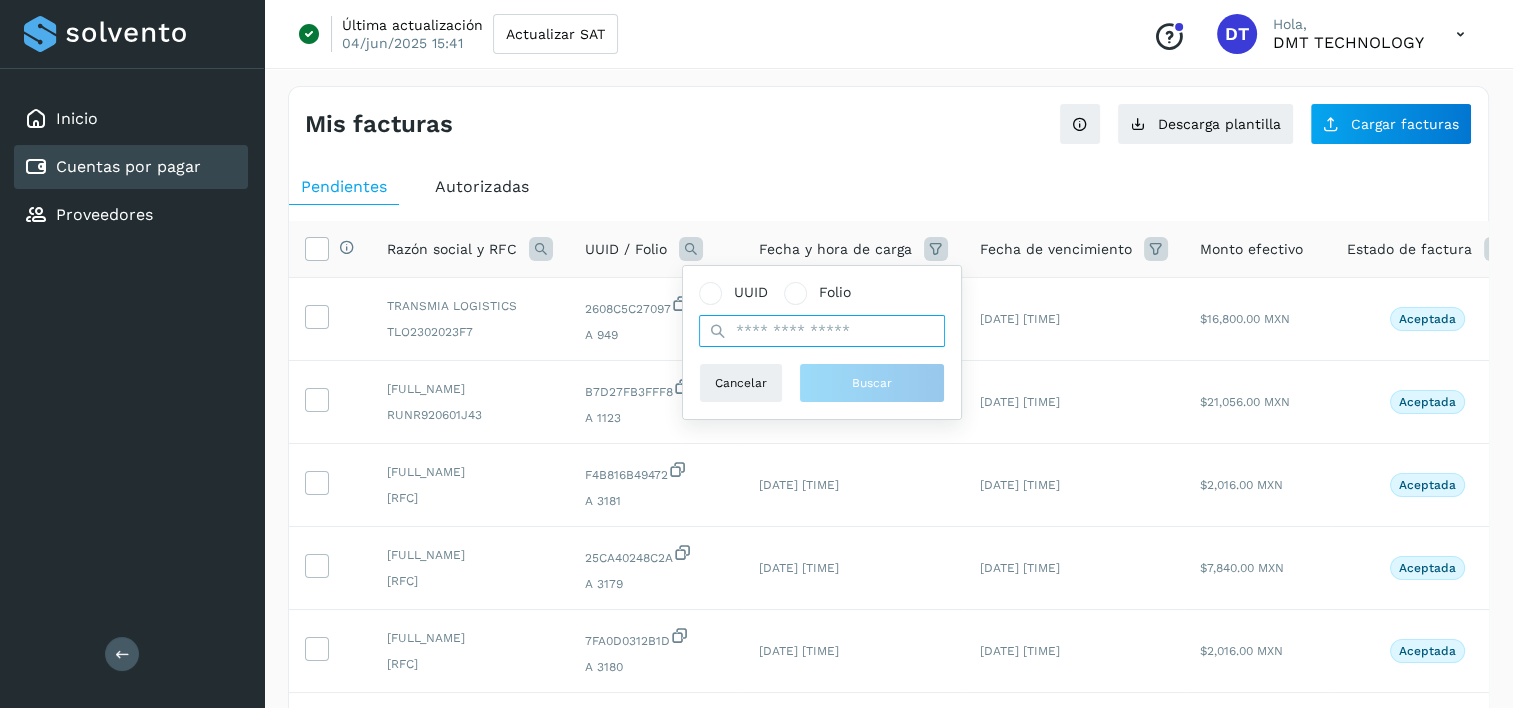 click at bounding box center (822, 331) 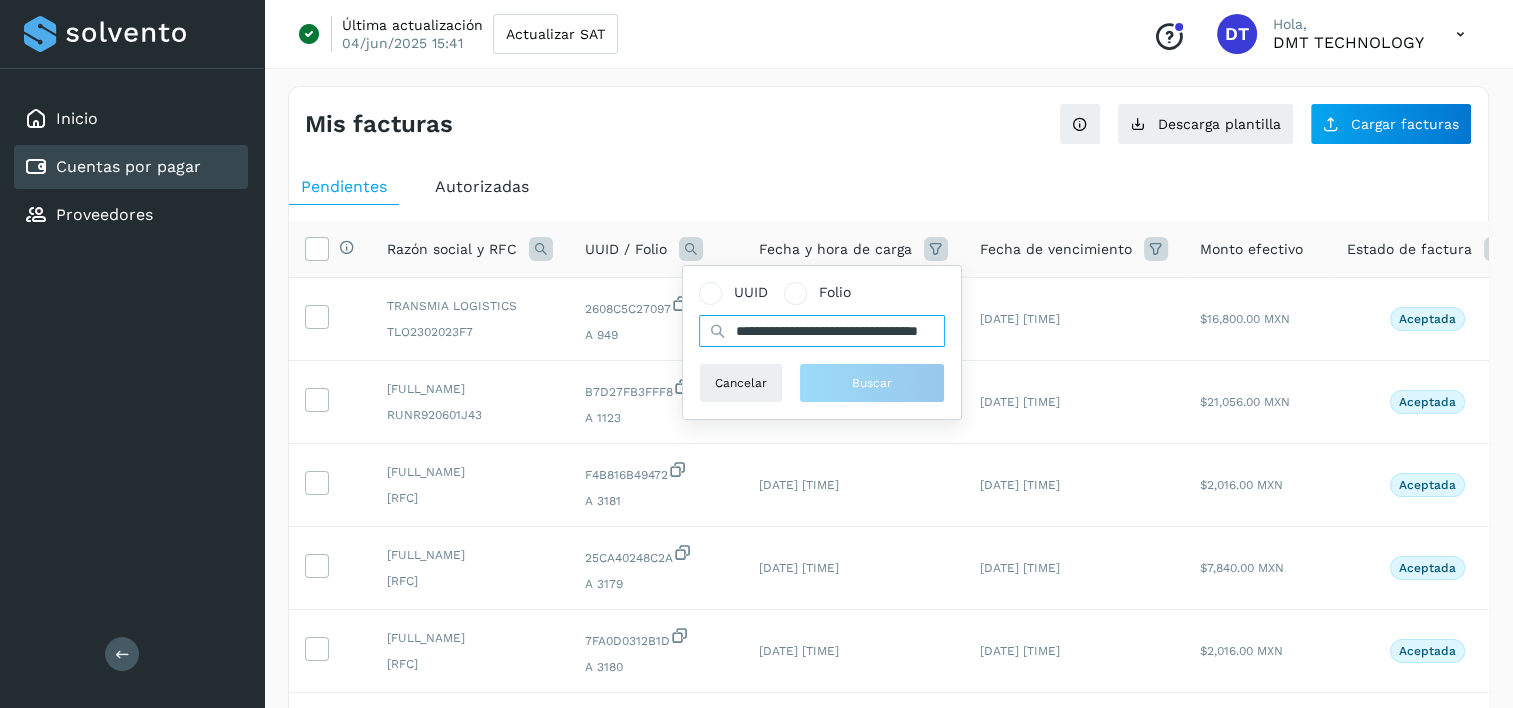 scroll, scrollTop: 0, scrollLeft: 83, axis: horizontal 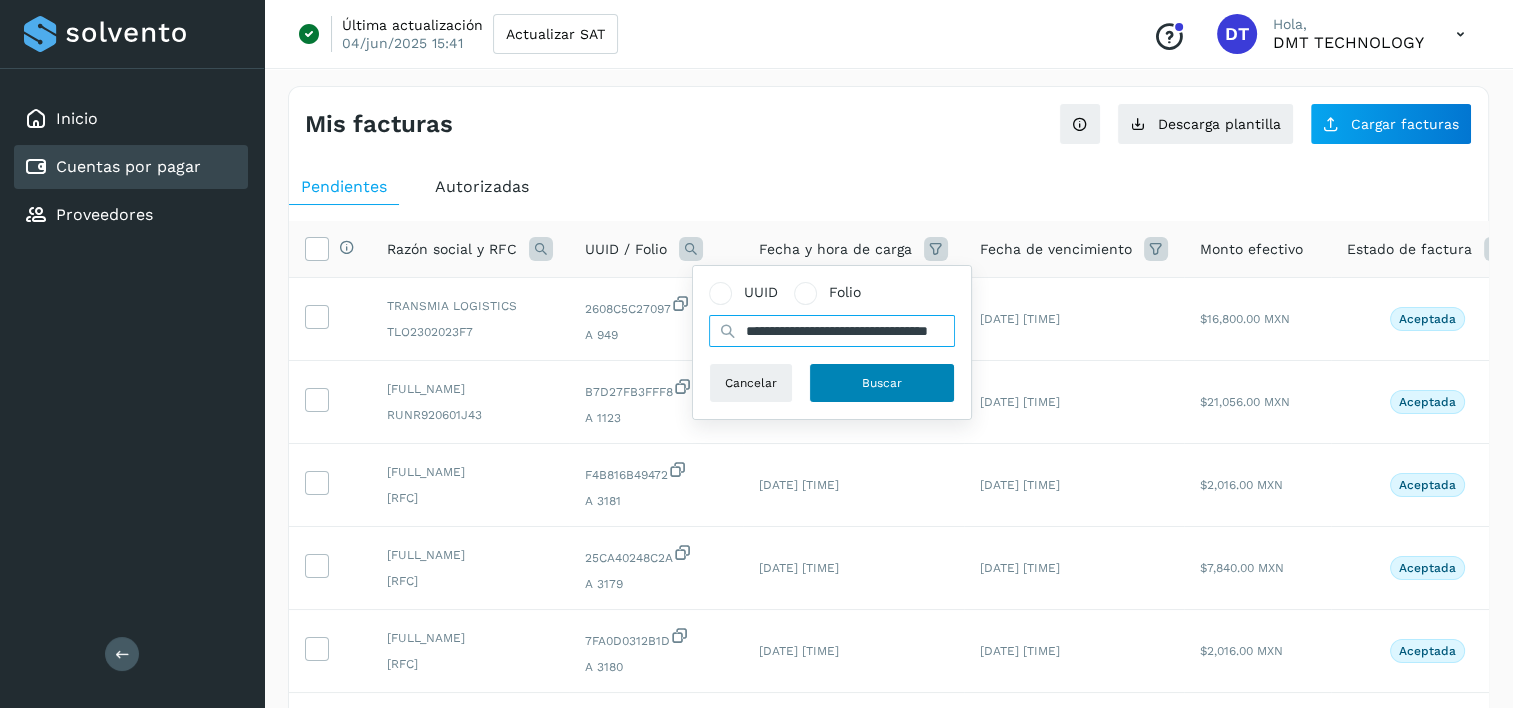type on "**********" 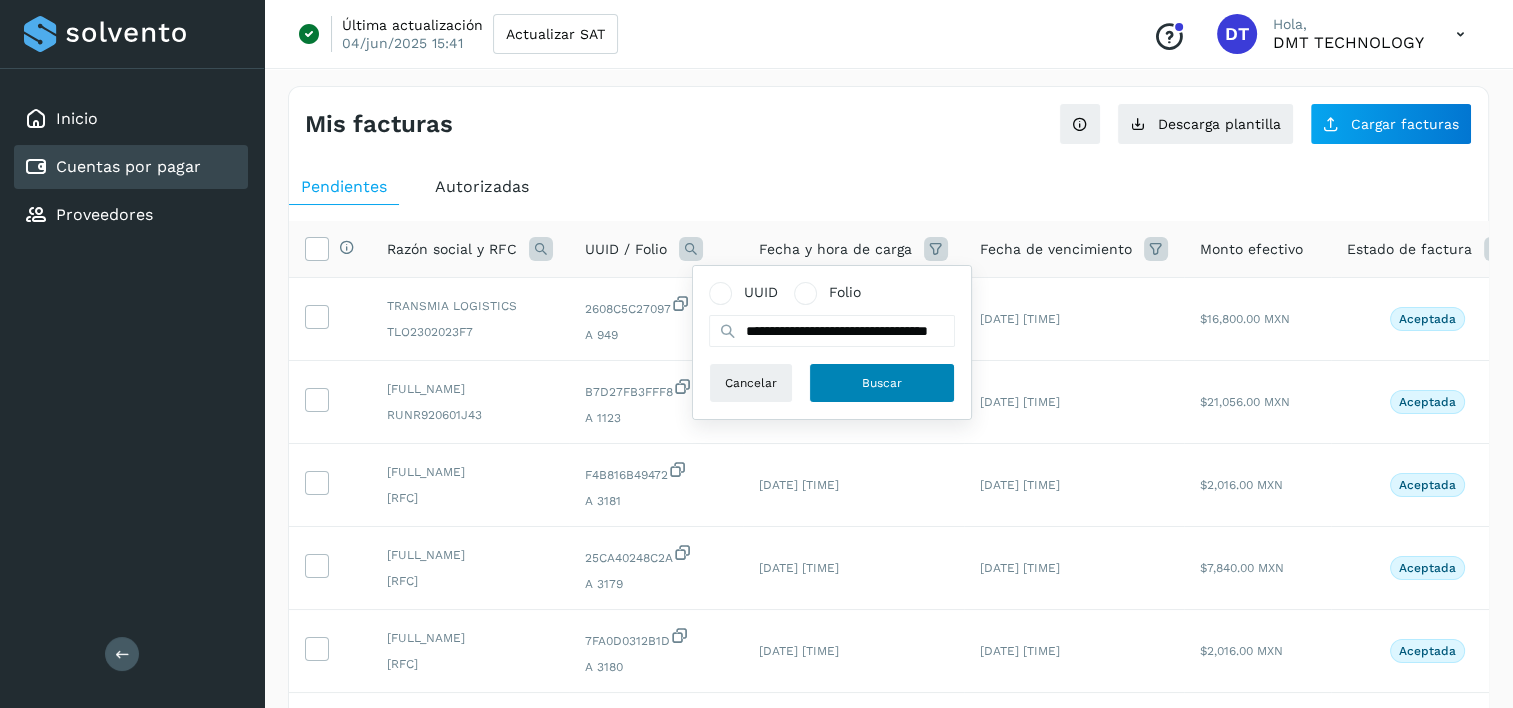 click on "Buscar" at bounding box center [882, 383] 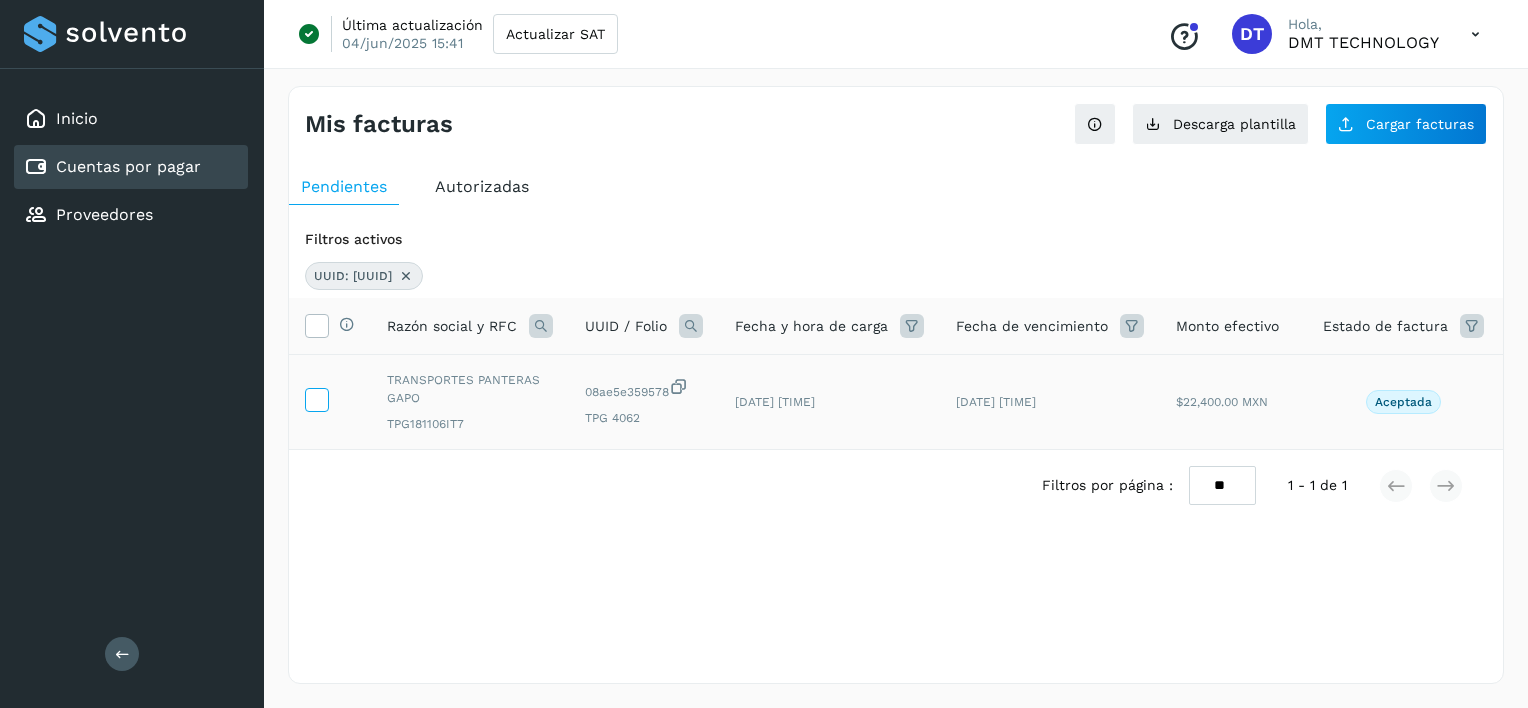 click at bounding box center [316, 398] 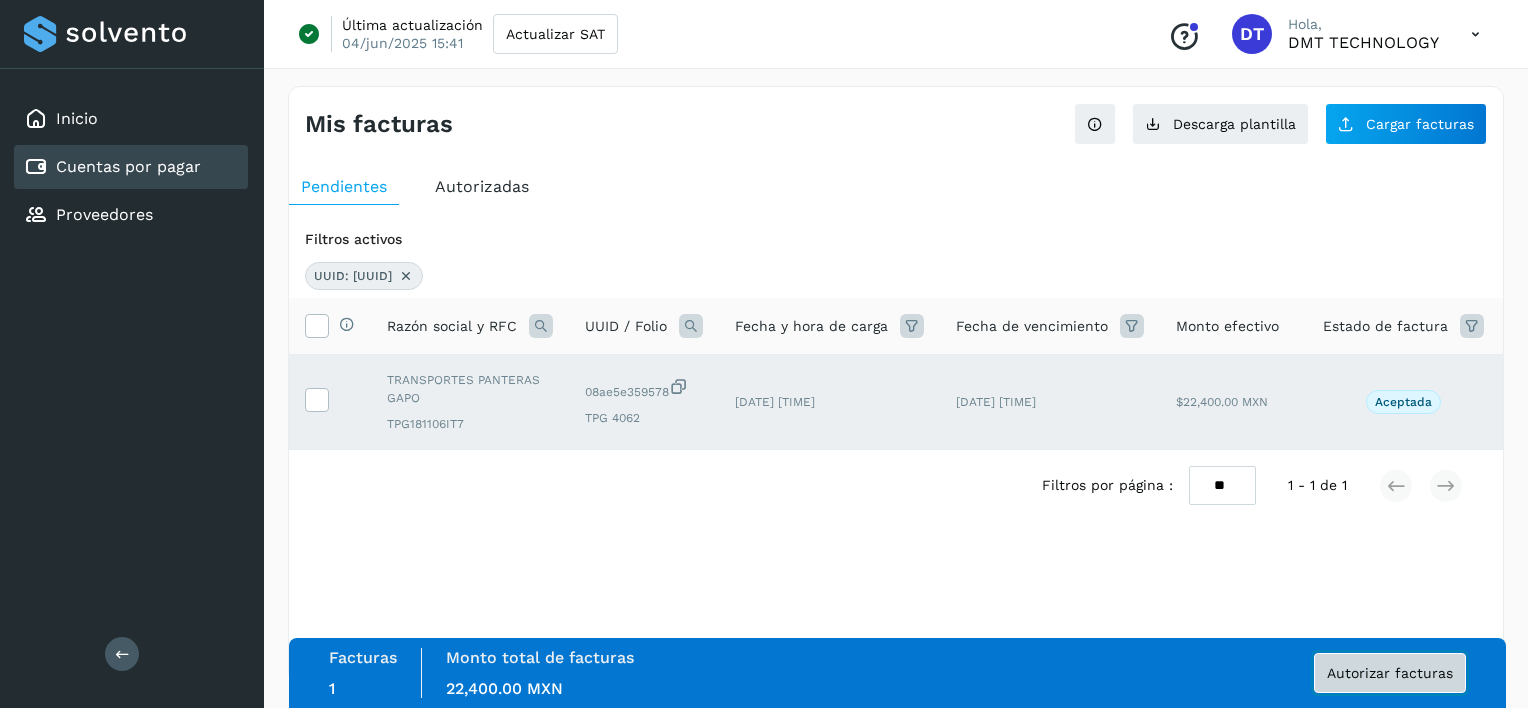 click on "Autorizar facturas" at bounding box center [1390, 673] 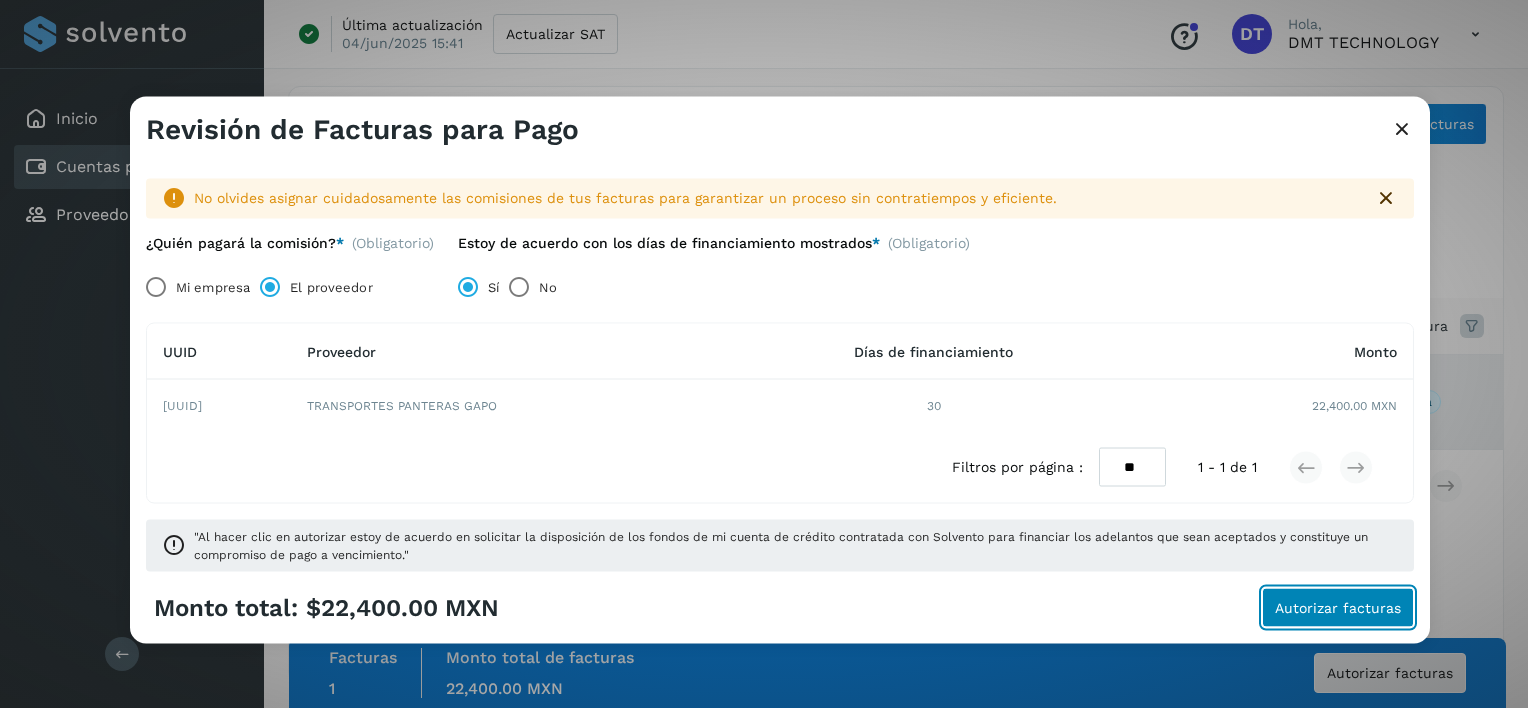 click on "Autorizar facturas" 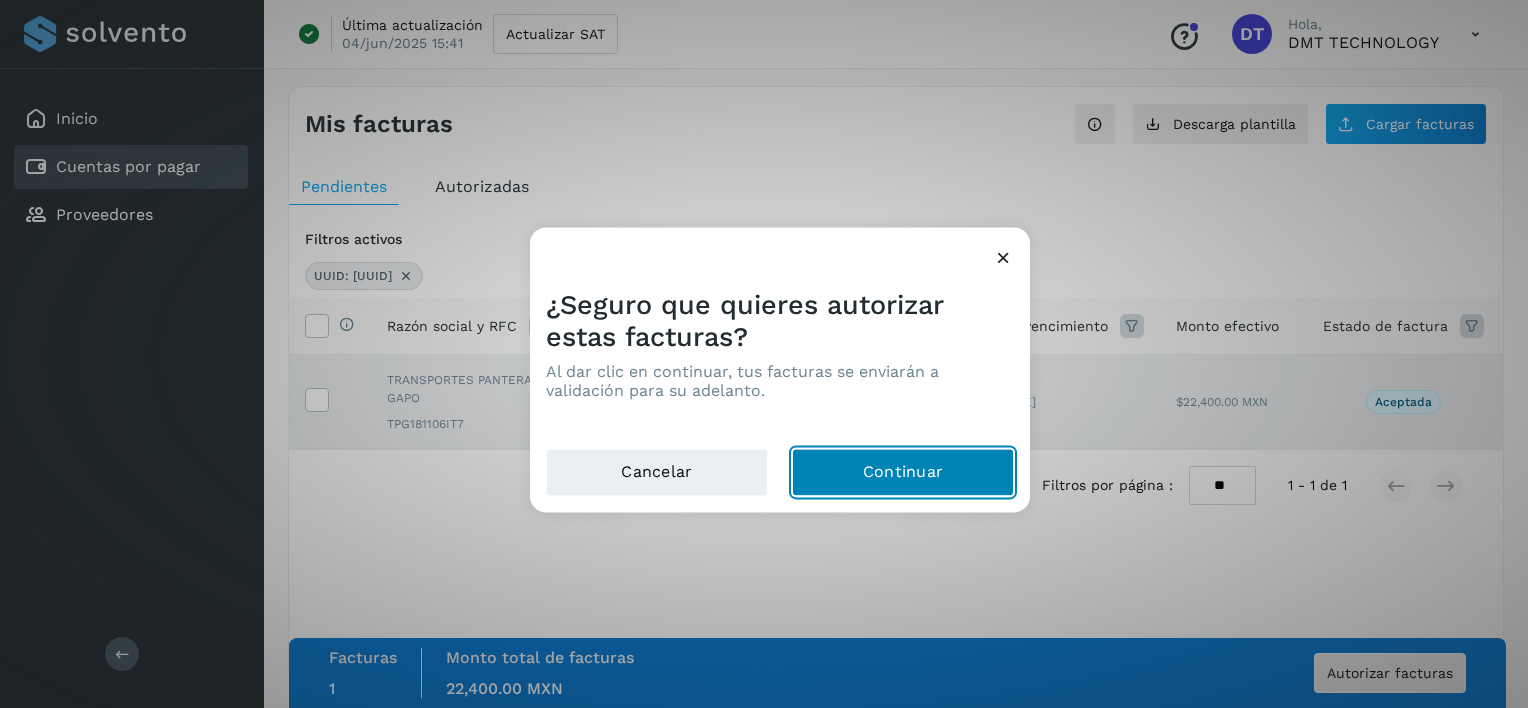 click on "Continuar" 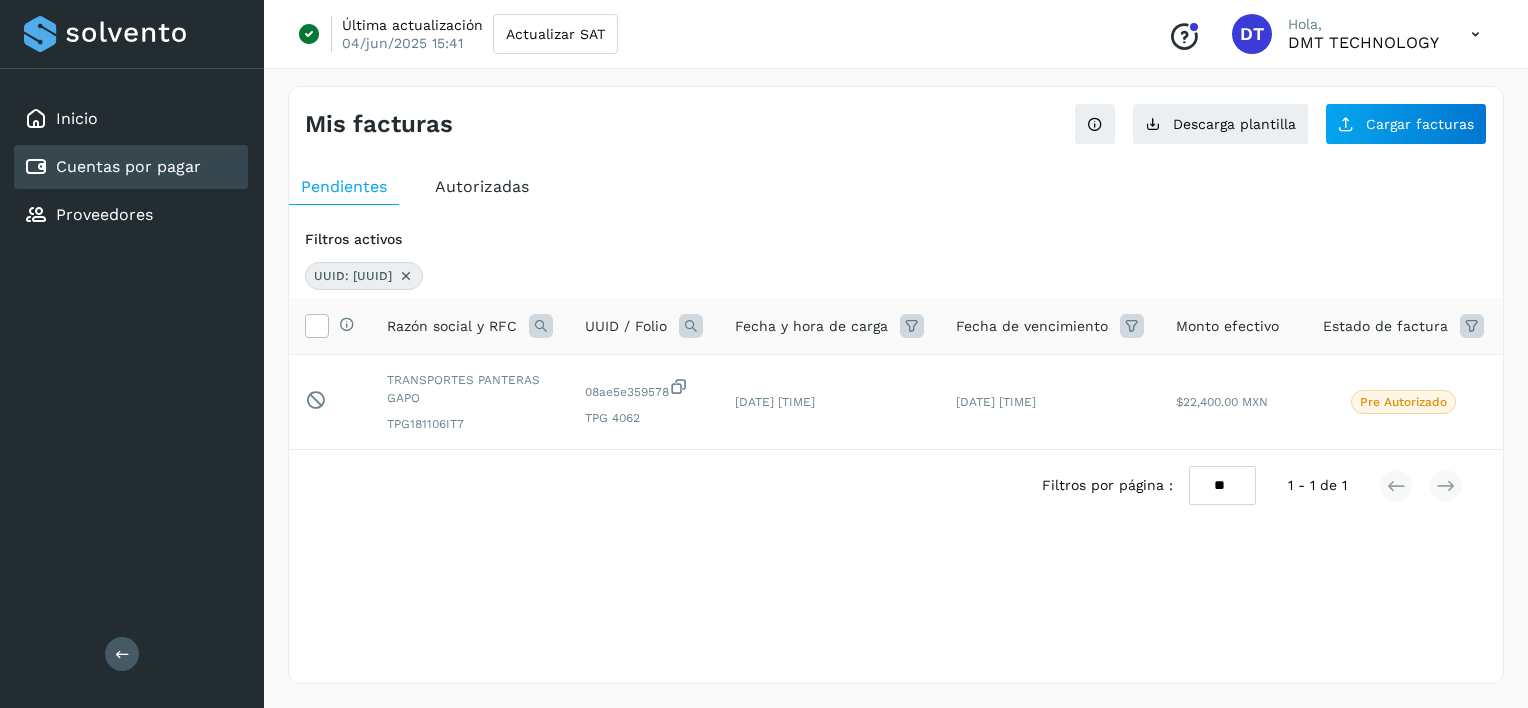 click at bounding box center [406, 276] 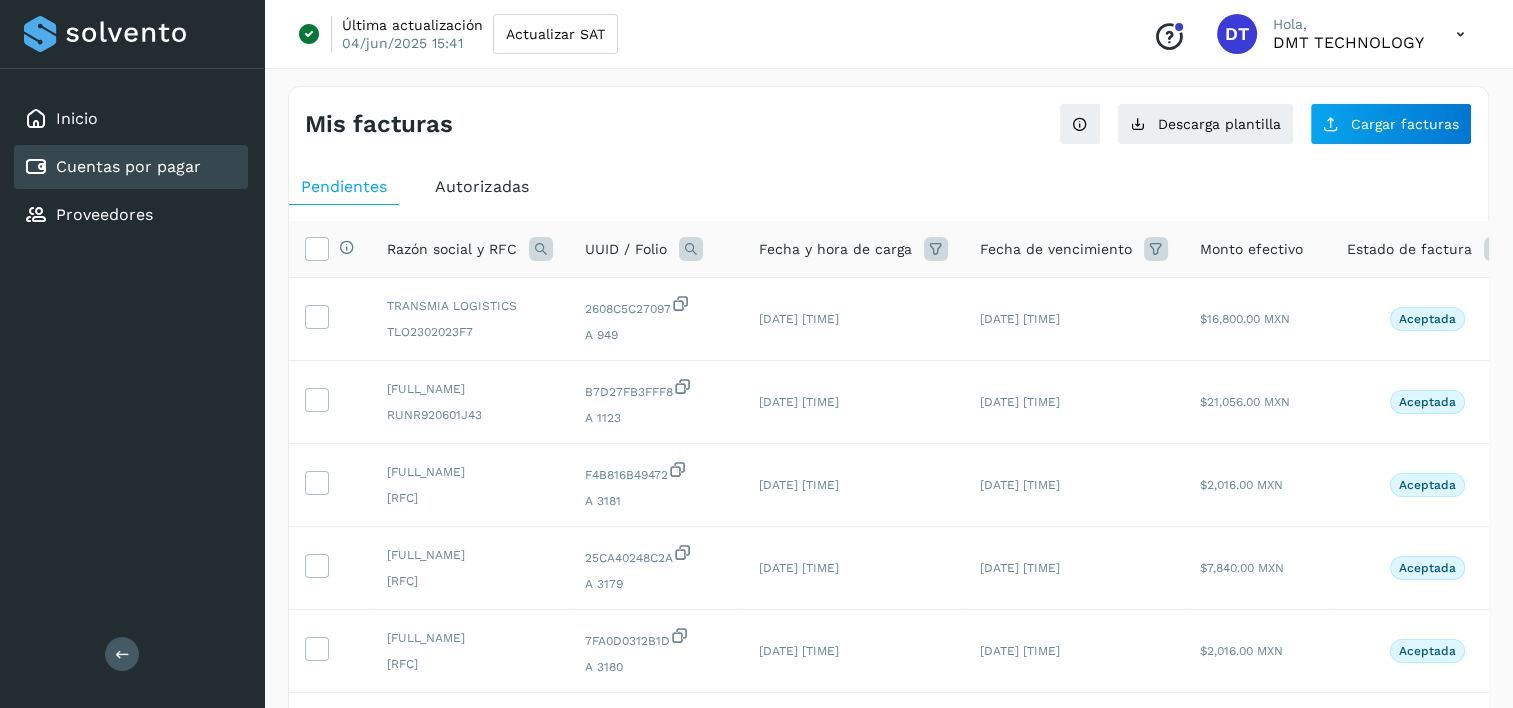 drag, startPoint x: 696, startPoint y: 244, endPoint x: 706, endPoint y: 258, distance: 17.20465 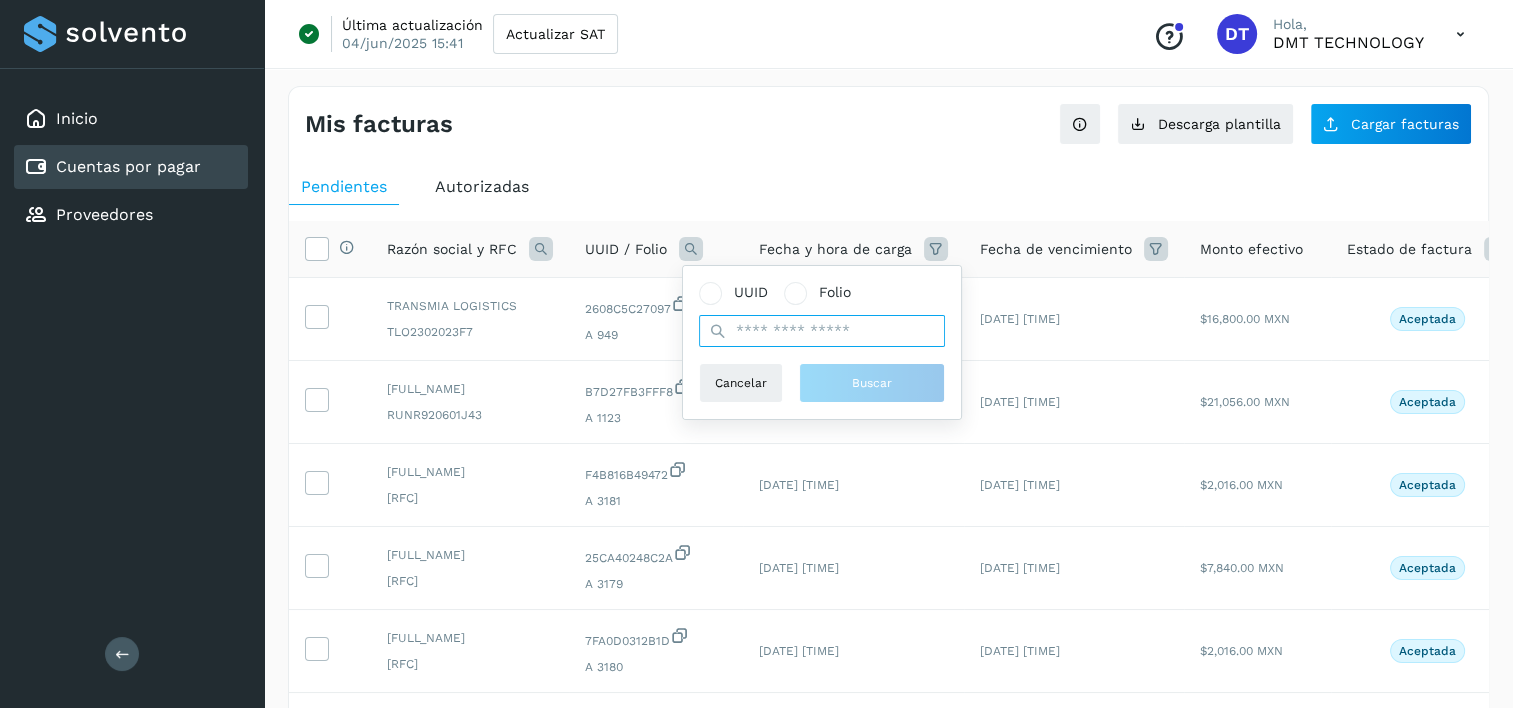 click at bounding box center [822, 331] 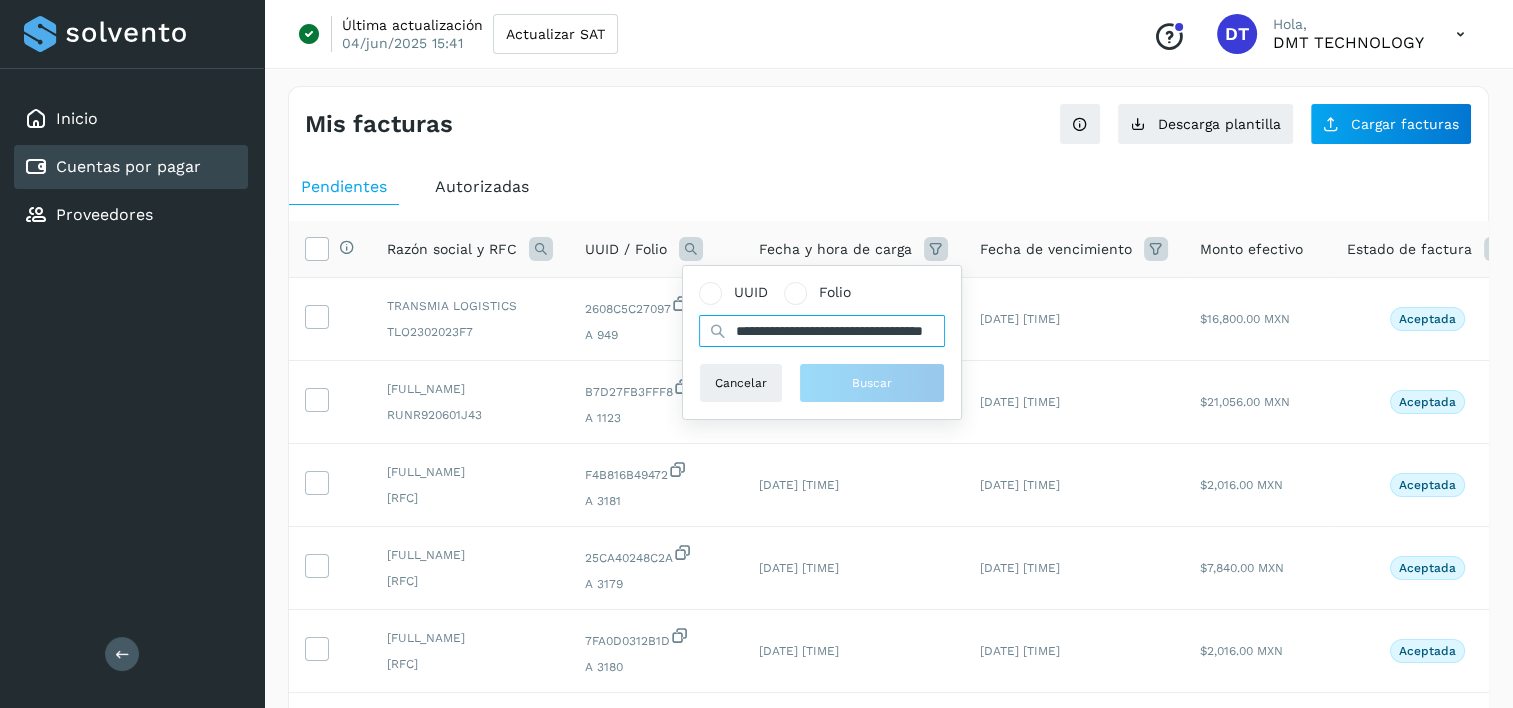 scroll, scrollTop: 0, scrollLeft: 75, axis: horizontal 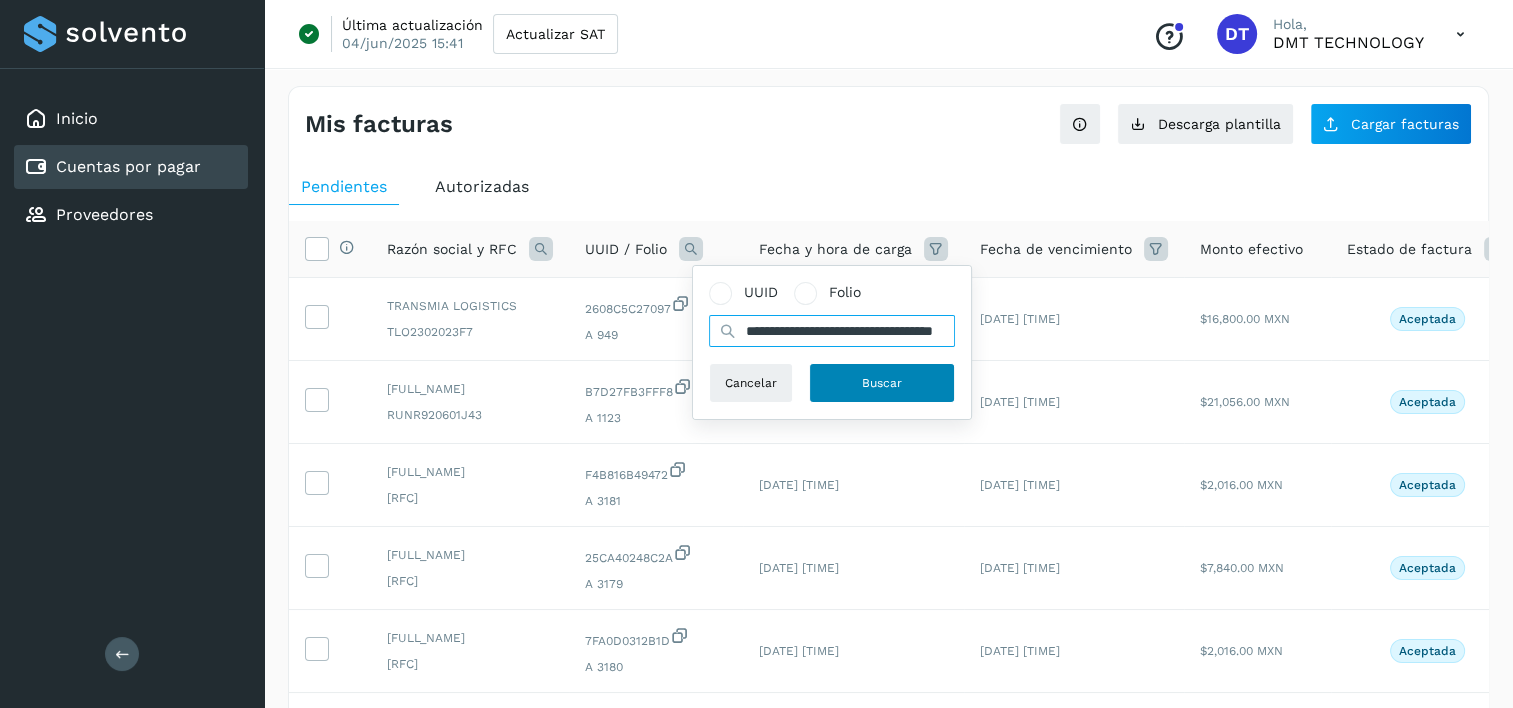 type on "**********" 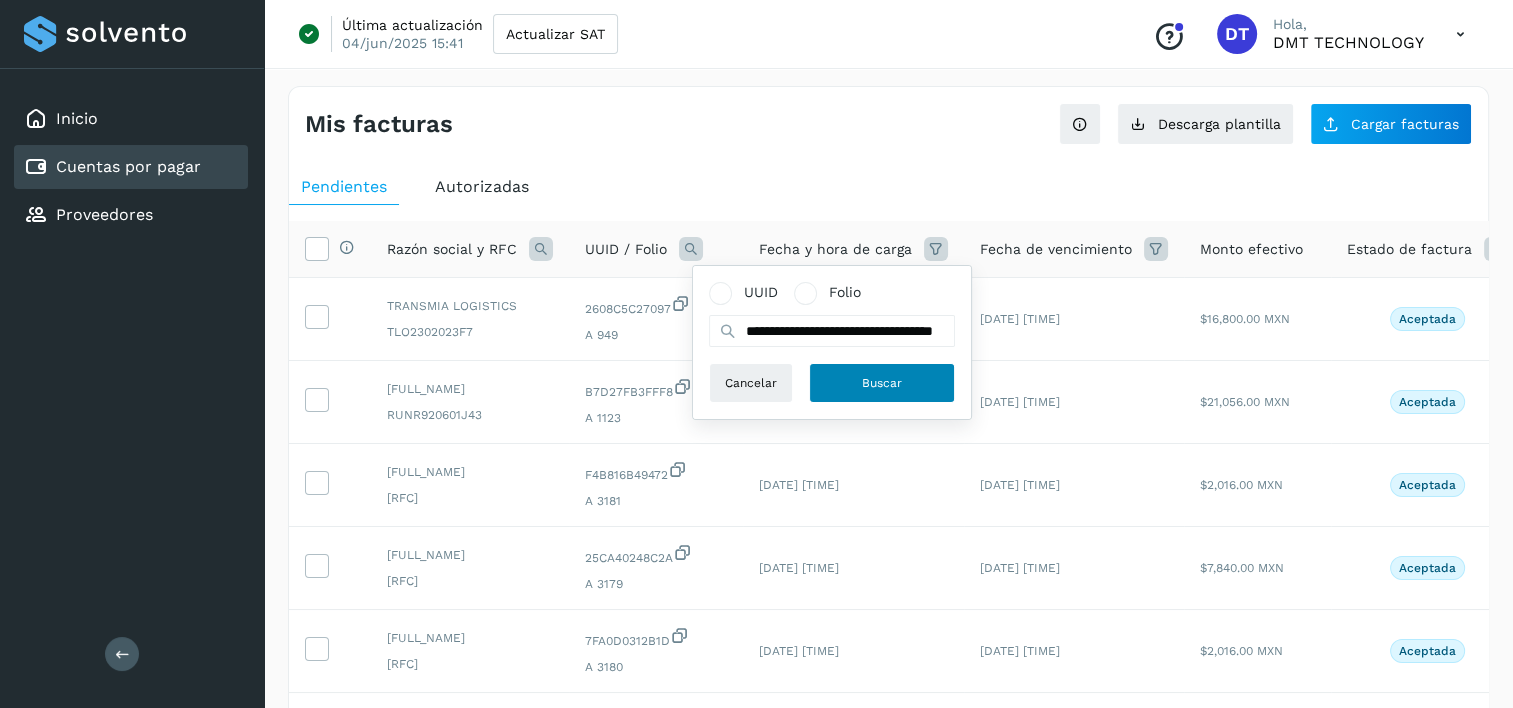 click on "Buscar" at bounding box center [882, 383] 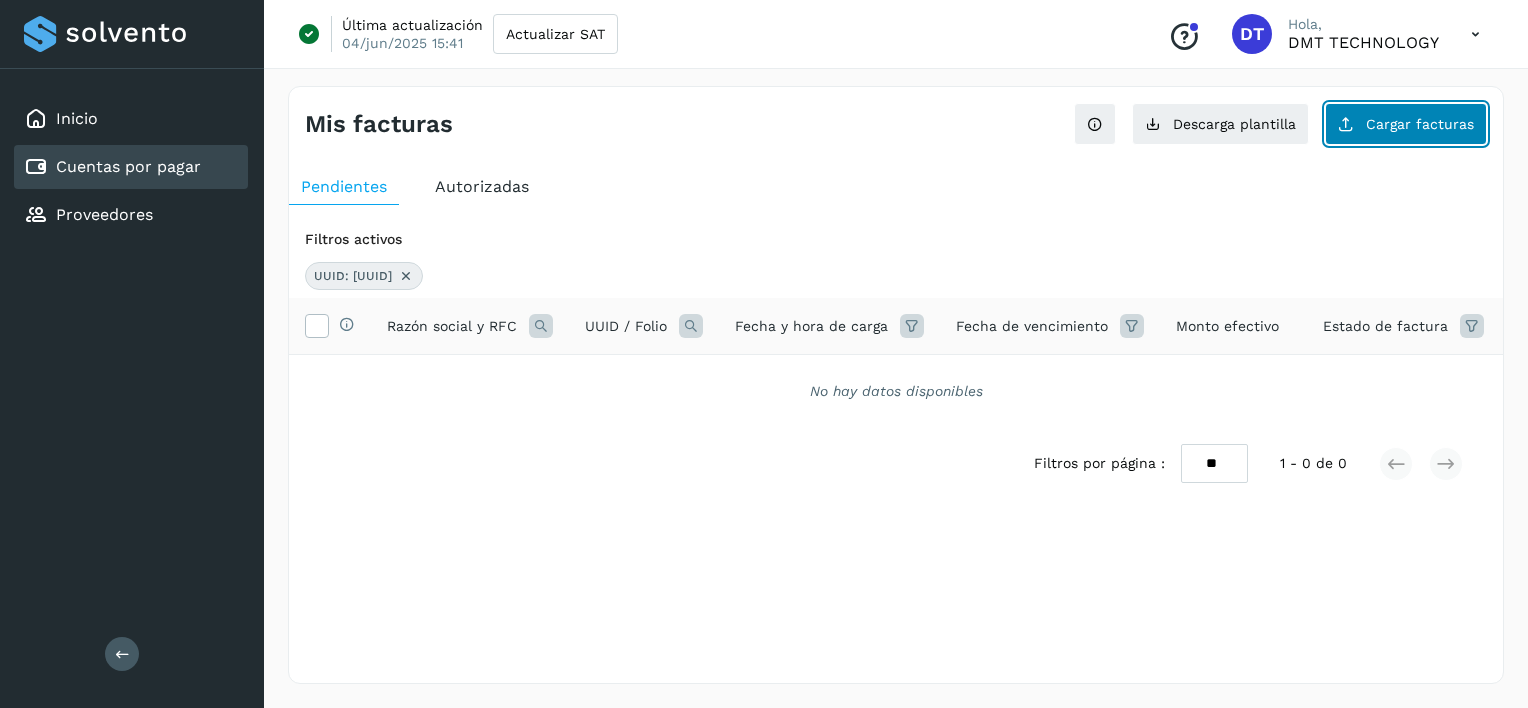 click on "Cargar facturas" 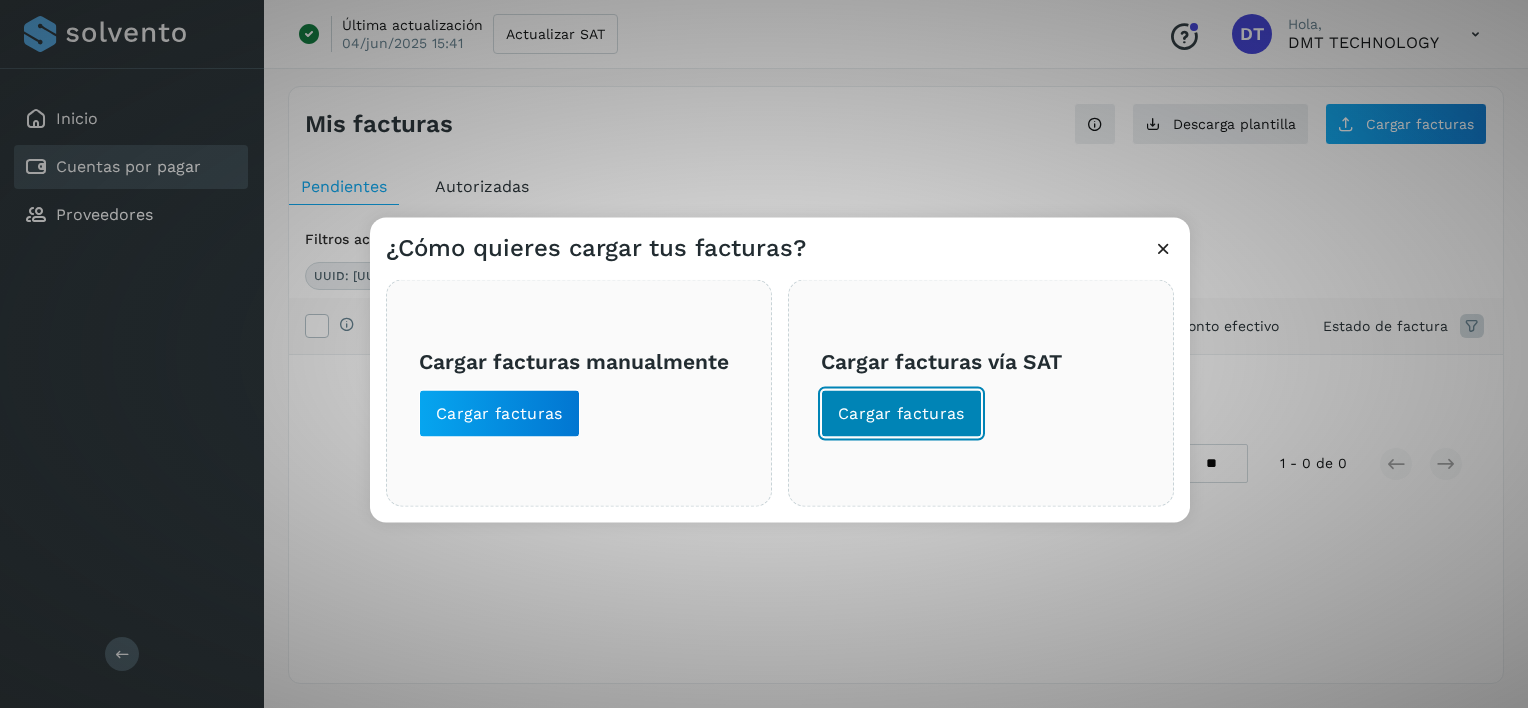 click on "Cargar facturas" at bounding box center [901, 414] 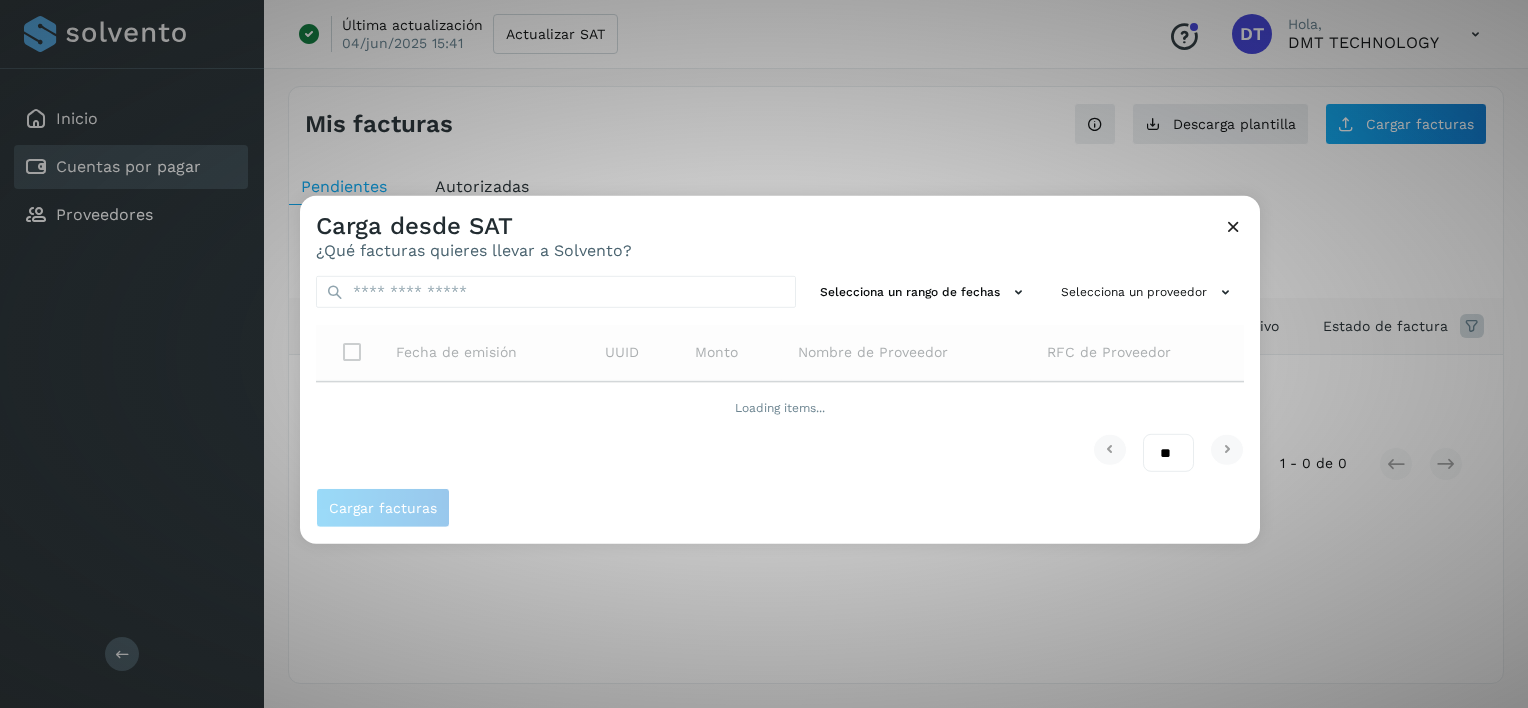 click on "Selecciona un rango de fechas  Selecciona un proveedor Fecha de emisión UUID Monto Nombre de Proveedor RFC de Proveedor Loading items... ** ** **" at bounding box center (780, 374) 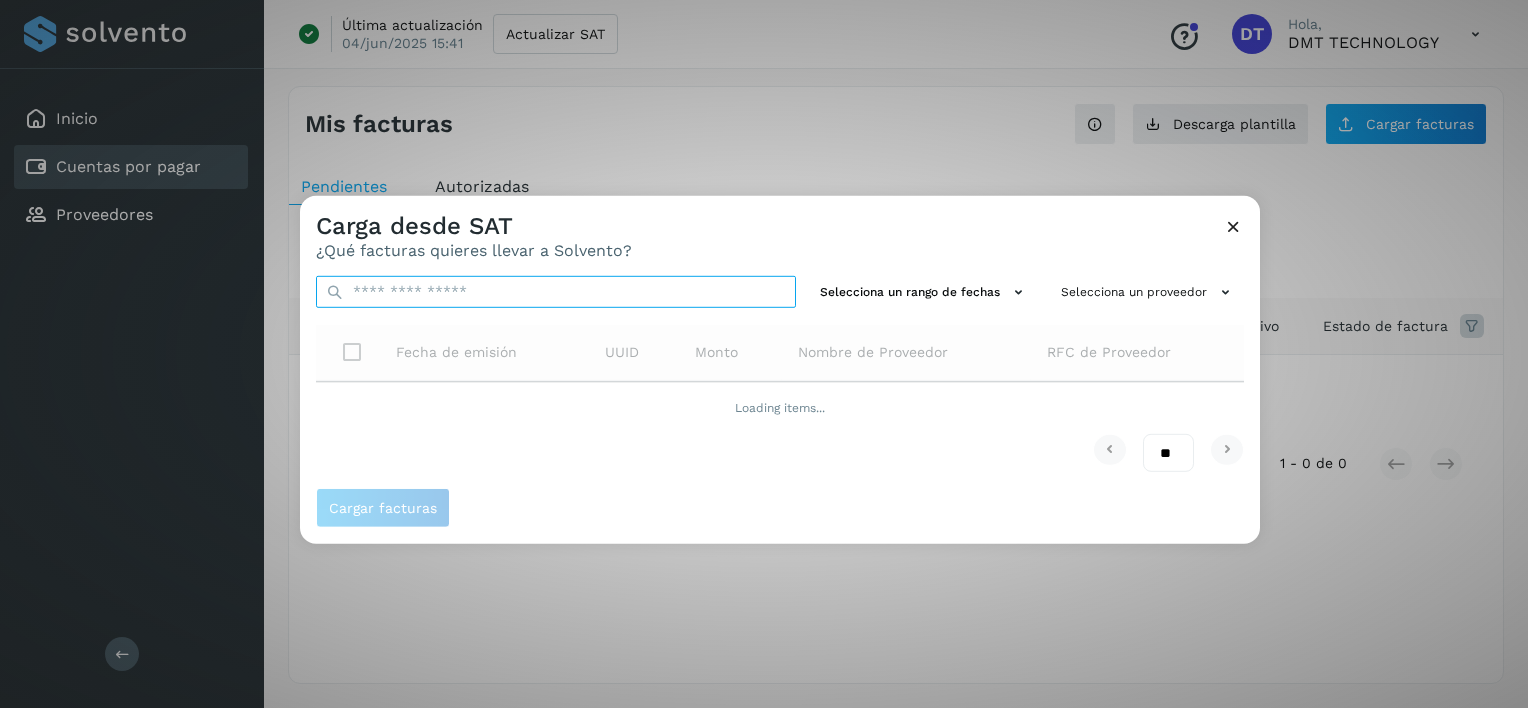 click at bounding box center (556, 292) 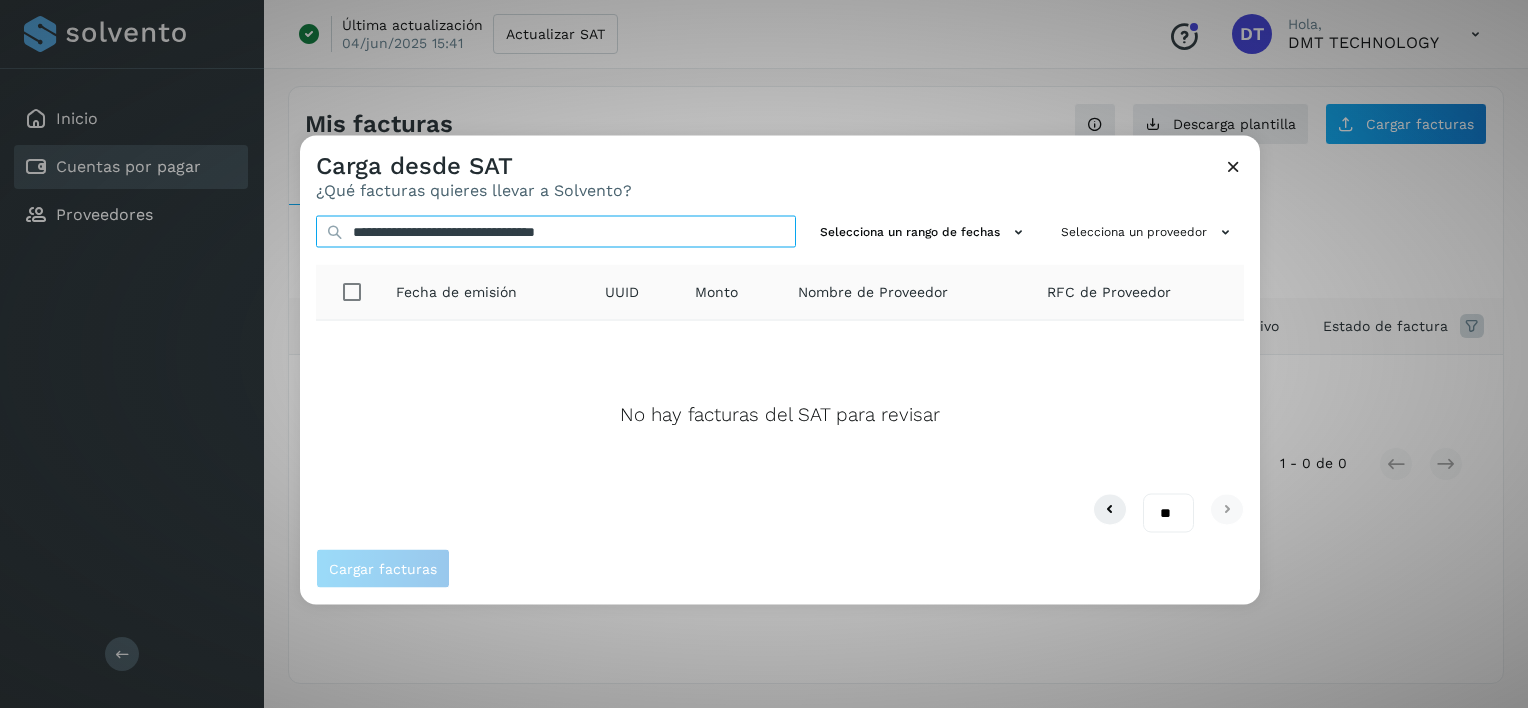 type on "**********" 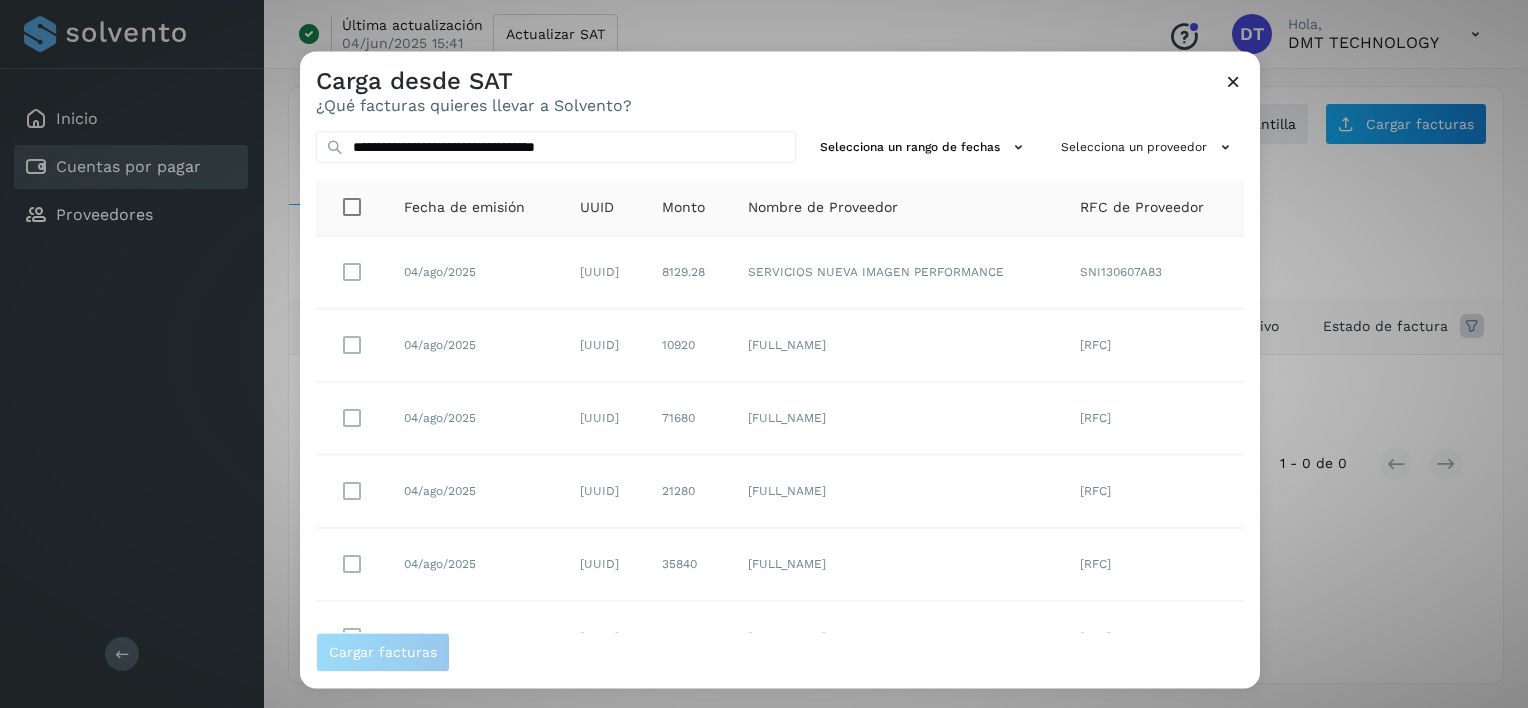click on "Carga desde SAT ¿Qué facturas quieres llevar a Solvento?" at bounding box center [780, 83] 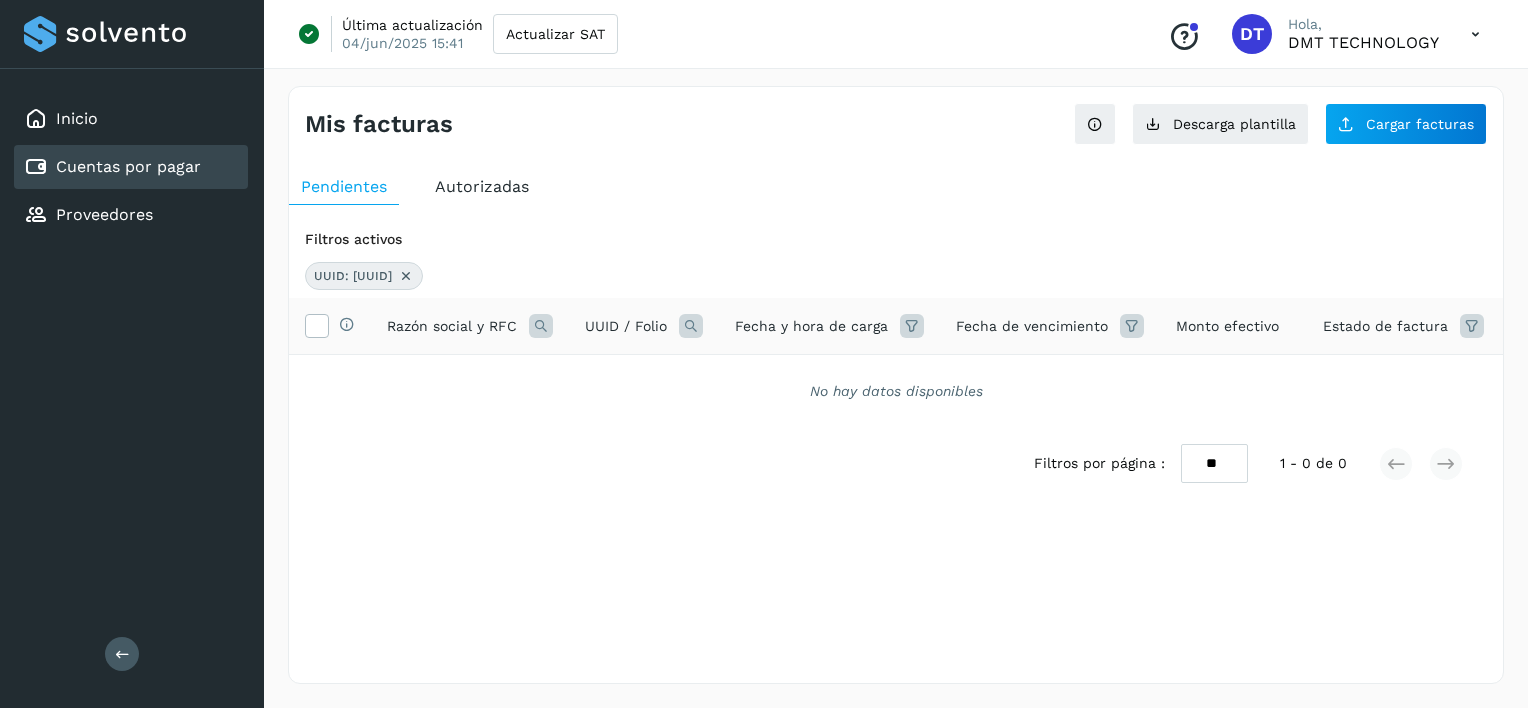 click at bounding box center [406, 276] 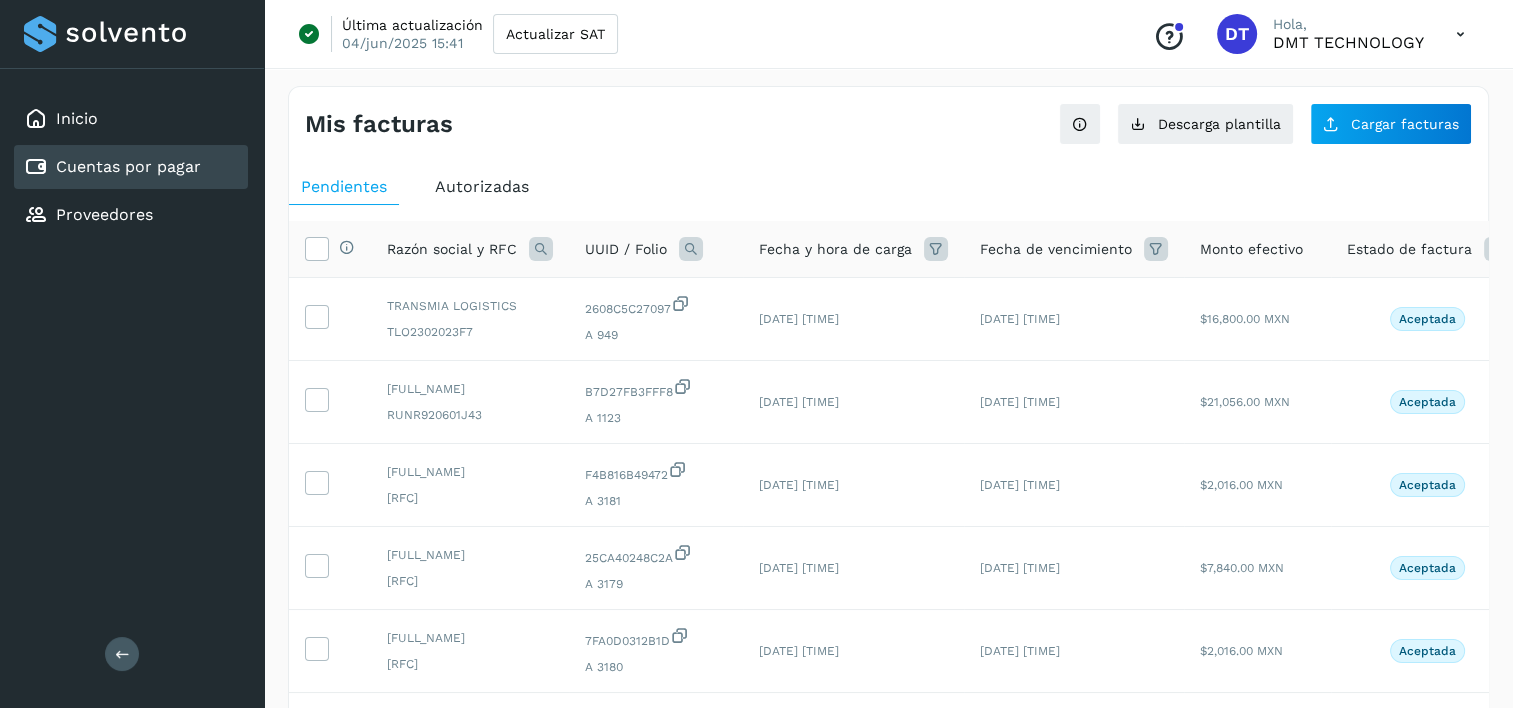 click at bounding box center [691, 249] 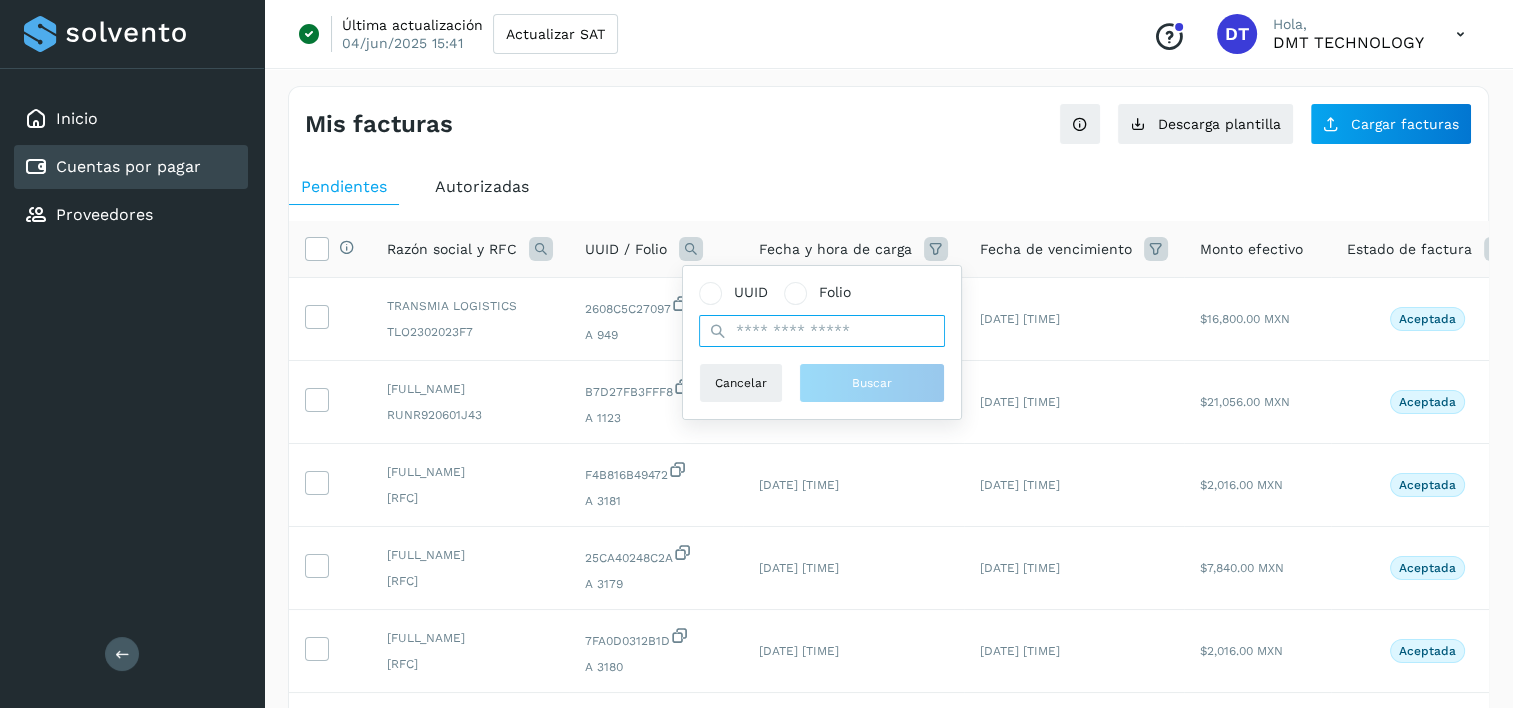 click at bounding box center [822, 331] 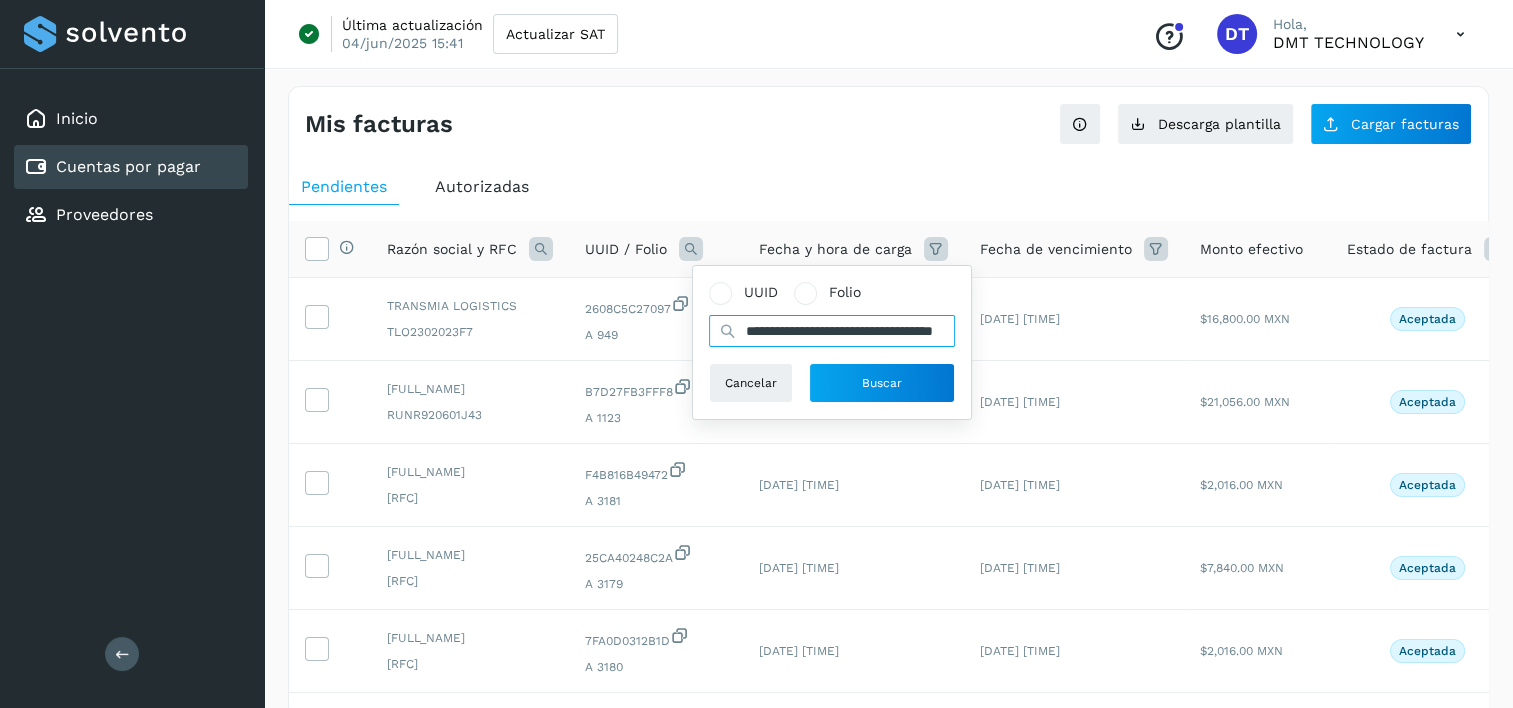 scroll, scrollTop: 0, scrollLeft: 72, axis: horizontal 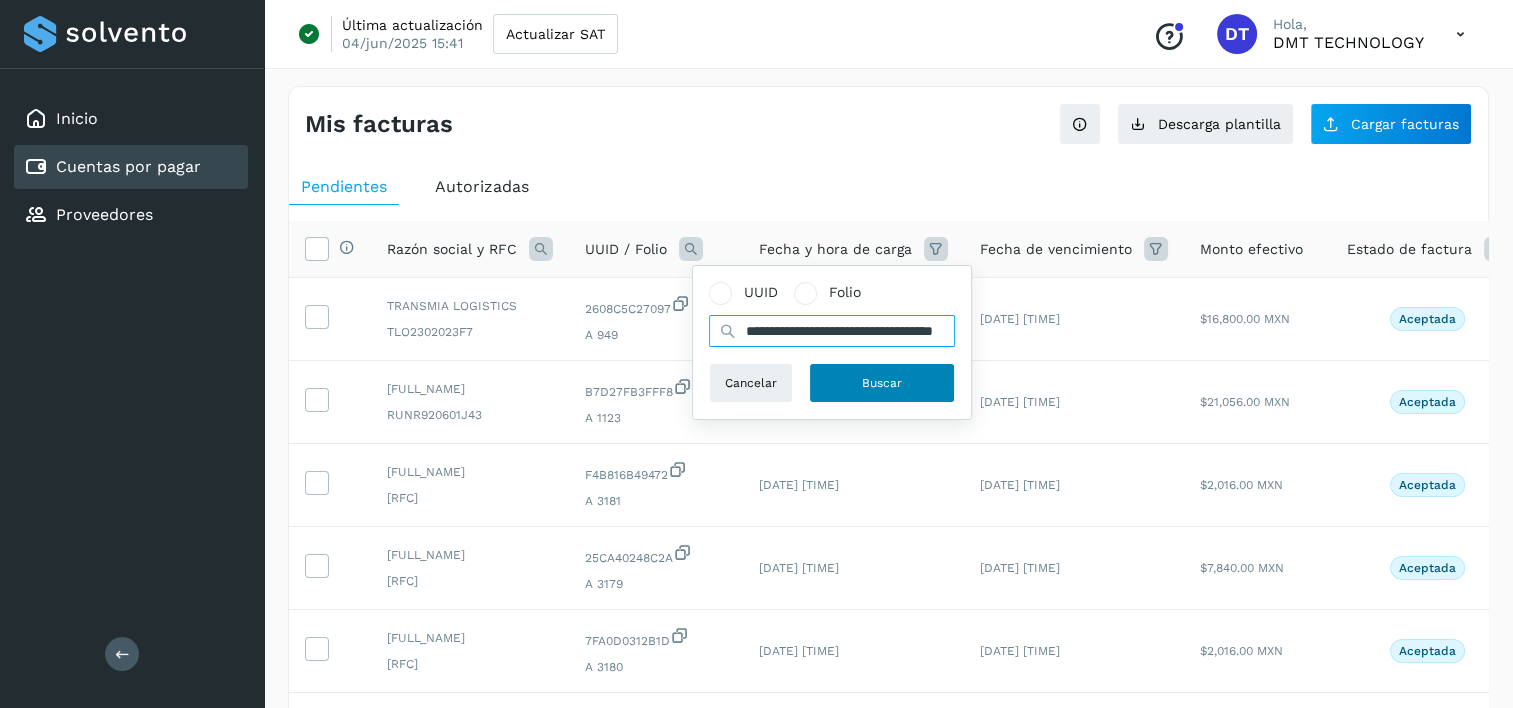 type on "**********" 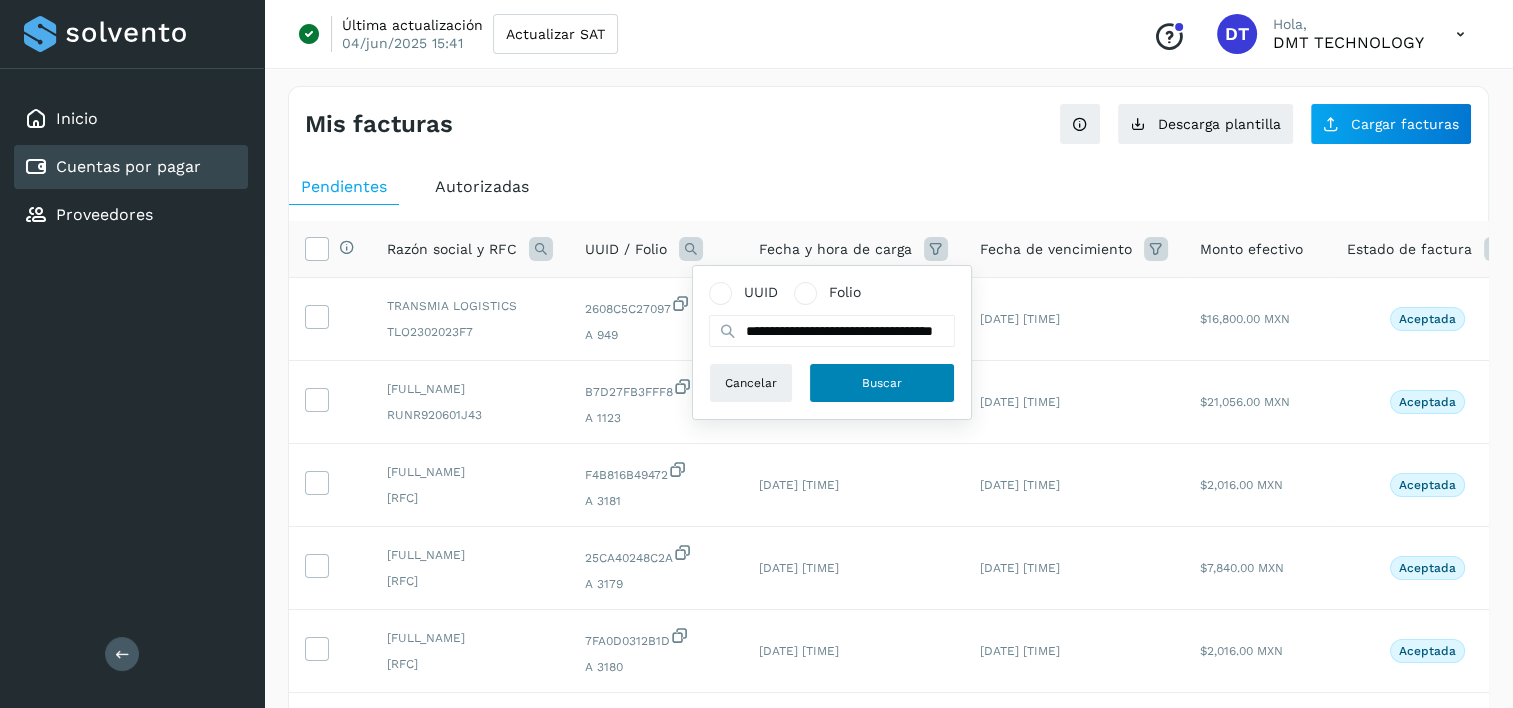 click on "Buscar" at bounding box center (882, 383) 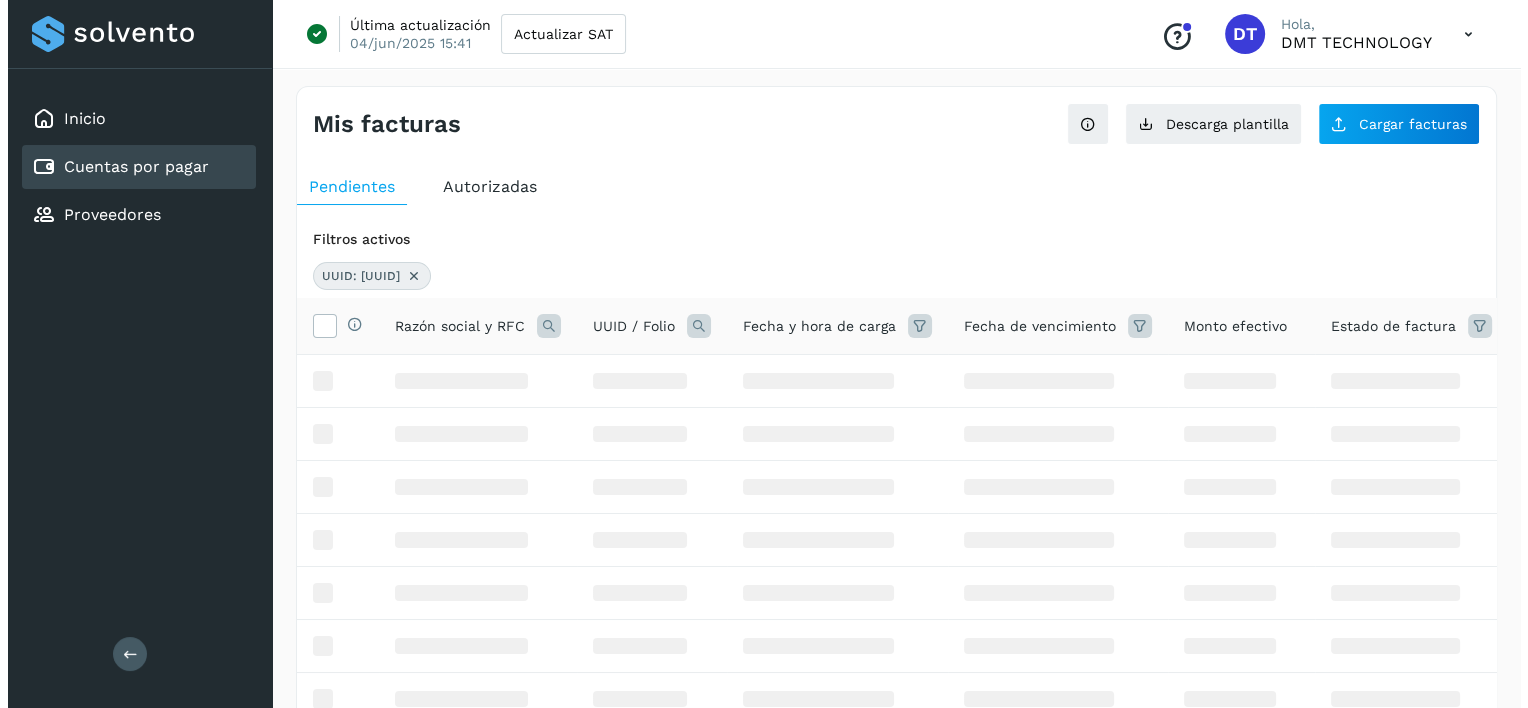 scroll, scrollTop: 0, scrollLeft: 0, axis: both 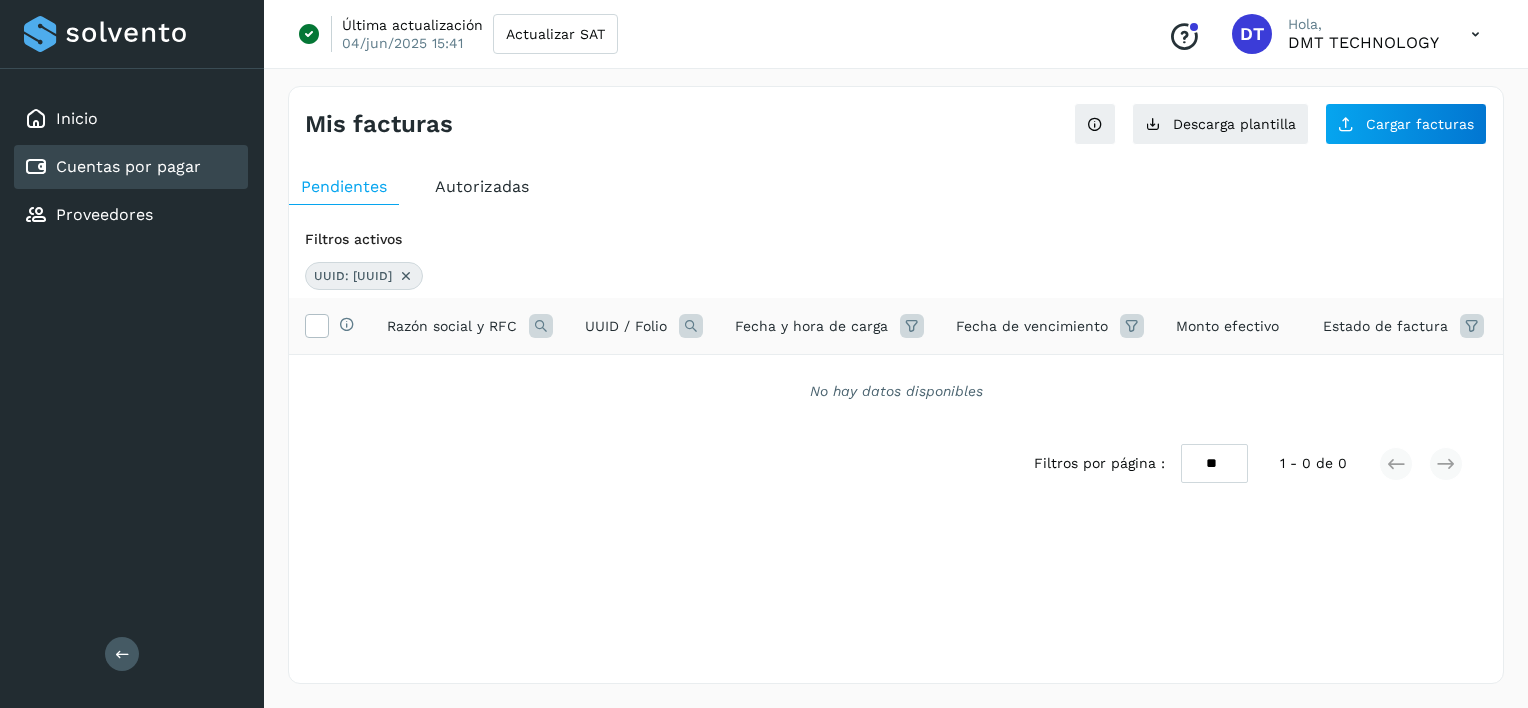 click on "Mis facturas
Ver instrucciones para cargar Facturas
Descarga plantilla Cargar facturas" at bounding box center (896, 116) 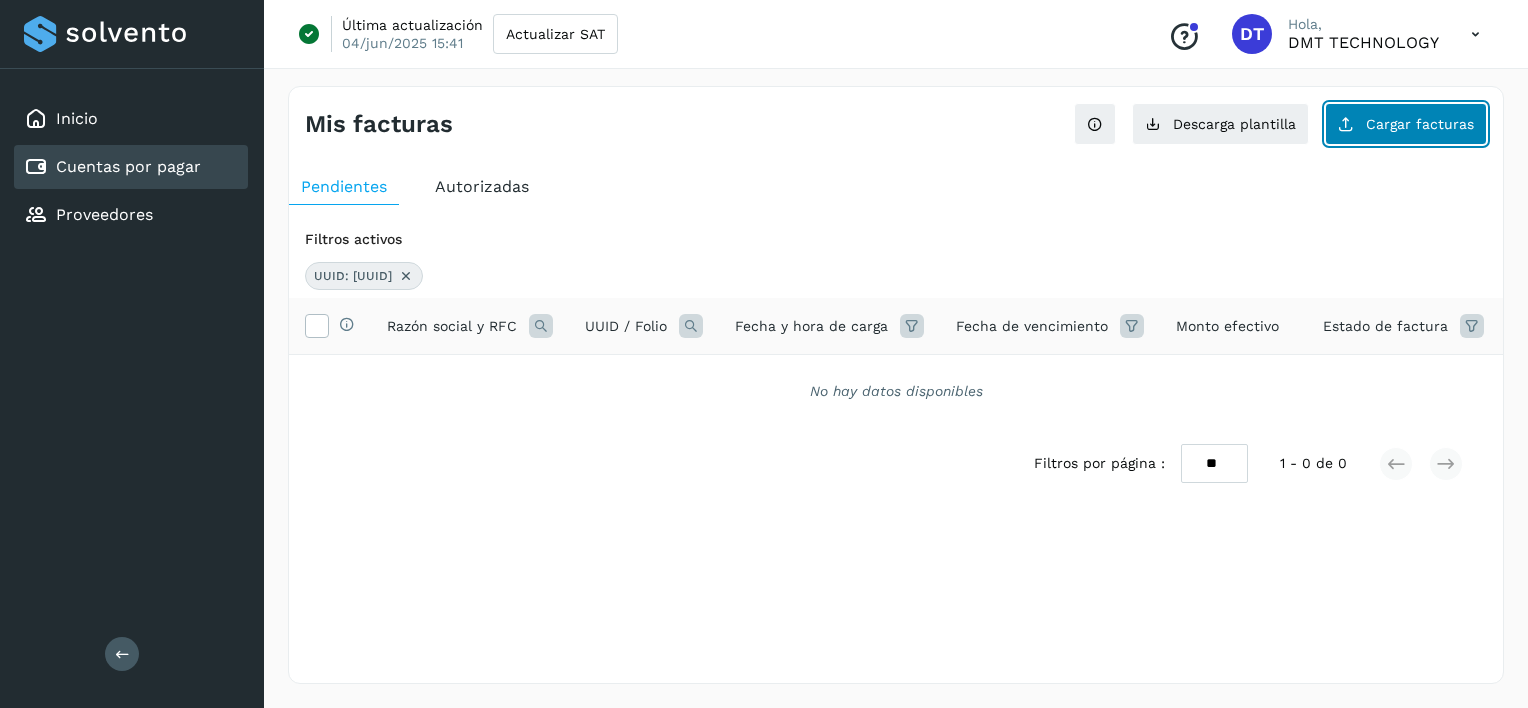 click on "Cargar facturas" 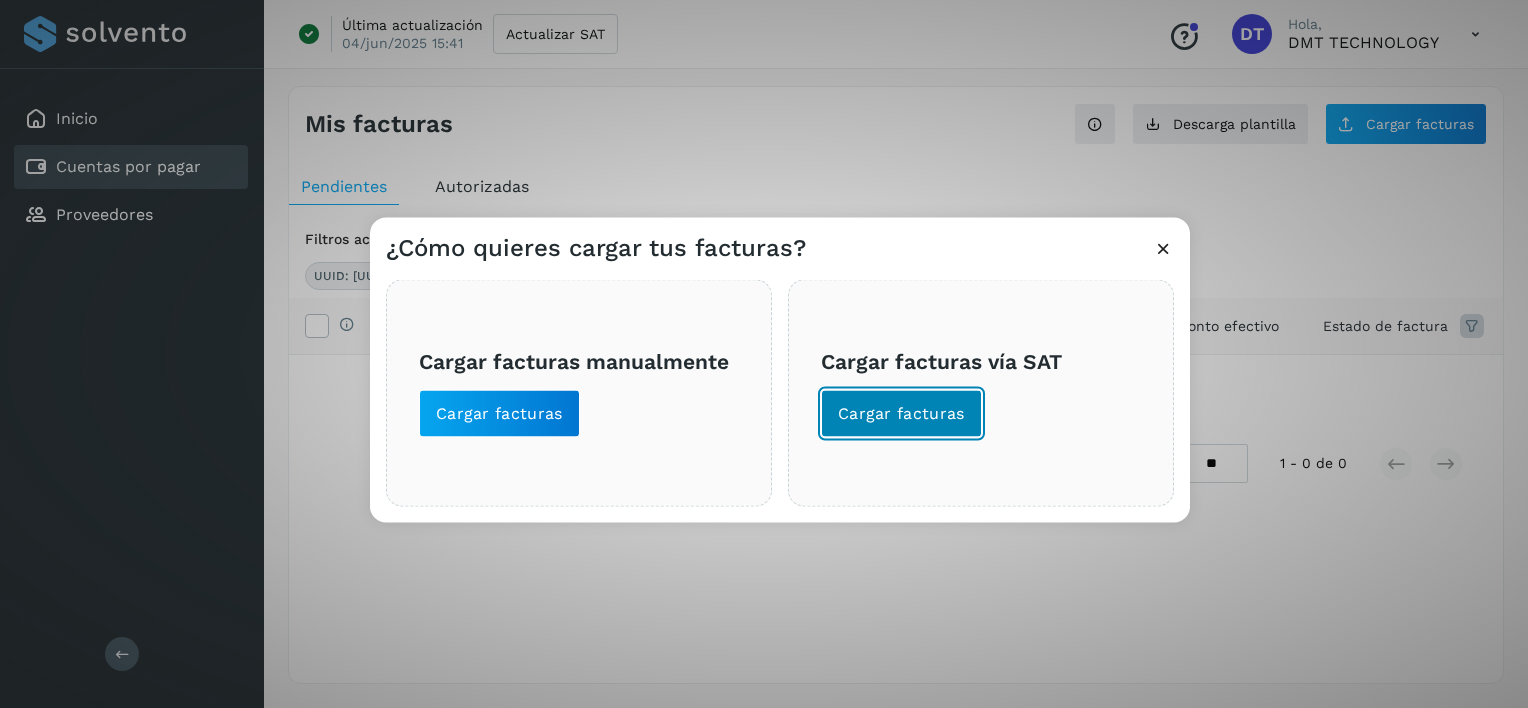 click on "Cargar facturas" at bounding box center [901, 414] 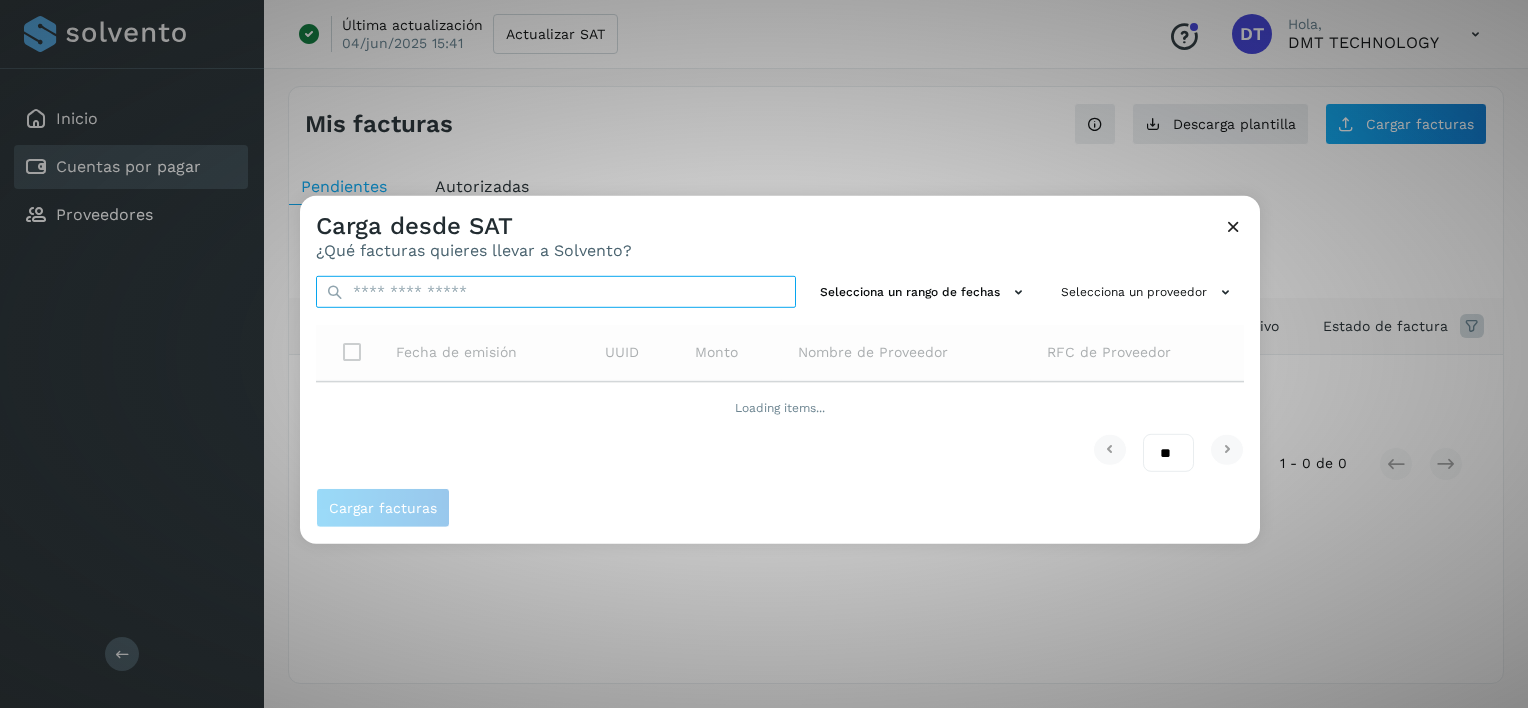 drag, startPoint x: 628, startPoint y: 289, endPoint x: 628, endPoint y: 300, distance: 11 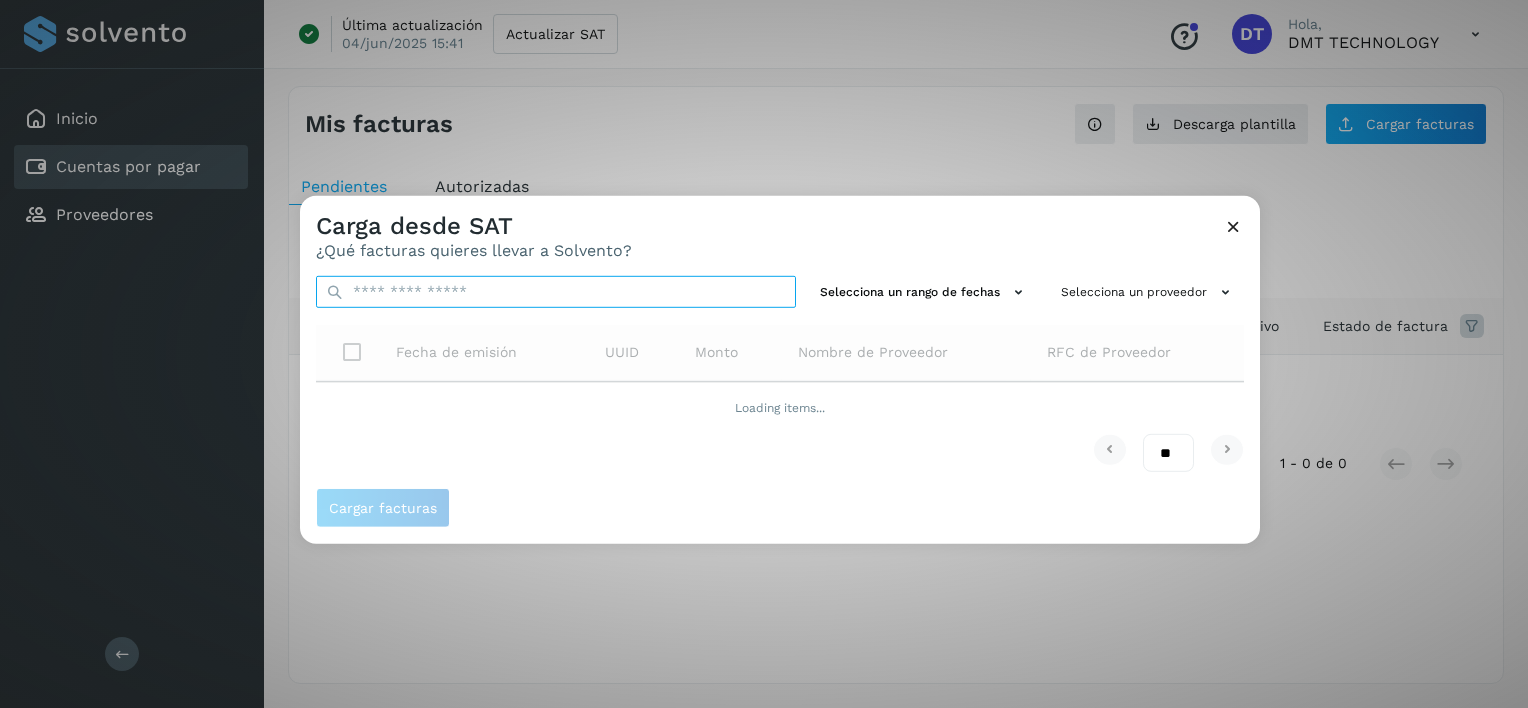 click at bounding box center (556, 292) 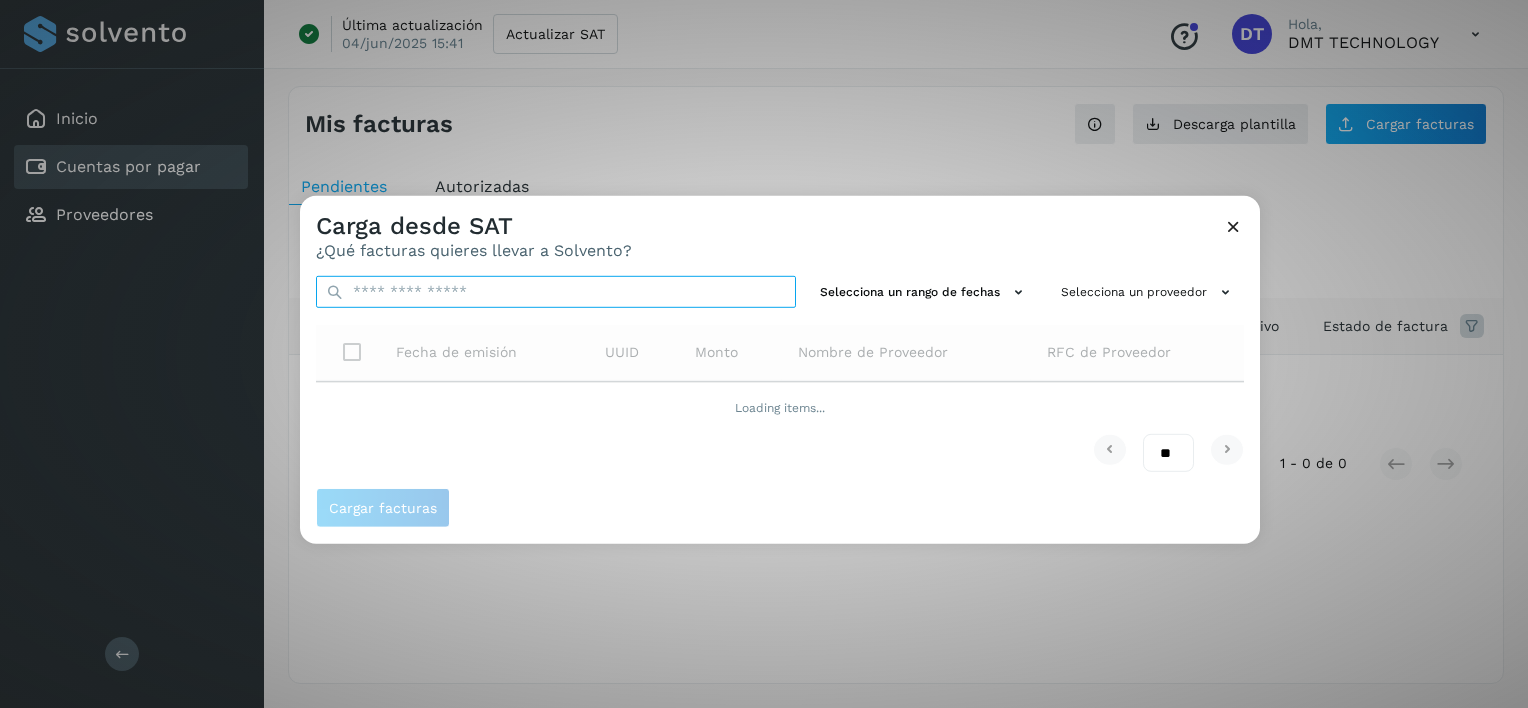 paste on "**********" 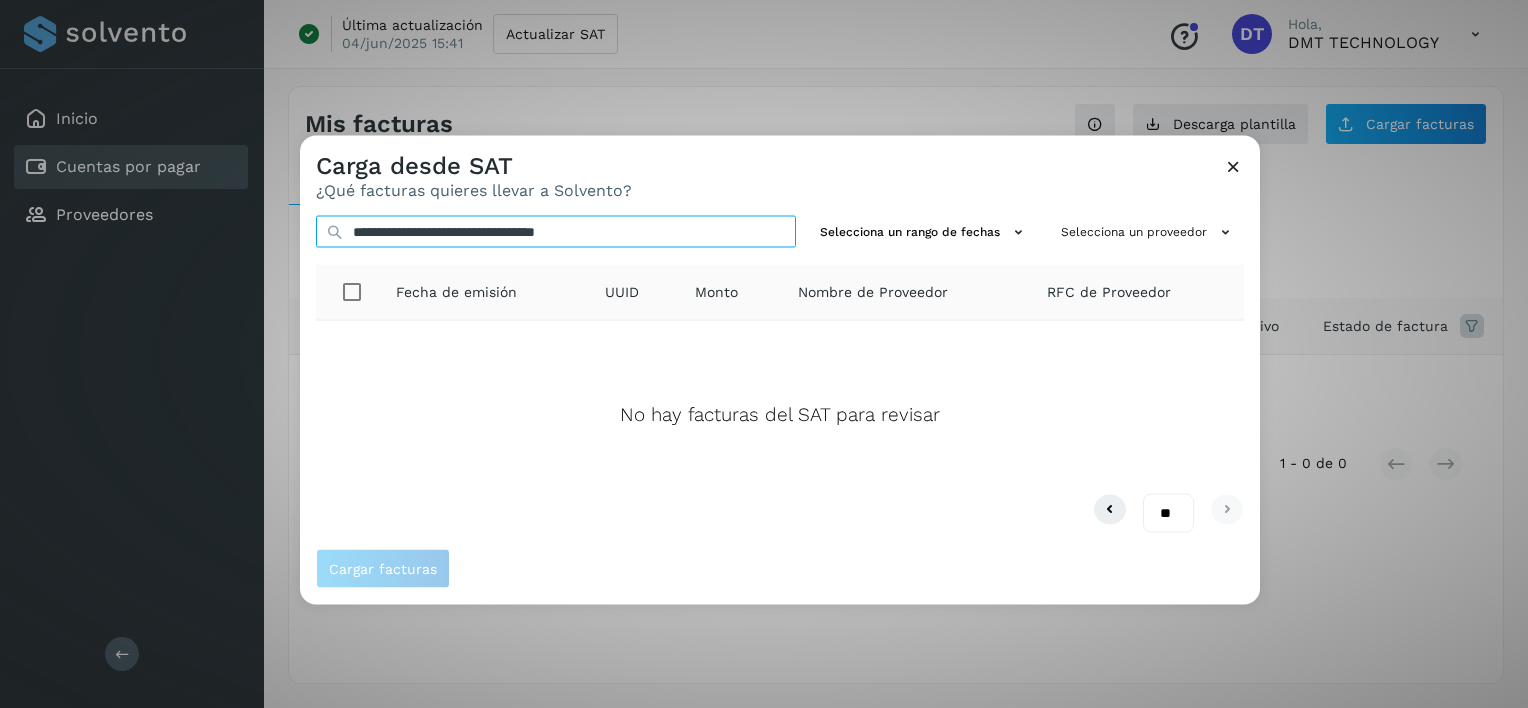 type on "**********" 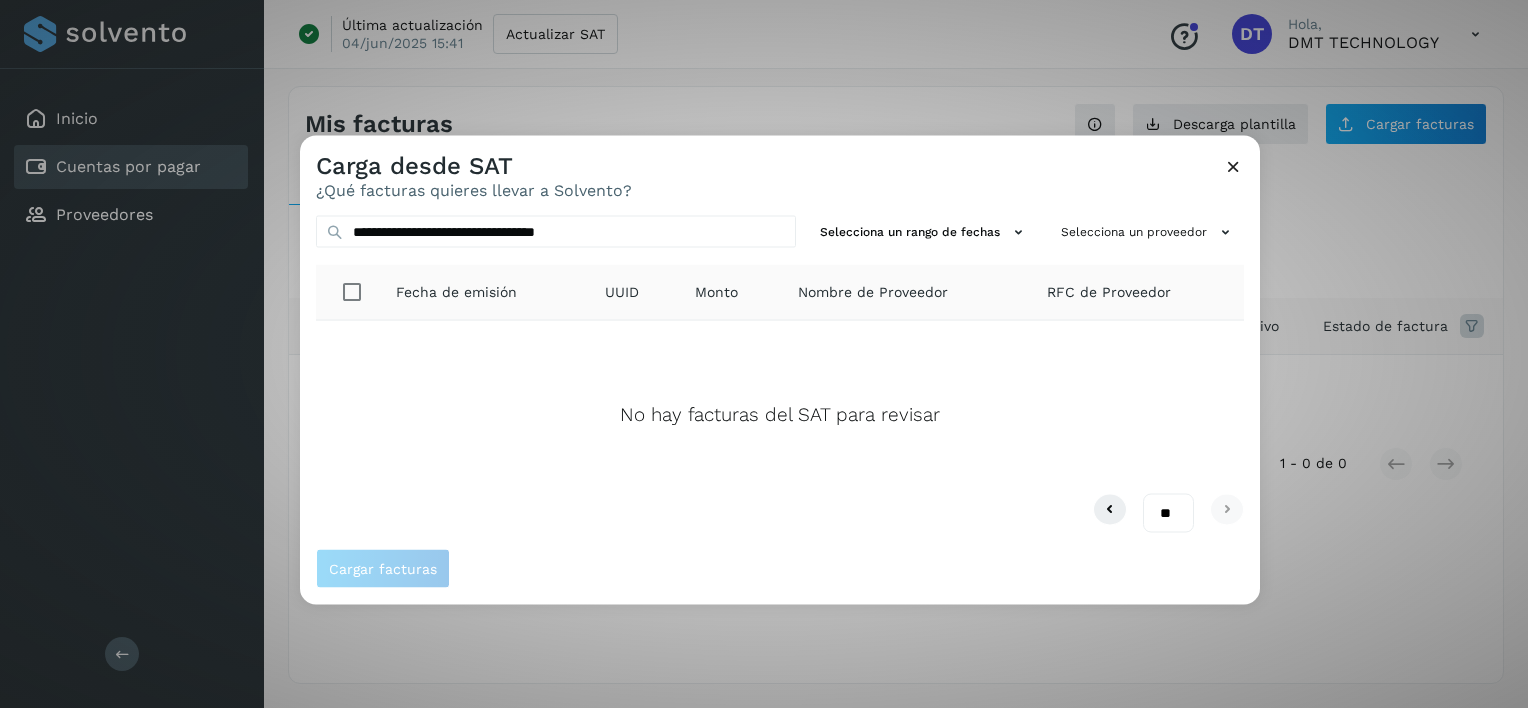 click at bounding box center (1233, 166) 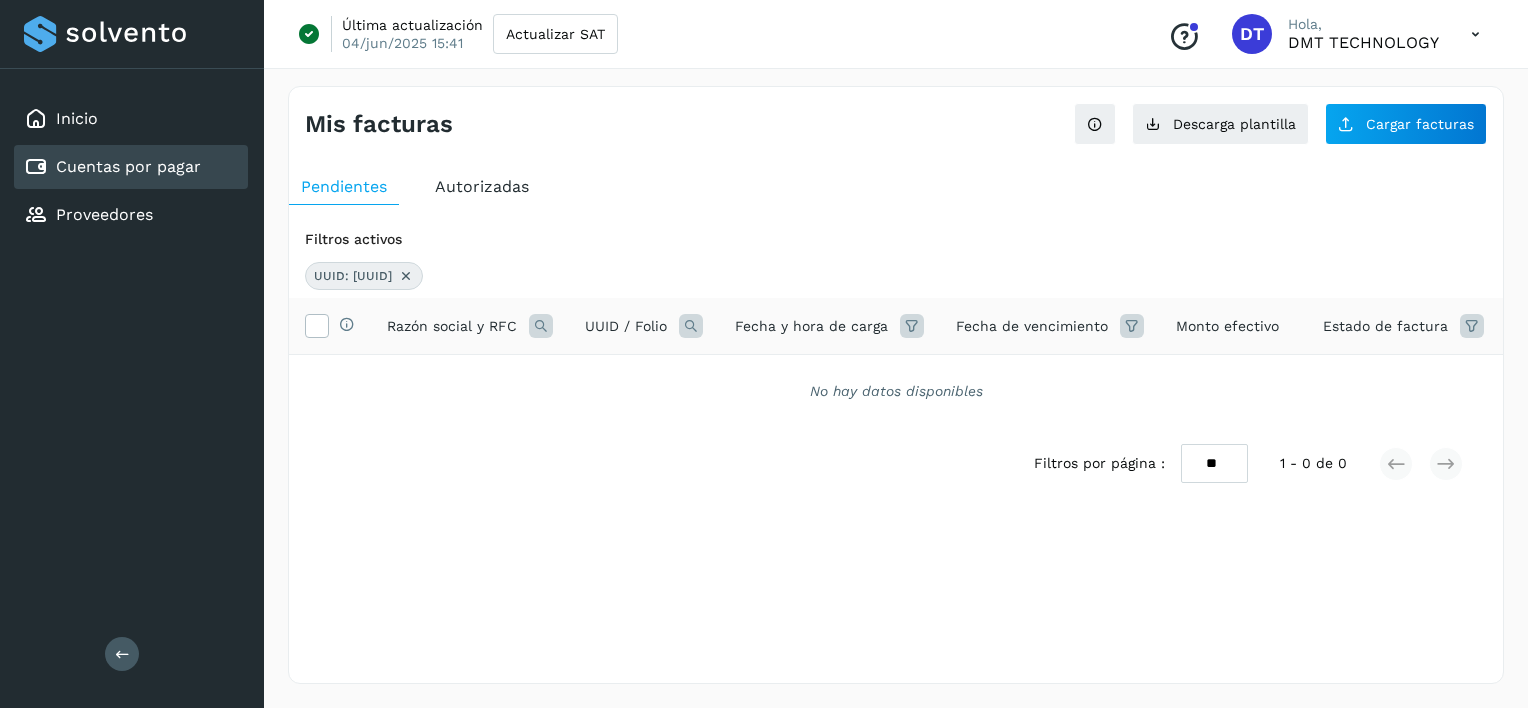 drag, startPoint x: 988, startPoint y: 617, endPoint x: 988, endPoint y: 664, distance: 47 